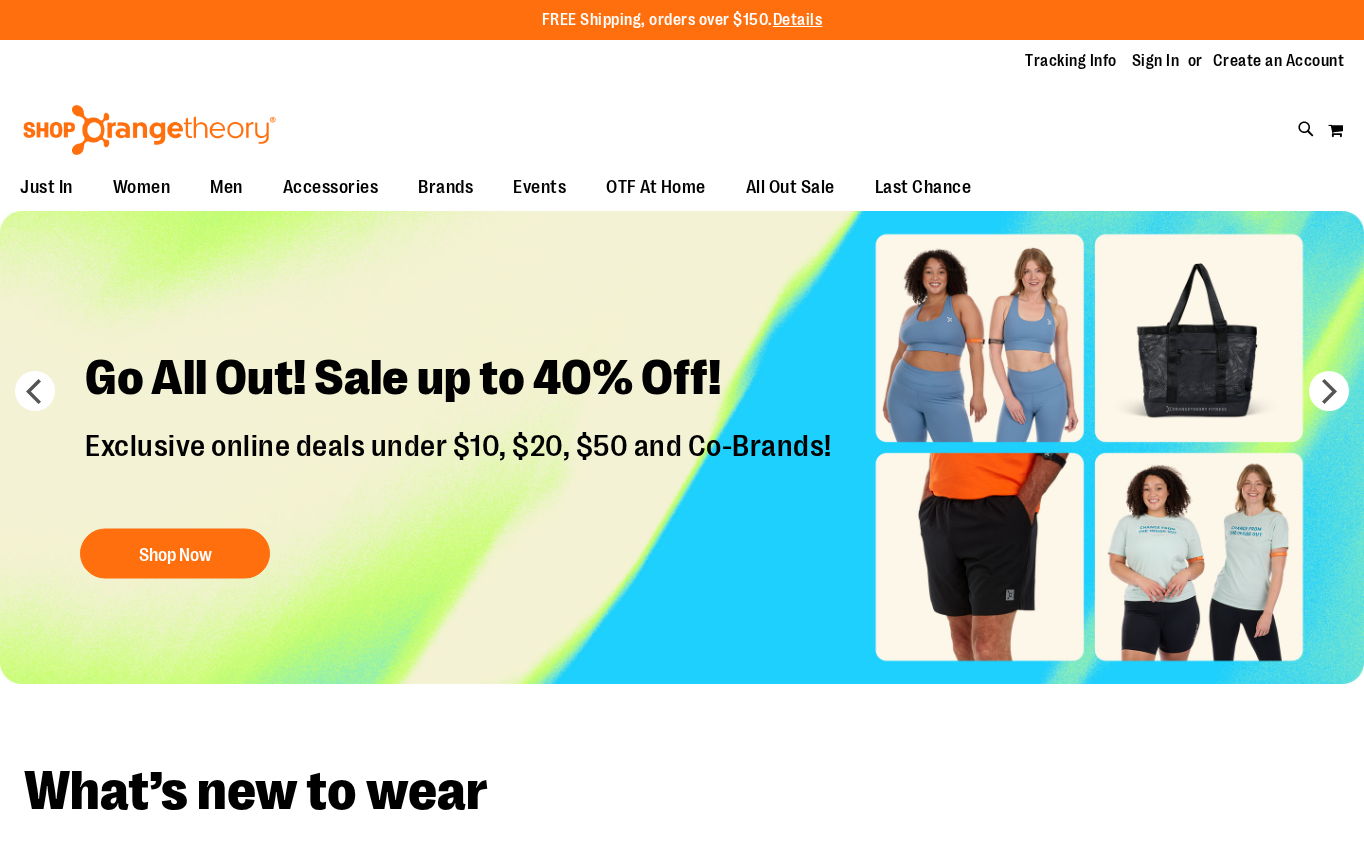scroll, scrollTop: 0, scrollLeft: 0, axis: both 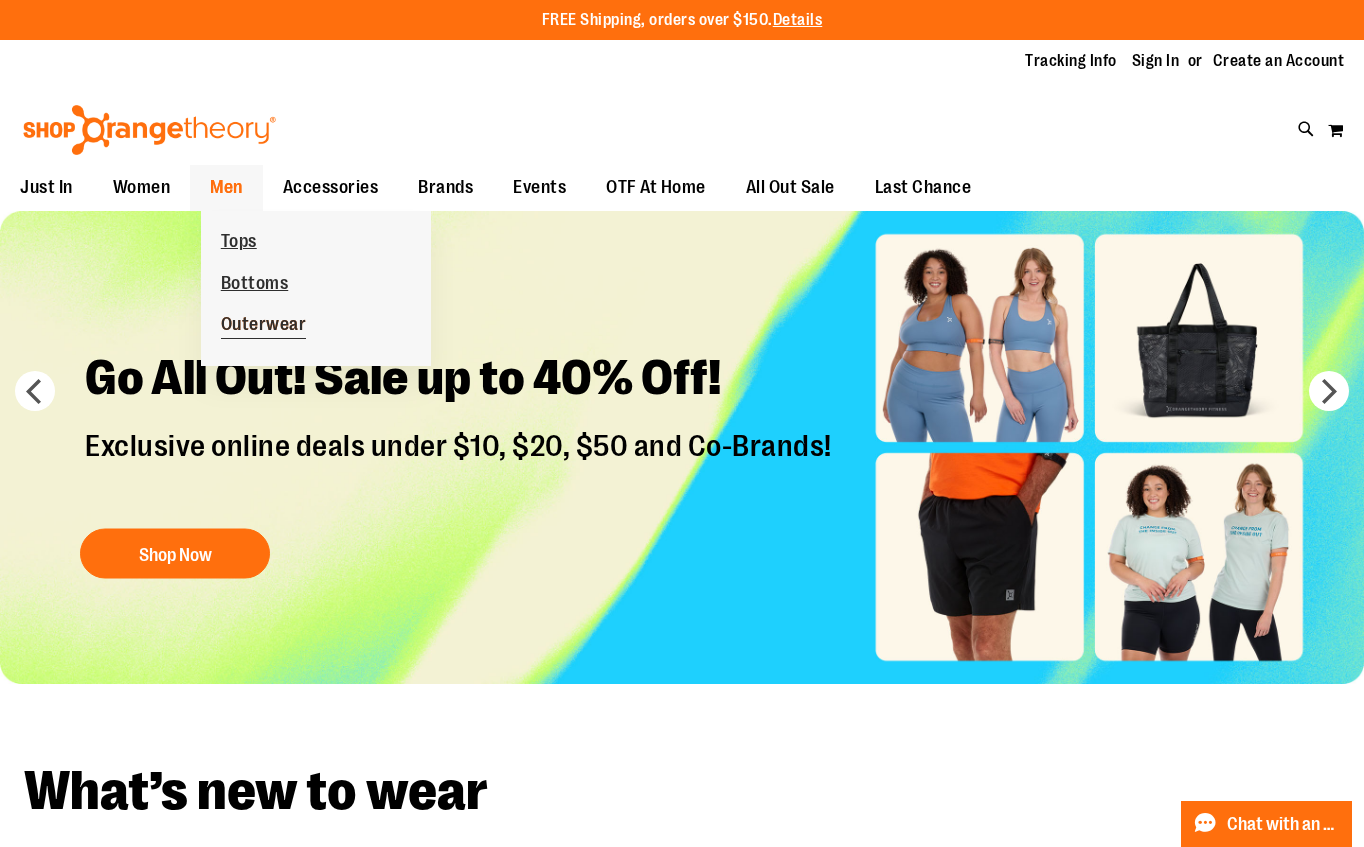 click on "Outerwear" at bounding box center (264, 326) 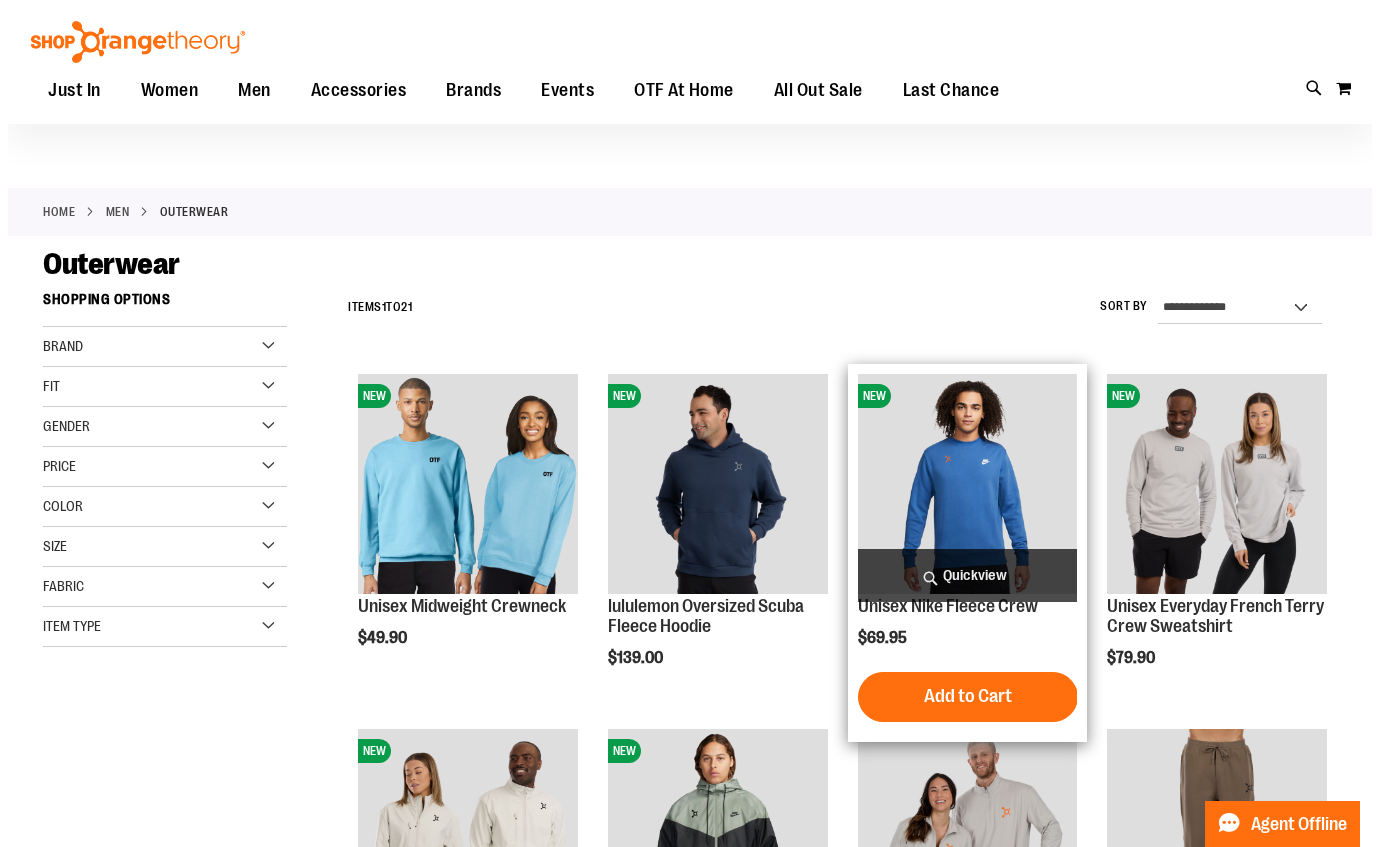 scroll, scrollTop: 29, scrollLeft: 0, axis: vertical 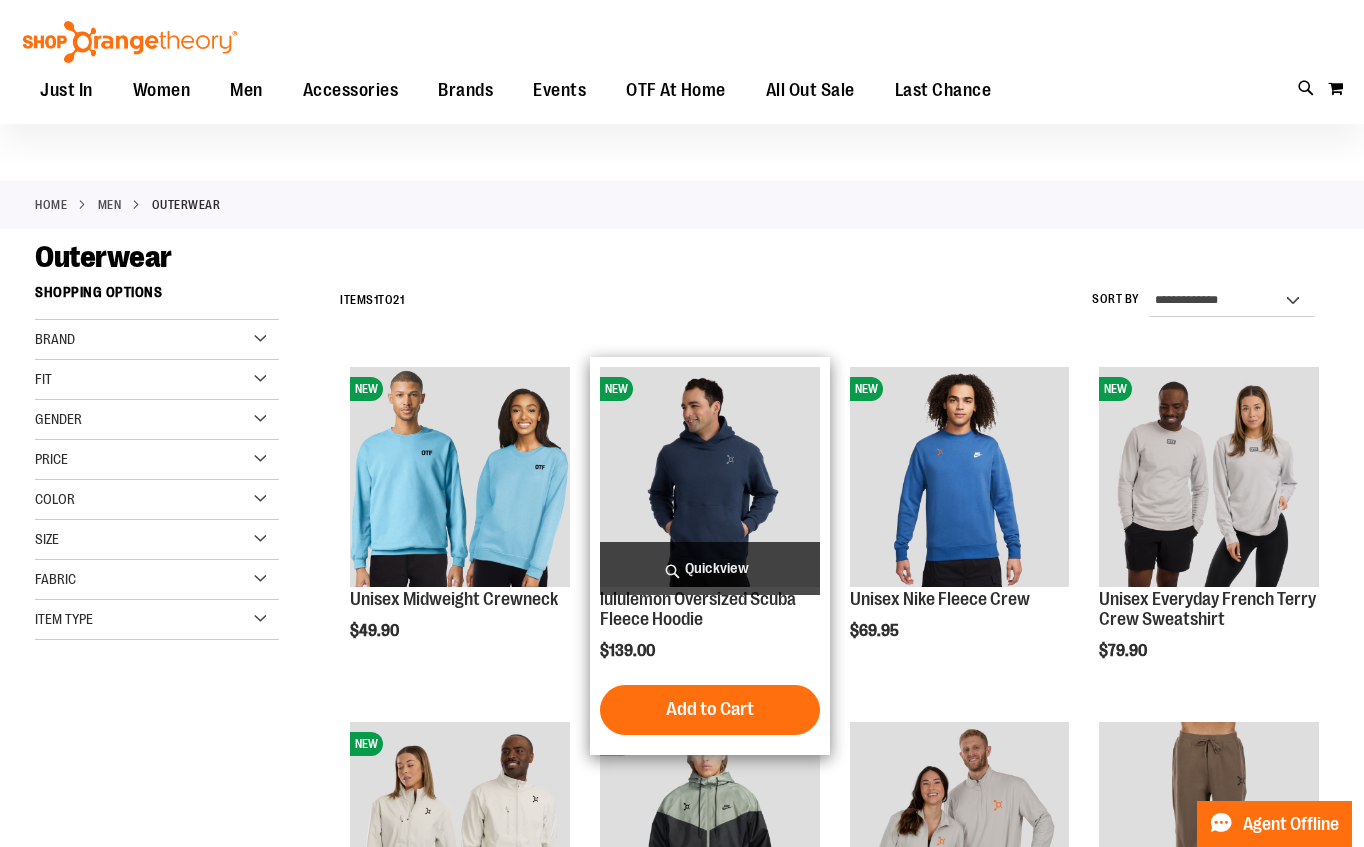 click on "Quickview" at bounding box center (710, 568) 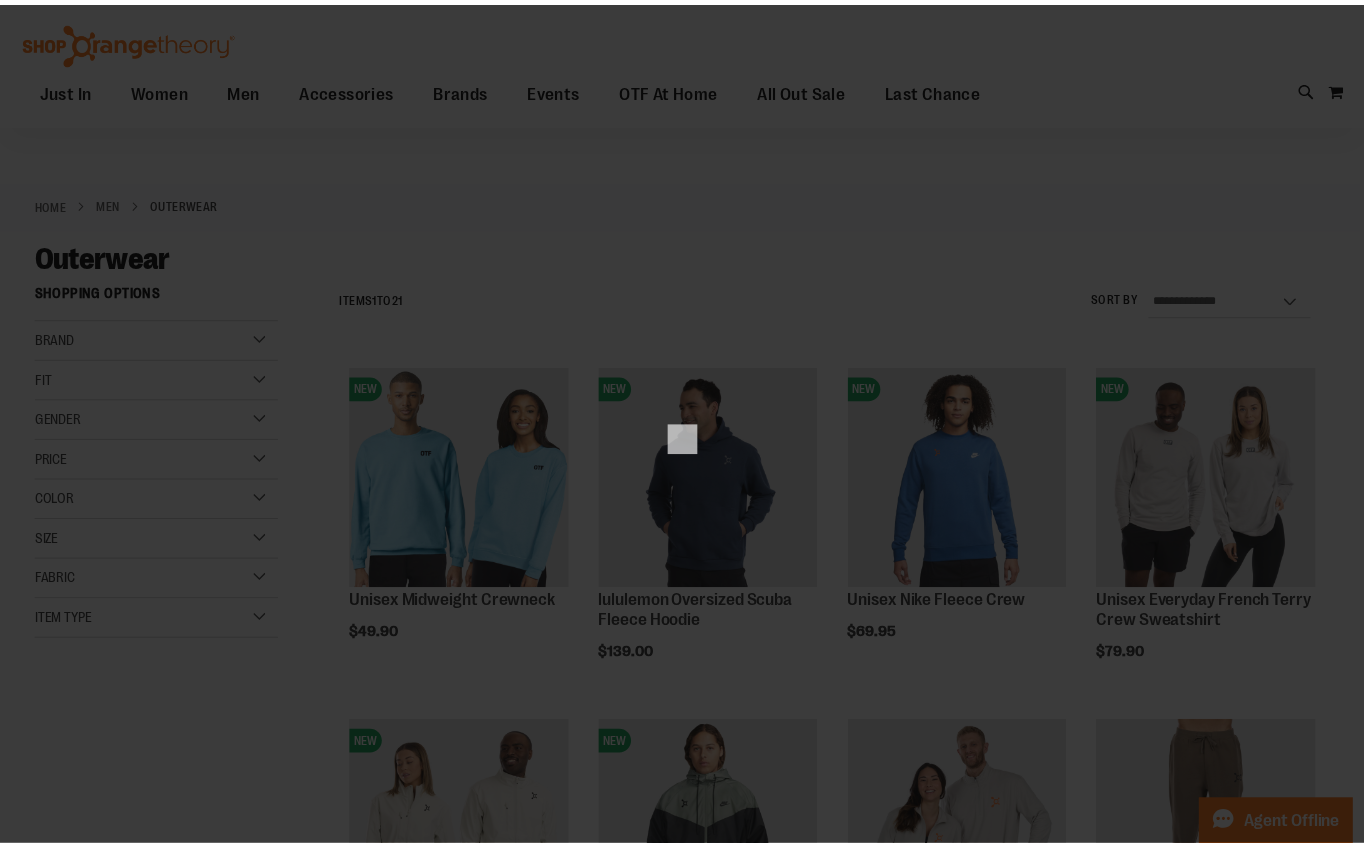 scroll, scrollTop: 0, scrollLeft: 0, axis: both 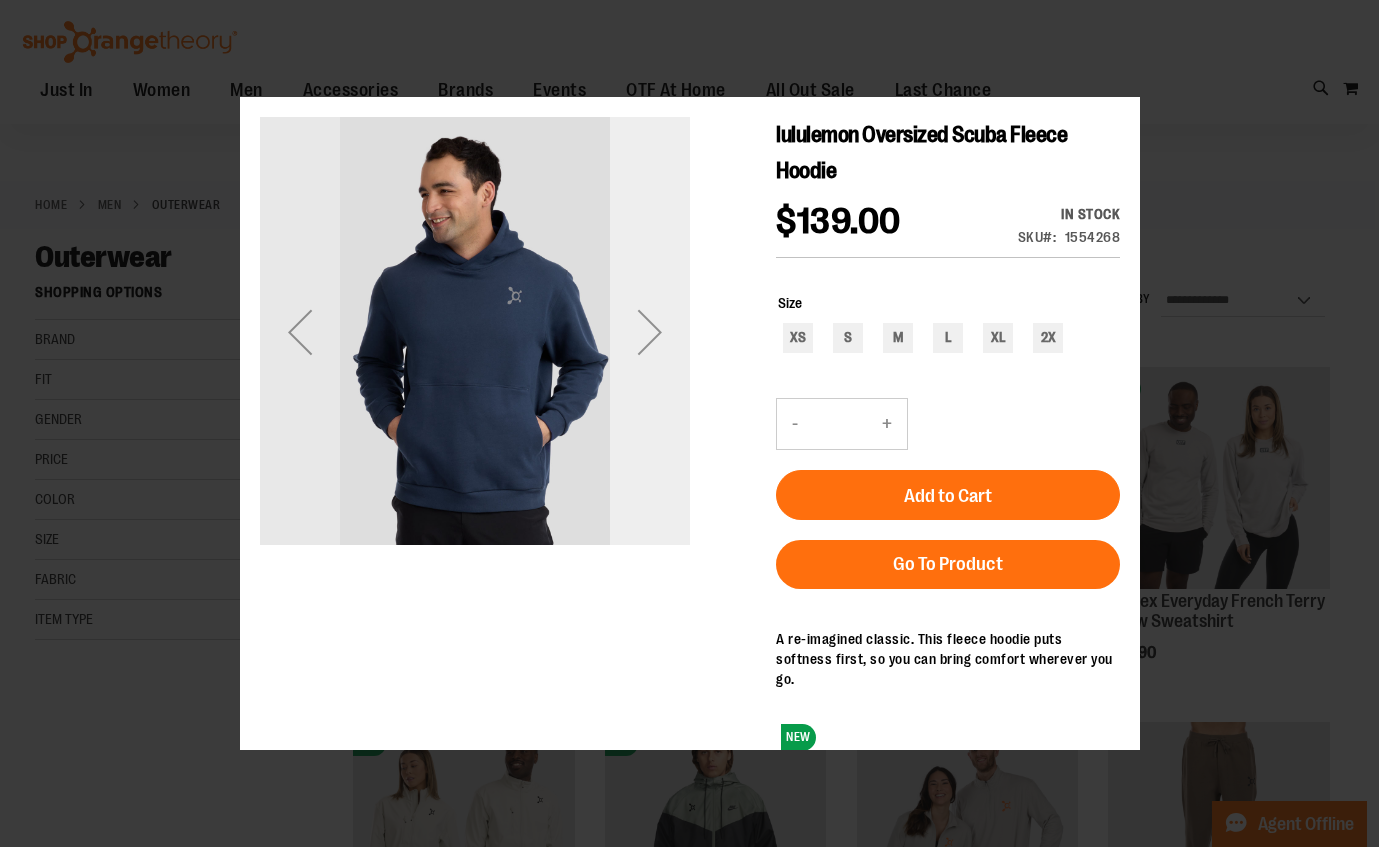 click at bounding box center (649, 331) 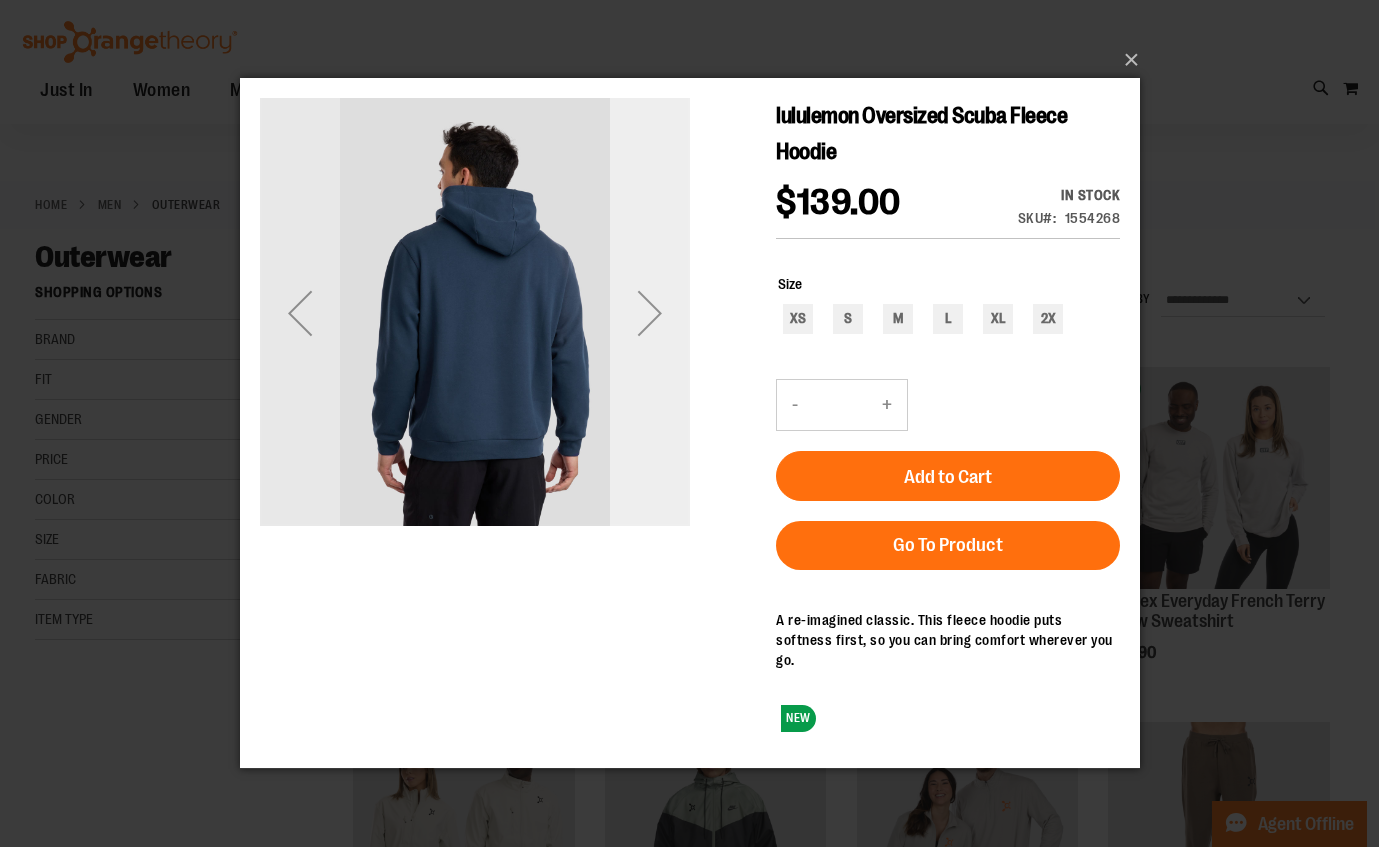 click at bounding box center [649, 313] 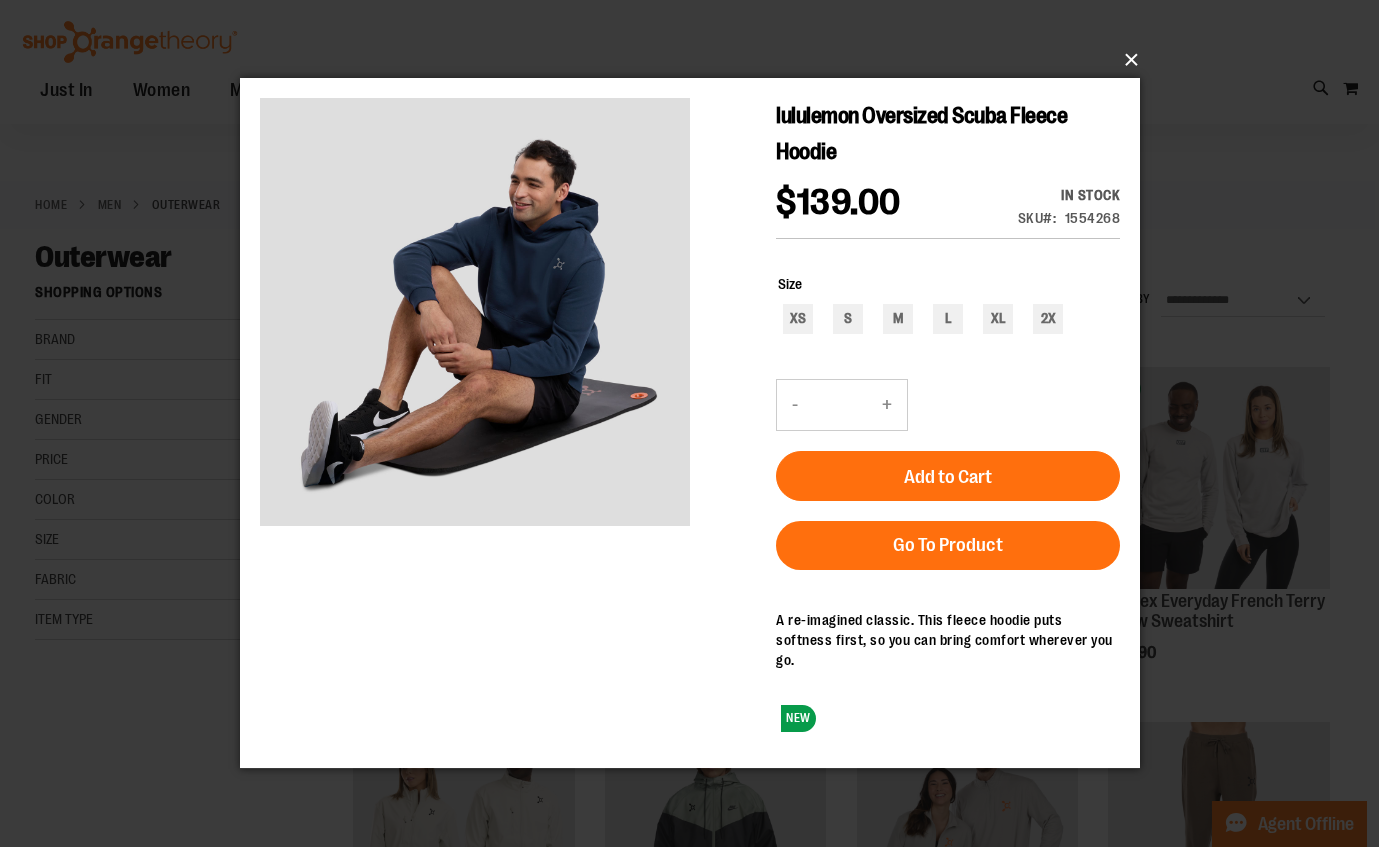 drag, startPoint x: 894, startPoint y: 3, endPoint x: 1136, endPoint y: 78, distance: 253.35548 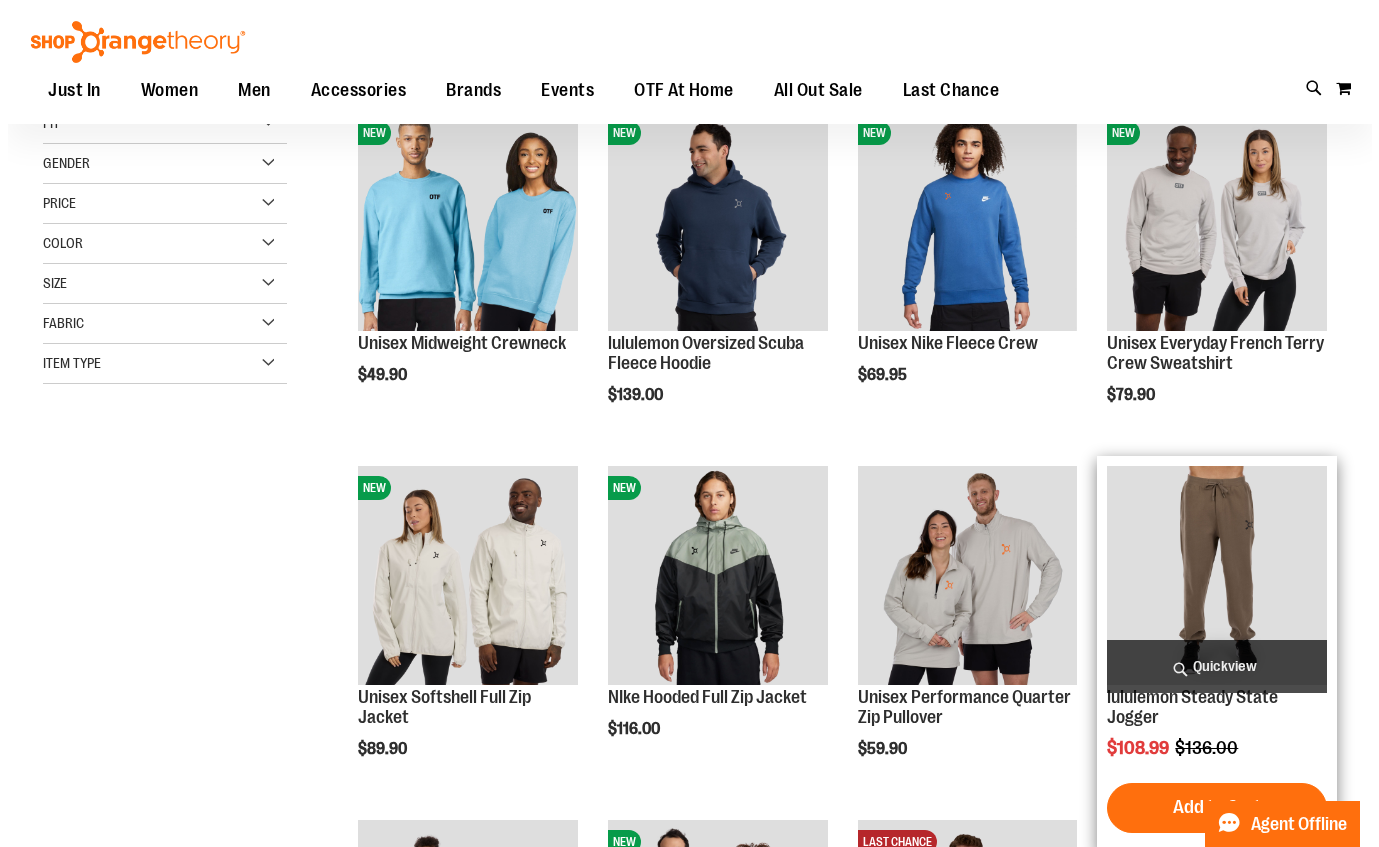 scroll, scrollTop: 317, scrollLeft: 0, axis: vertical 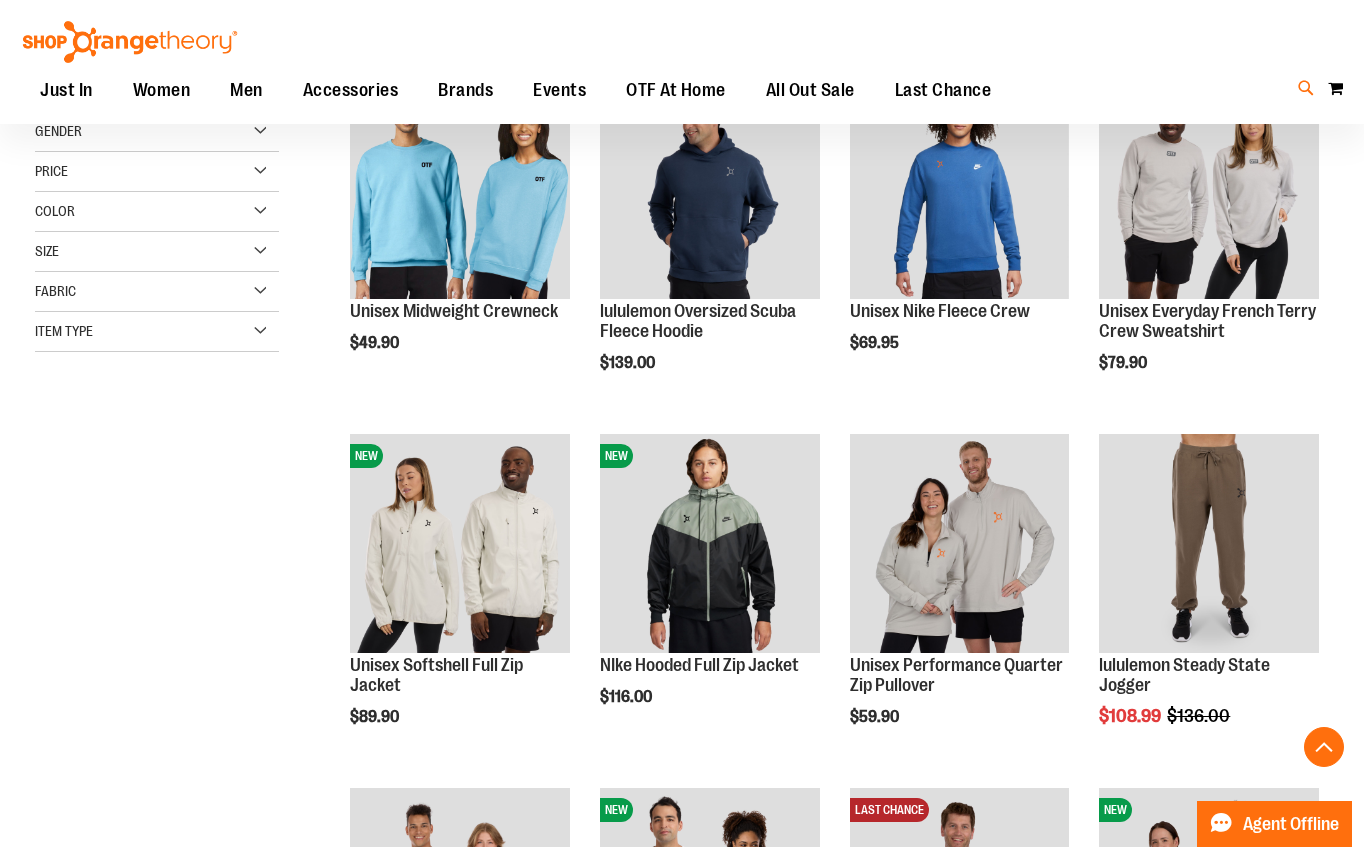 click at bounding box center [1306, 88] 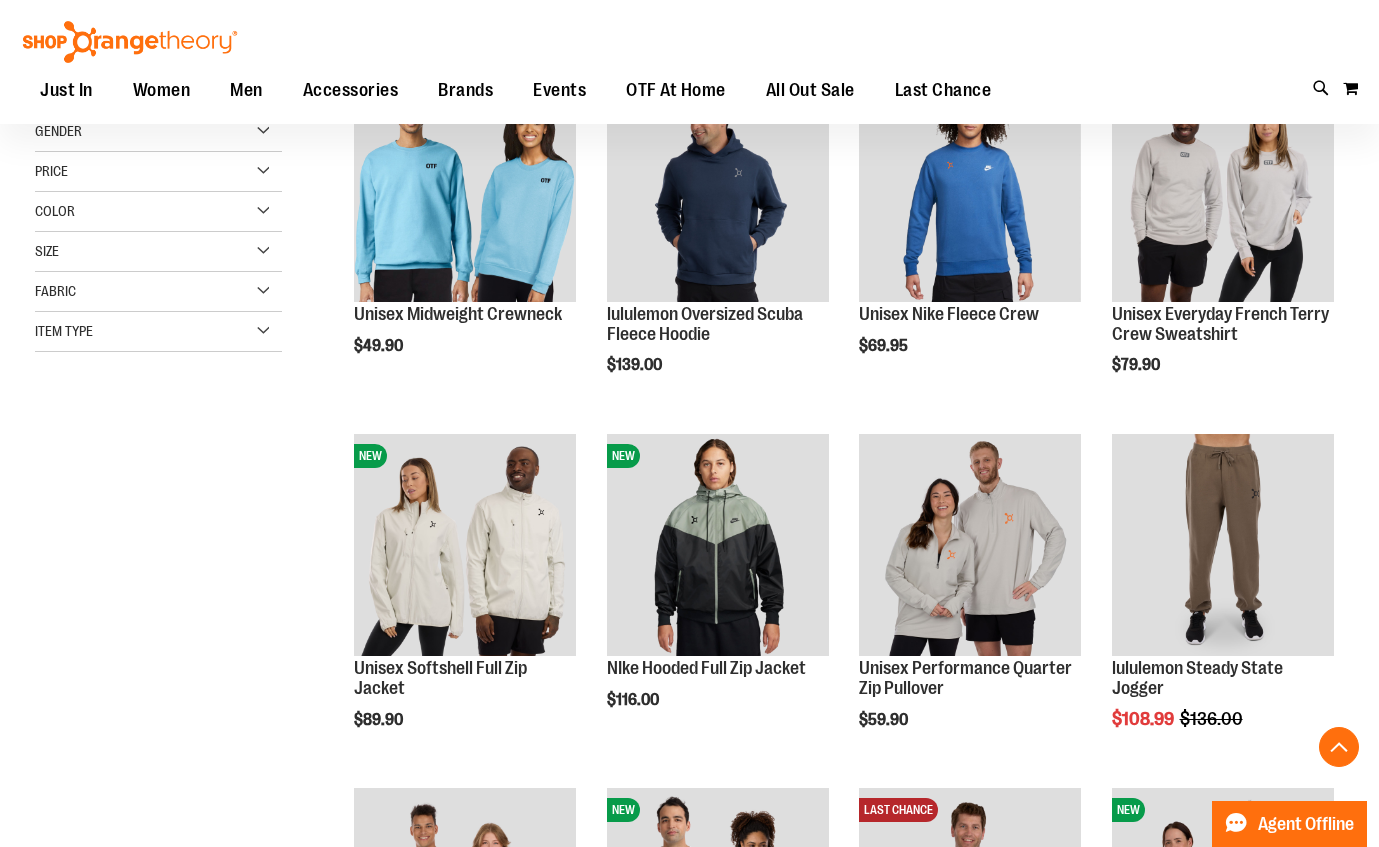 type on "******" 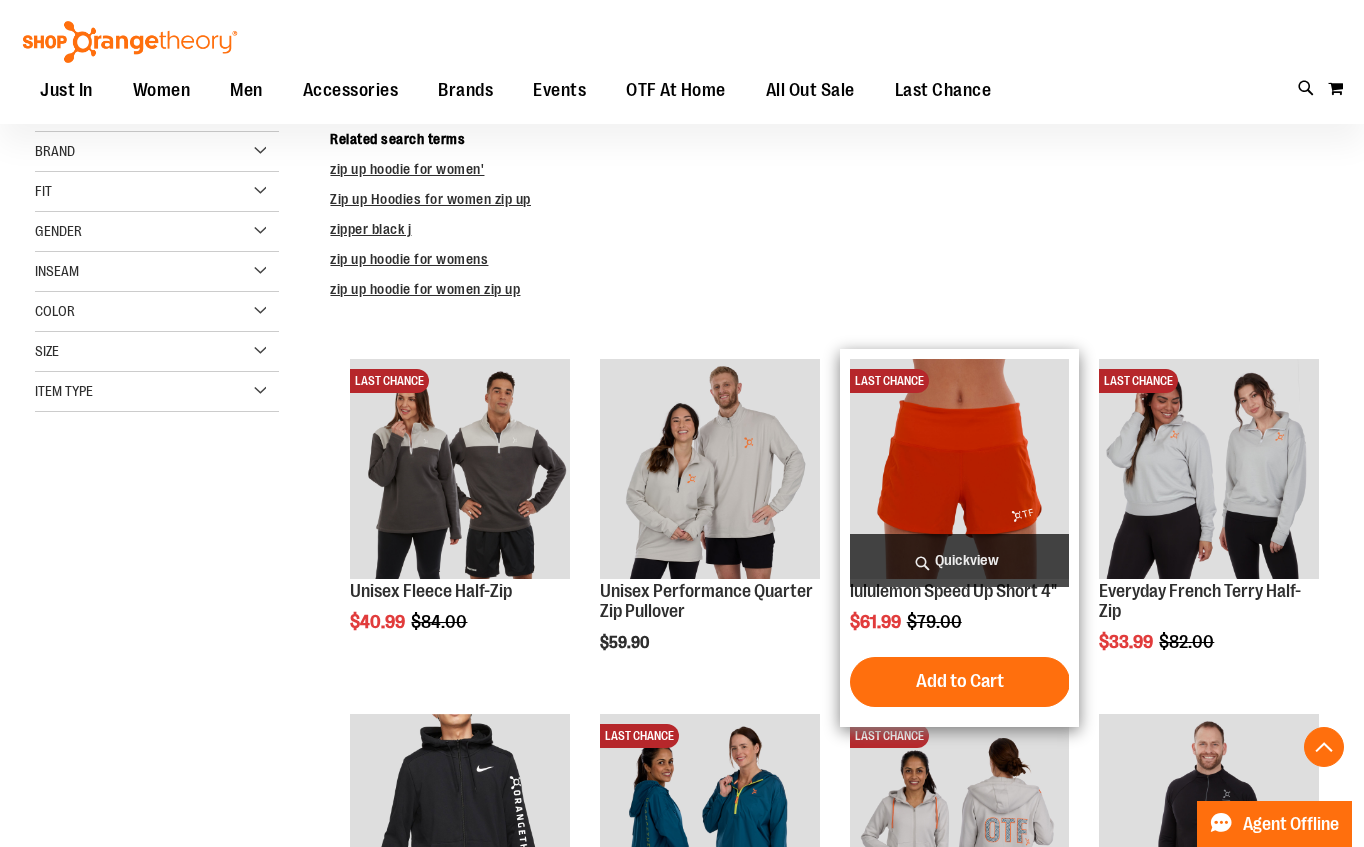 scroll, scrollTop: 689, scrollLeft: 0, axis: vertical 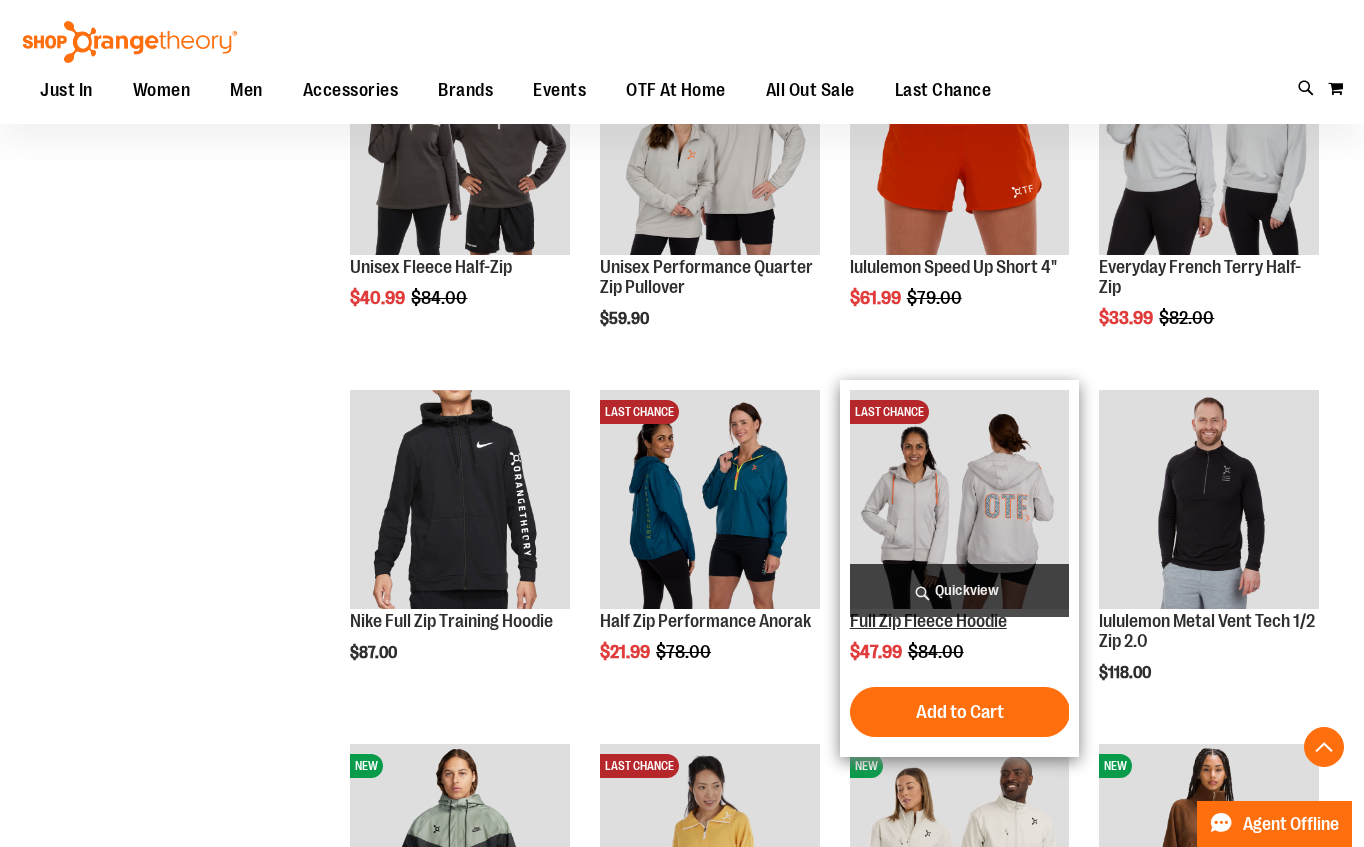 click on "Full Zip Fleece Hoodie" at bounding box center (928, 621) 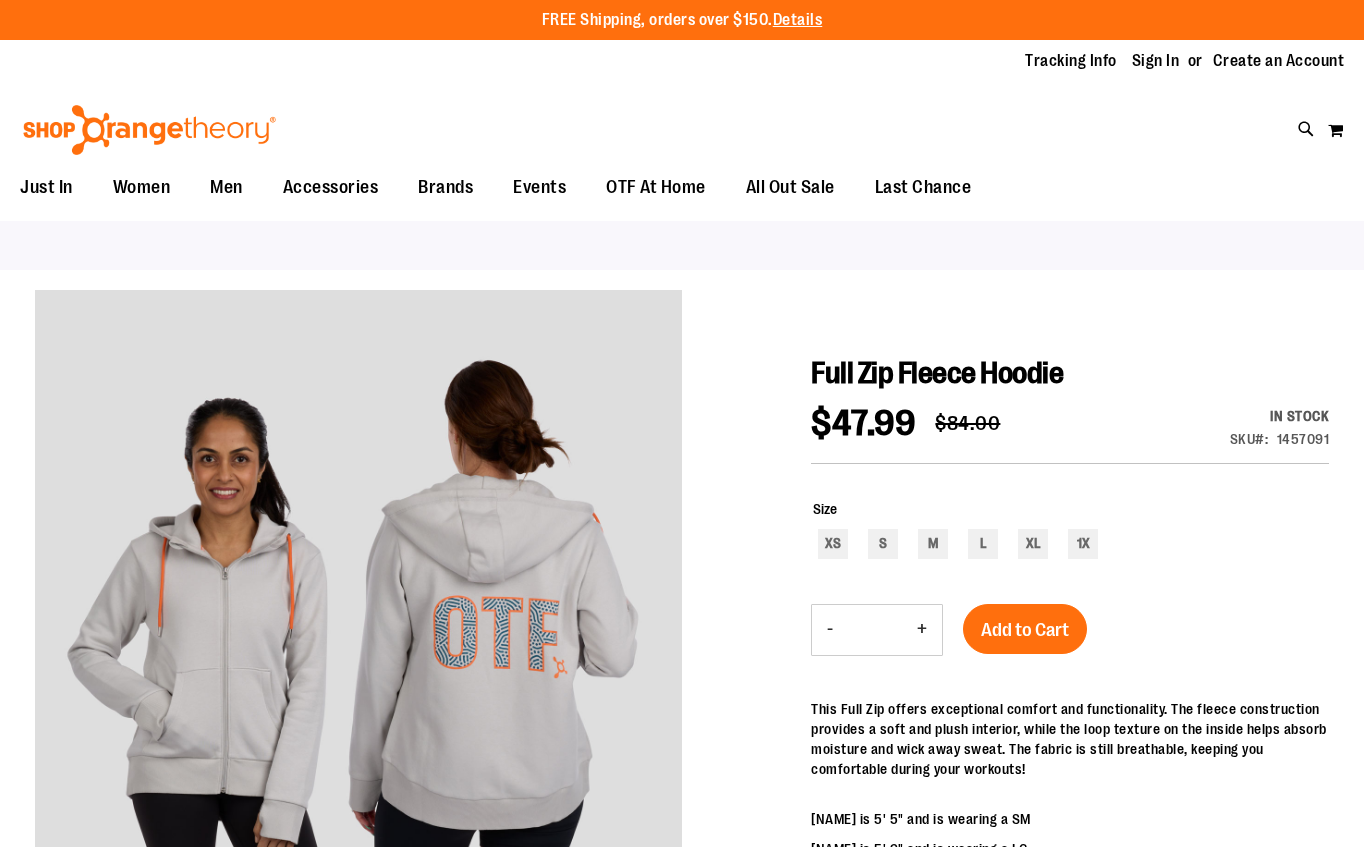 scroll, scrollTop: 0, scrollLeft: 0, axis: both 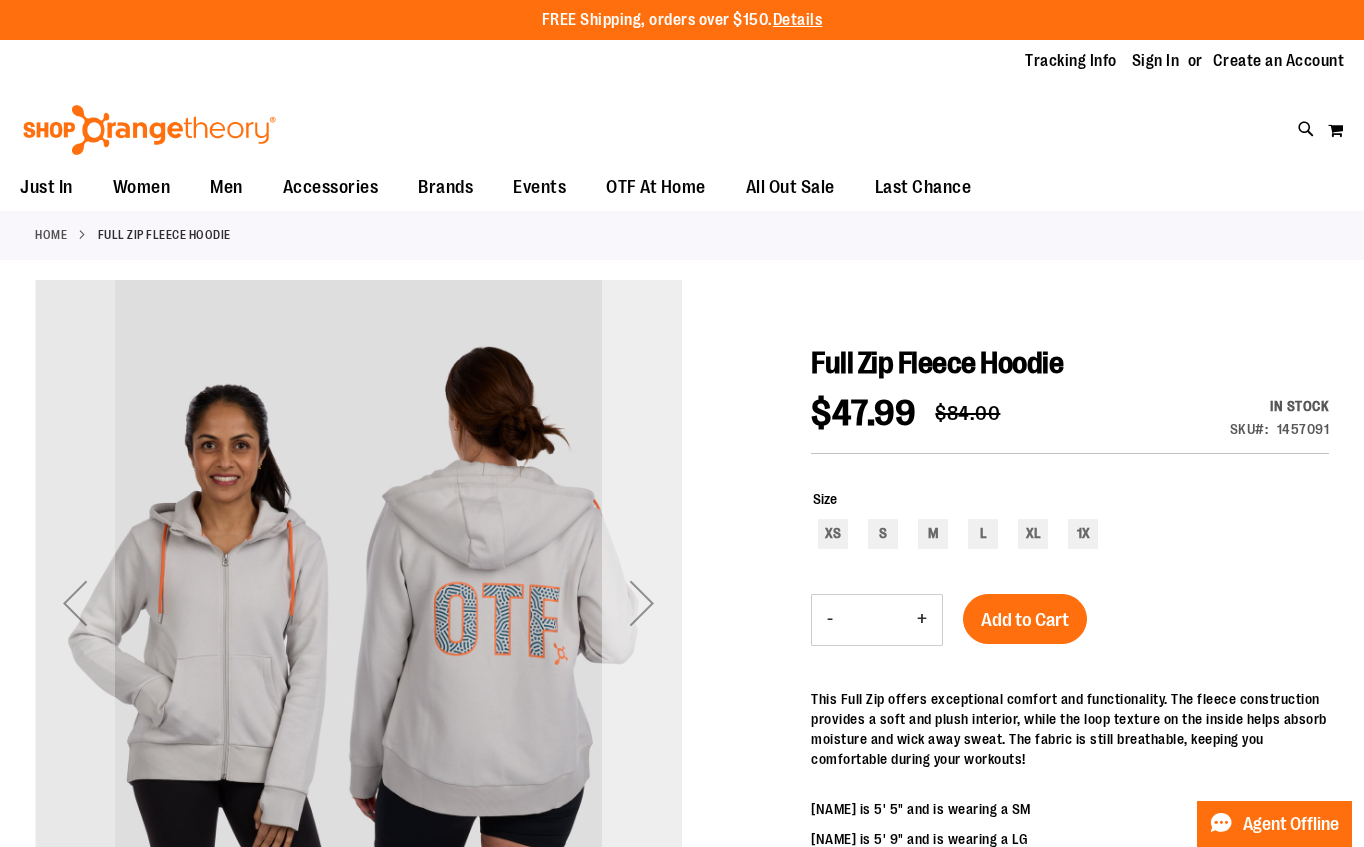 click at bounding box center [642, 603] 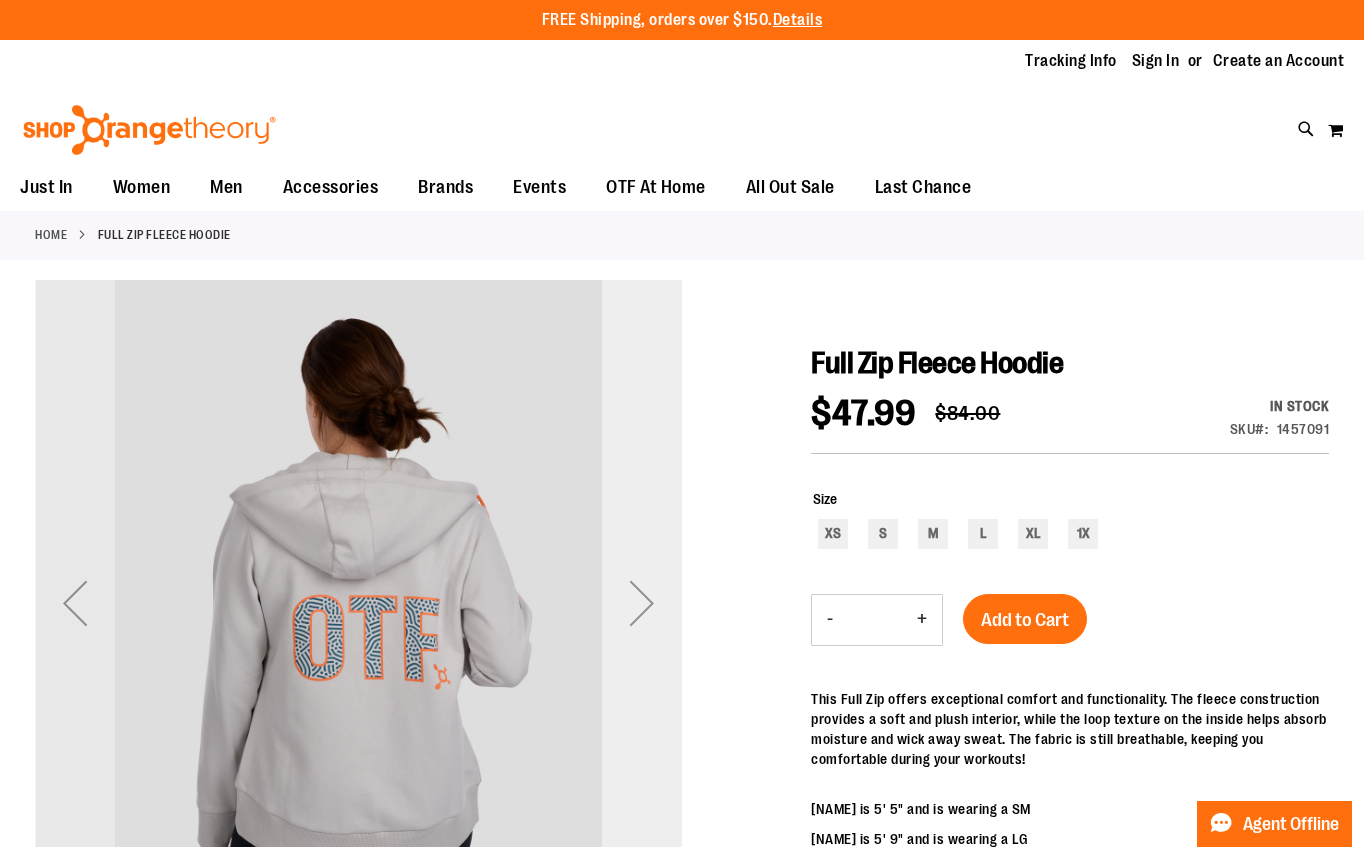 click at bounding box center [642, 603] 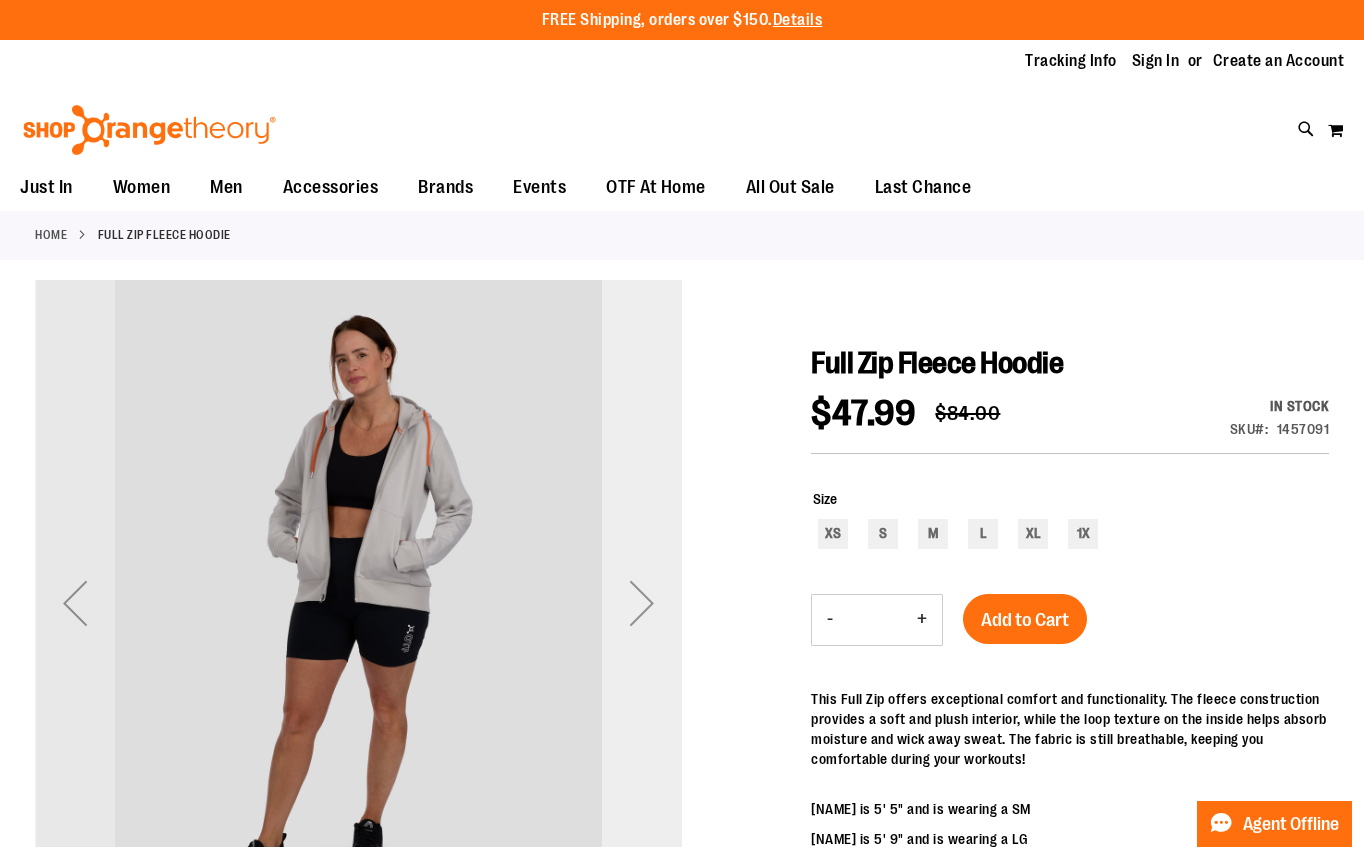click at bounding box center [642, 603] 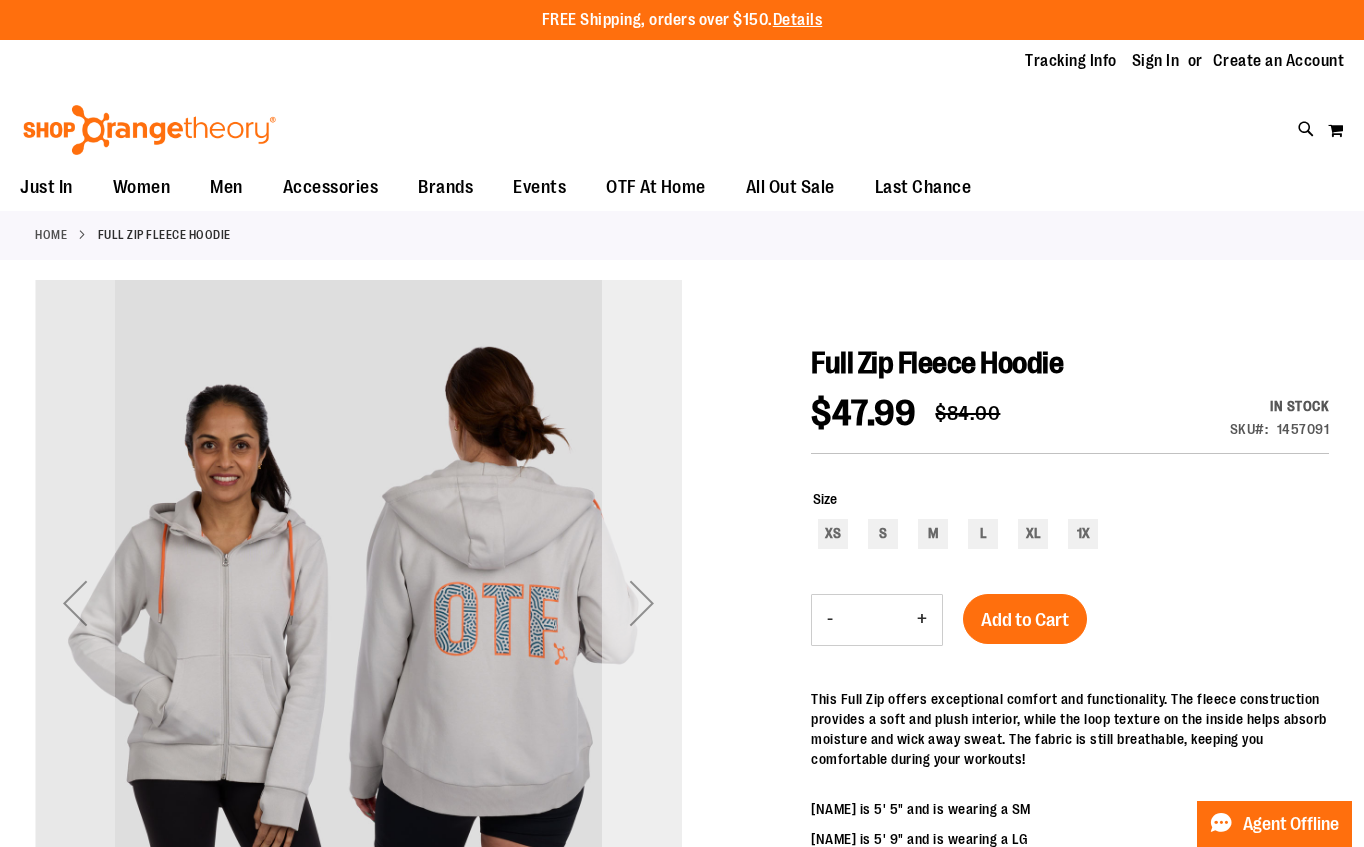 click at bounding box center (642, 603) 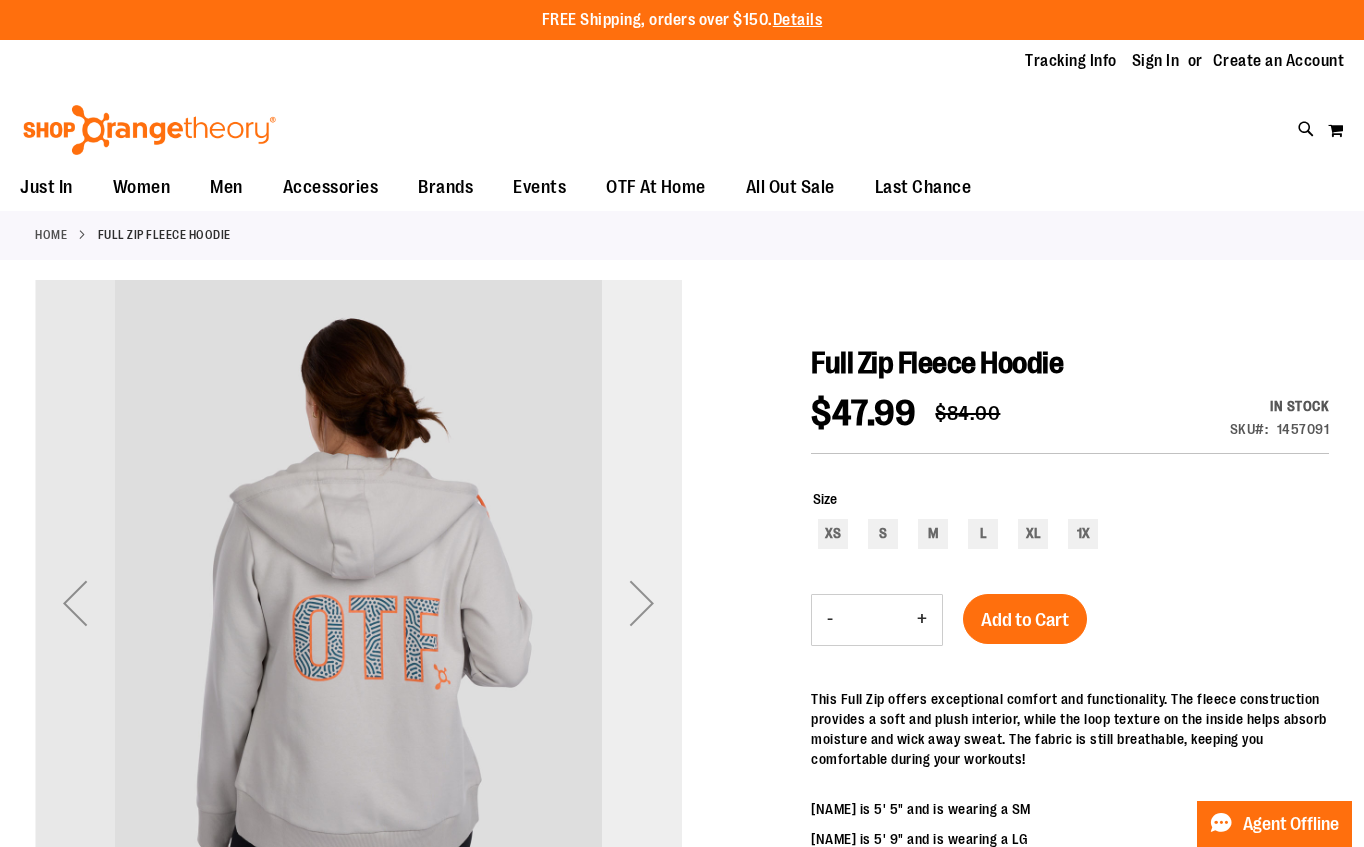 click at bounding box center [642, 603] 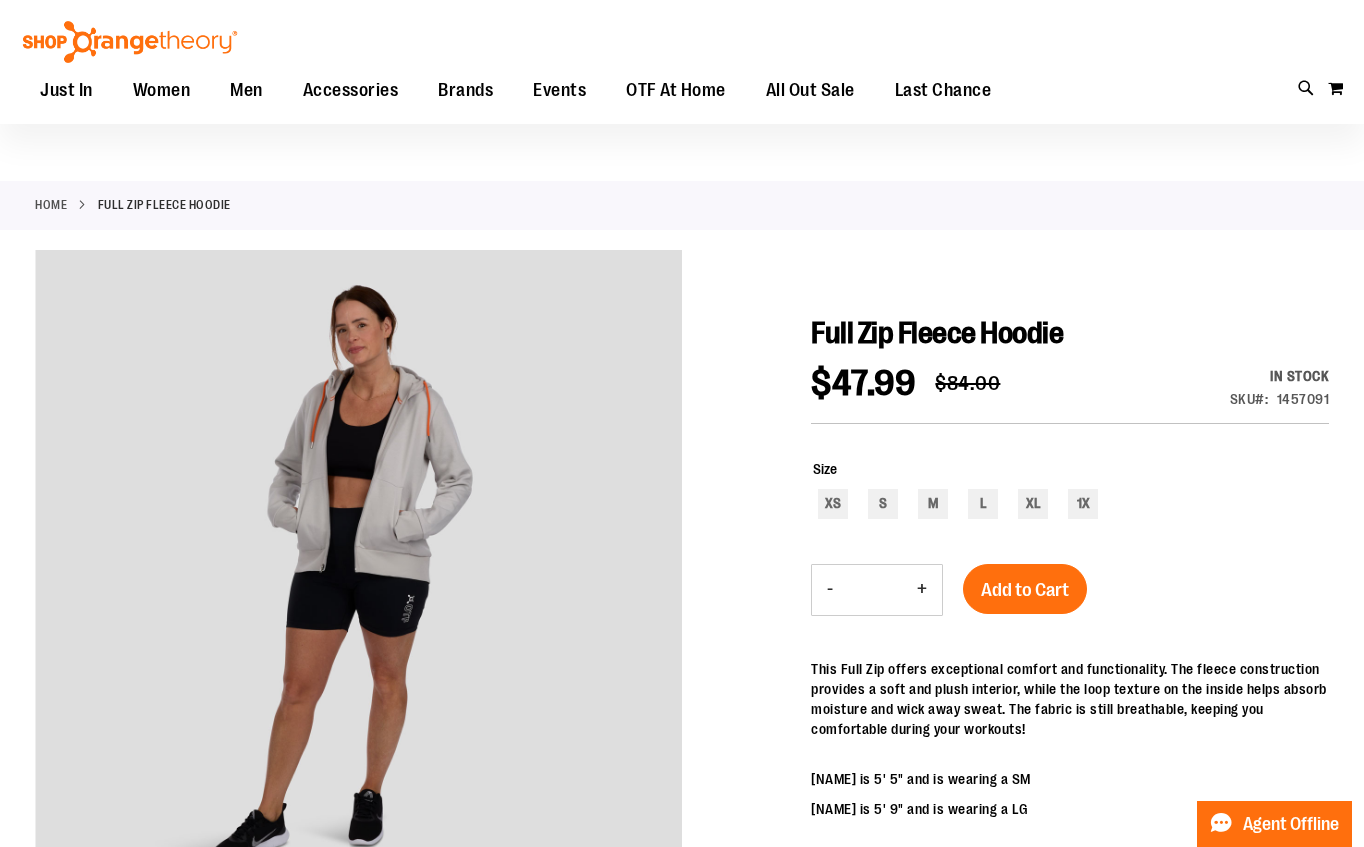 scroll, scrollTop: 0, scrollLeft: 0, axis: both 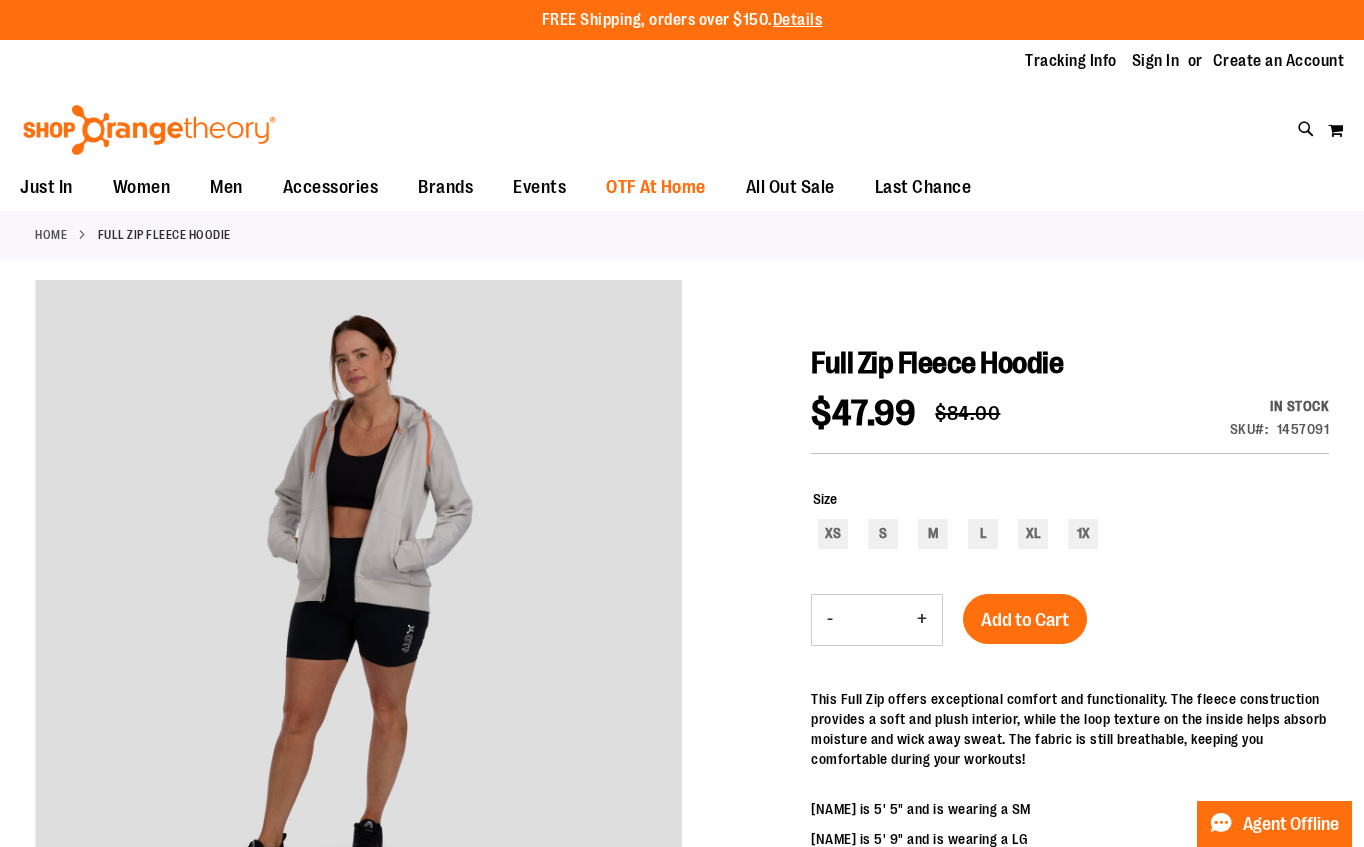 click on "OTF At Home" at bounding box center [656, 187] 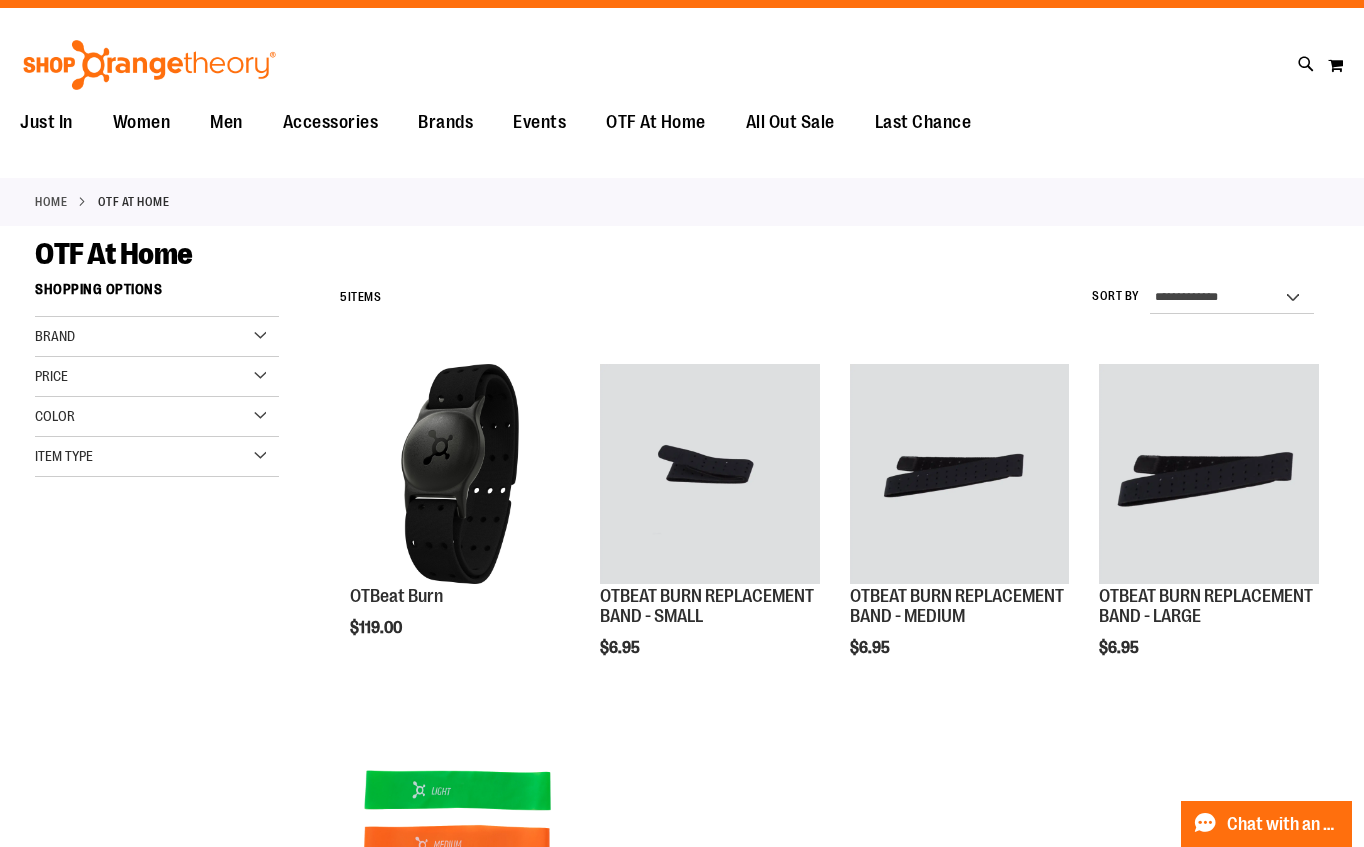 scroll, scrollTop: 0, scrollLeft: 0, axis: both 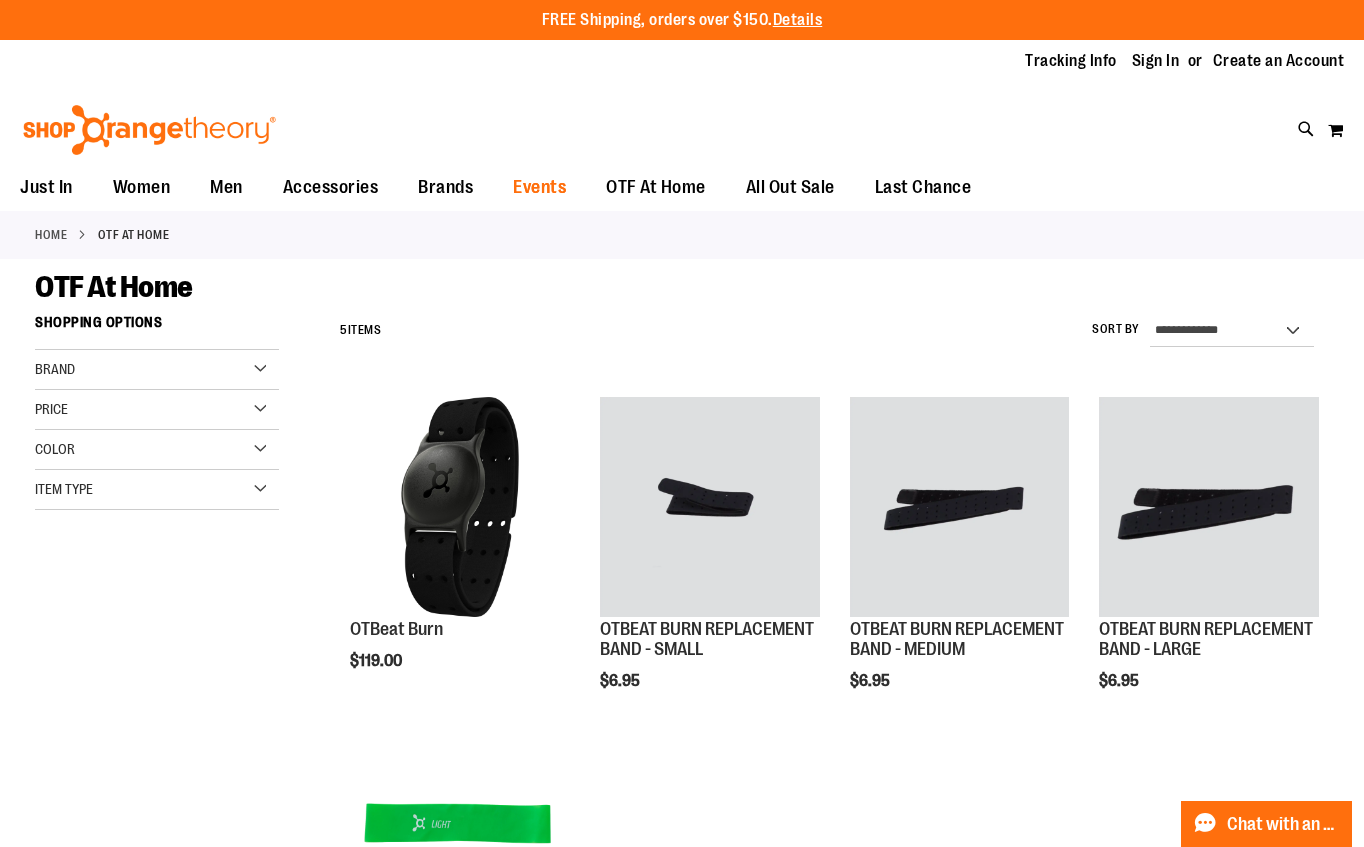 click on "Events" at bounding box center (539, 187) 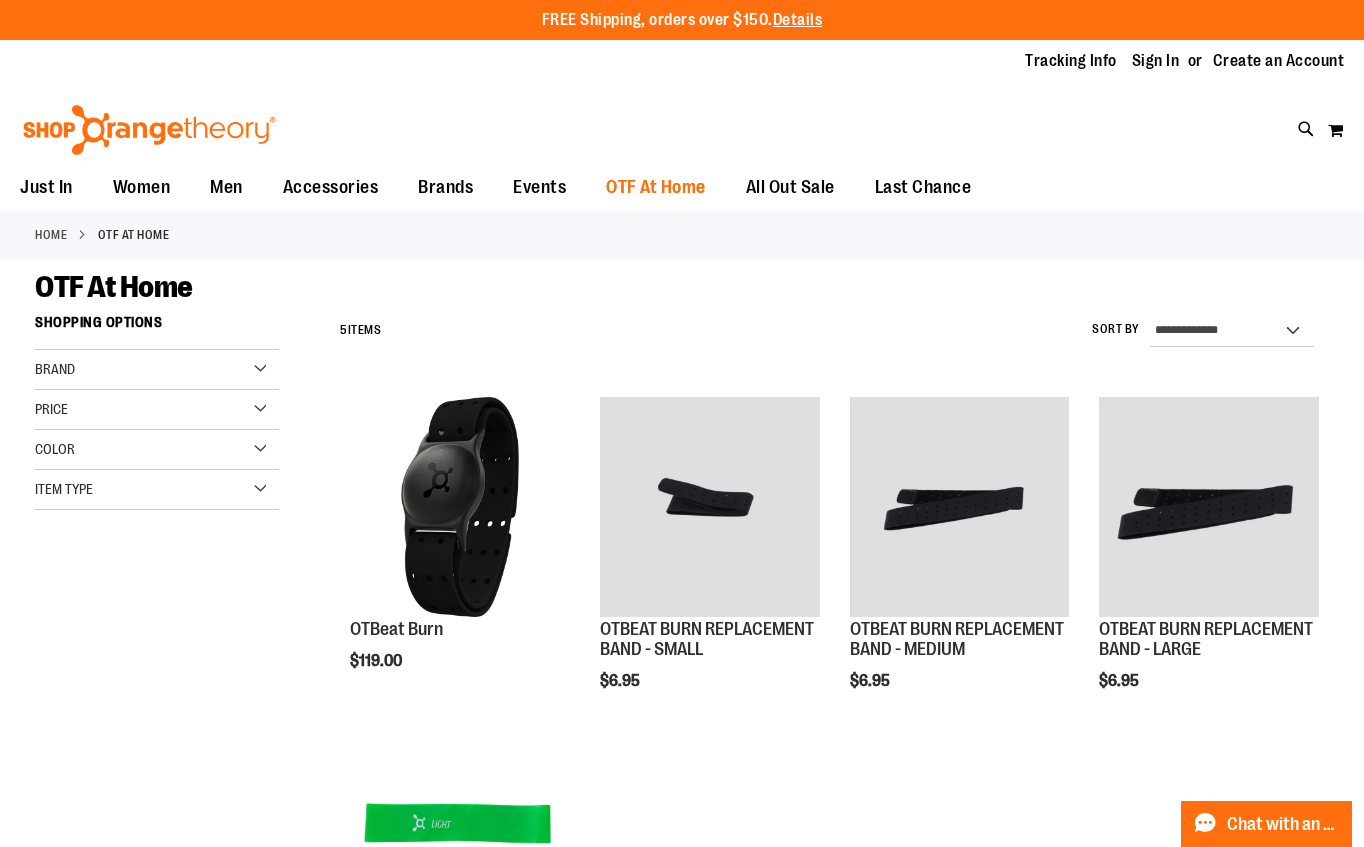 click on "OTF At Home" at bounding box center [656, 187] 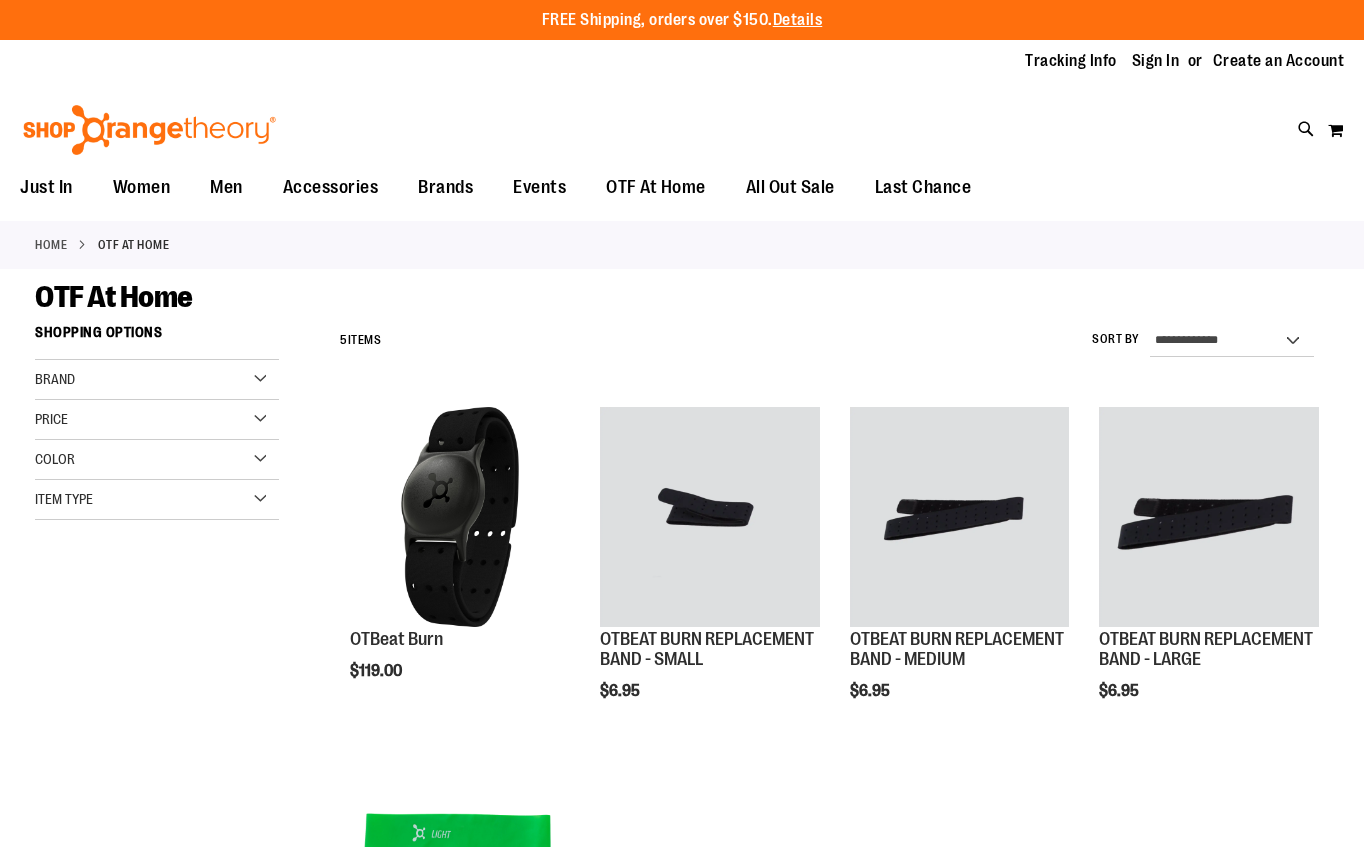 scroll, scrollTop: 0, scrollLeft: 0, axis: both 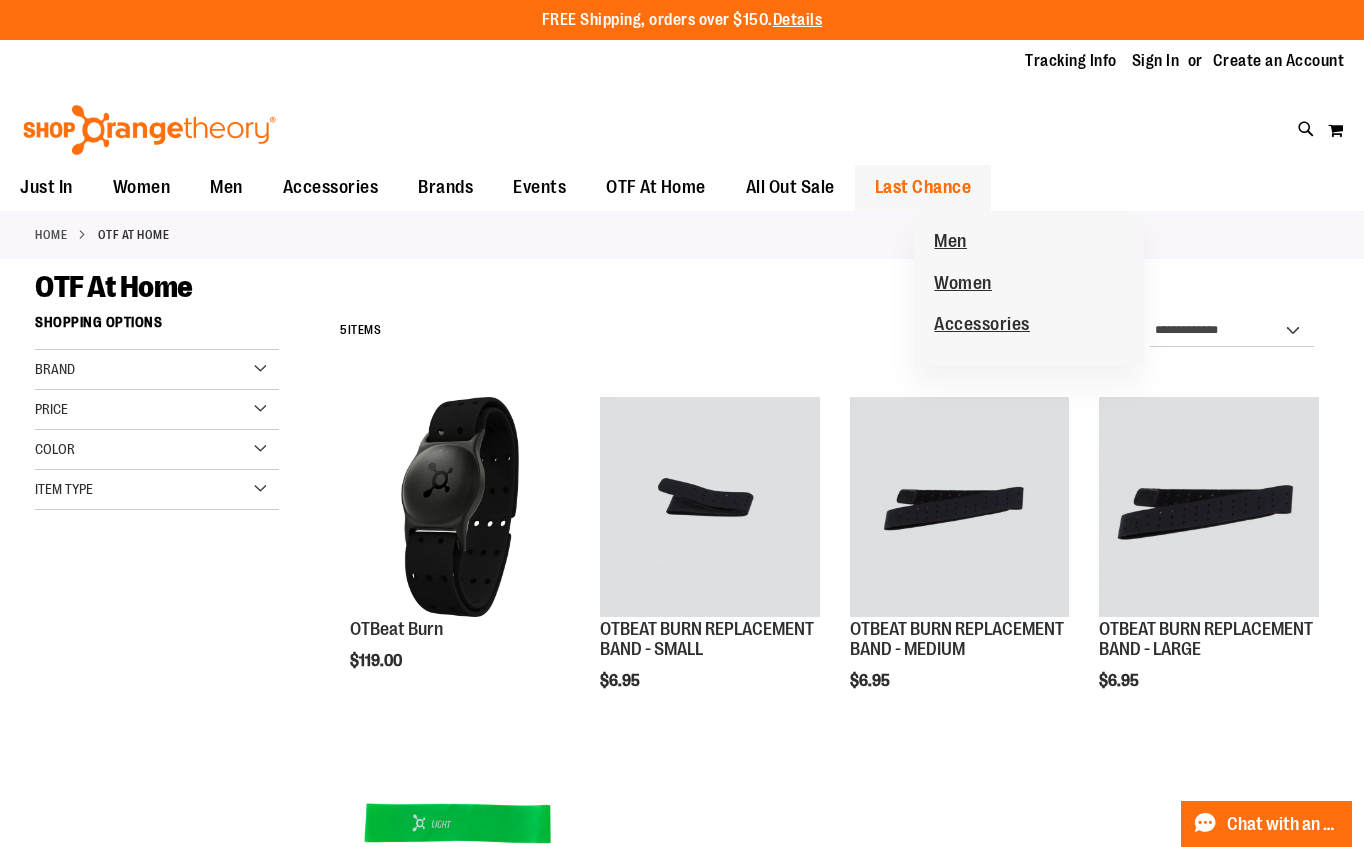 click on "Last Chance" at bounding box center [923, 188] 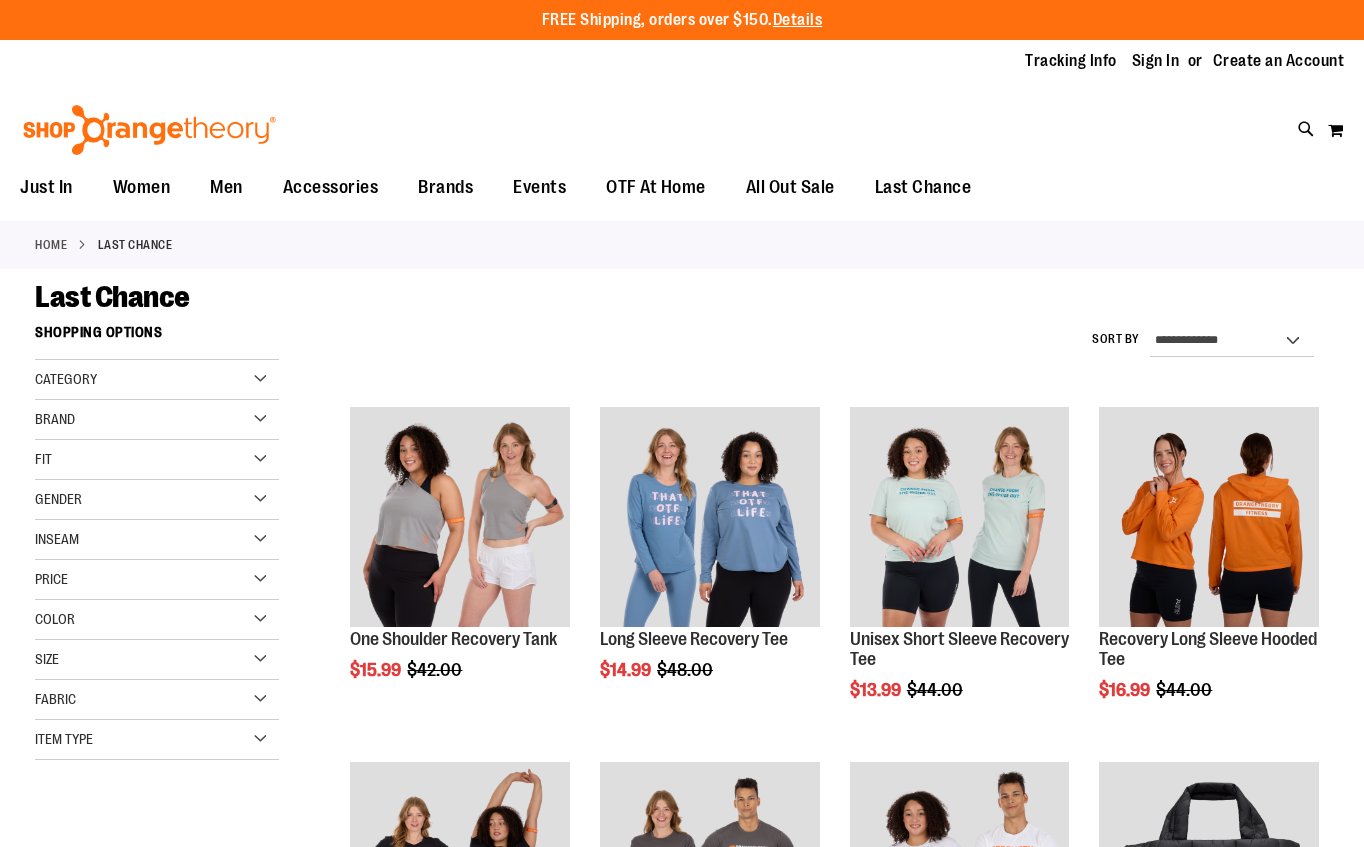 scroll, scrollTop: 0, scrollLeft: 0, axis: both 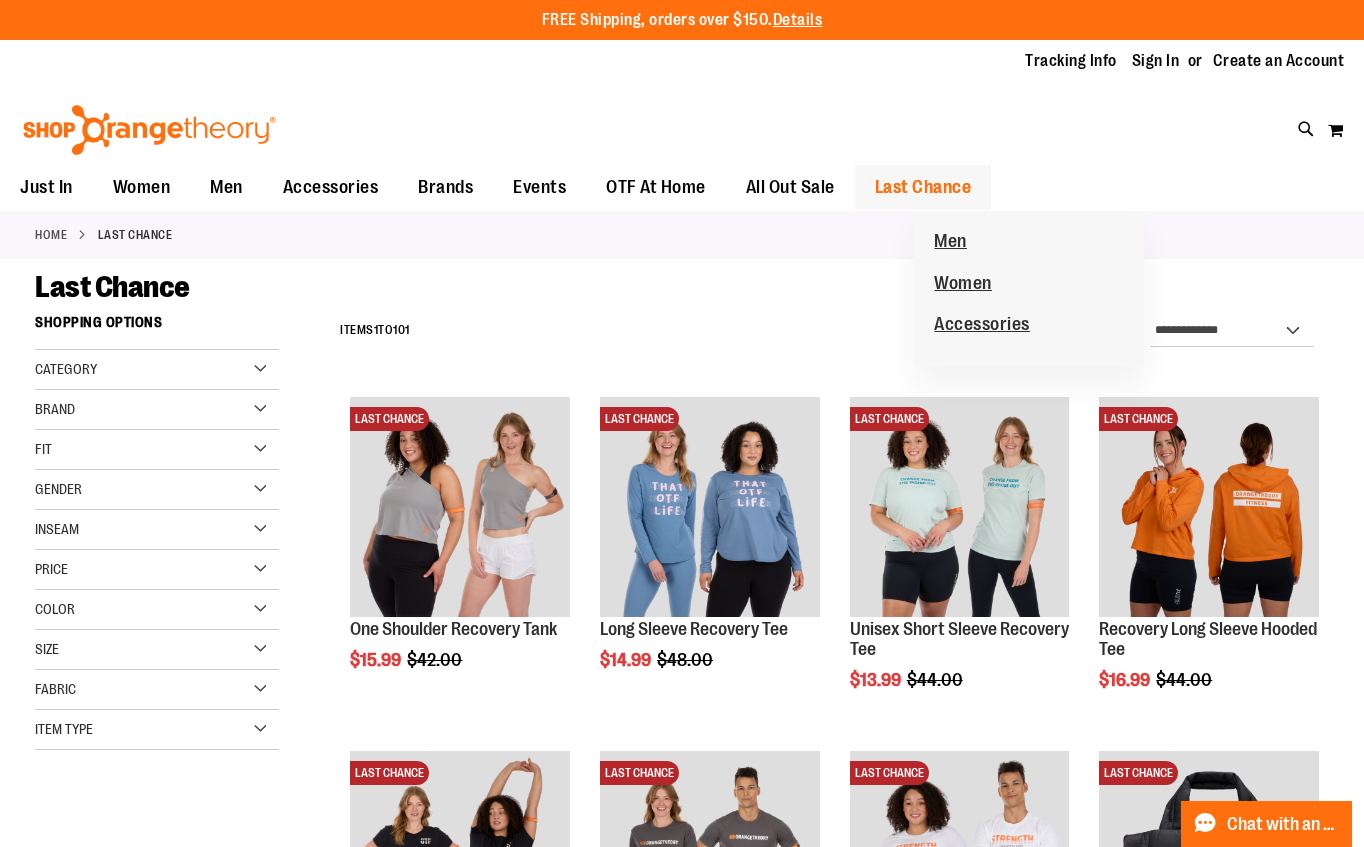 click on "Last Chance" at bounding box center [923, 187] 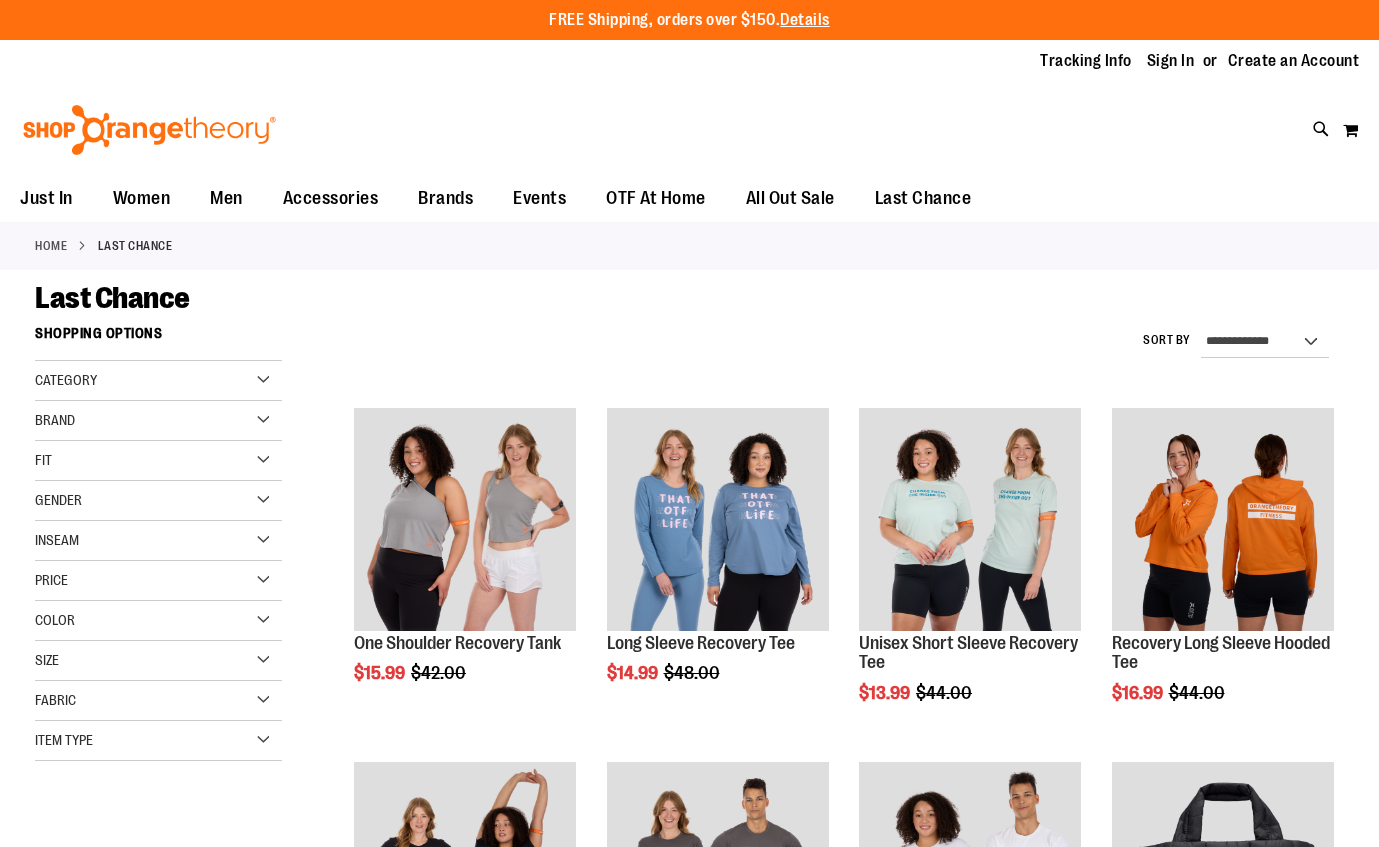scroll, scrollTop: 0, scrollLeft: 0, axis: both 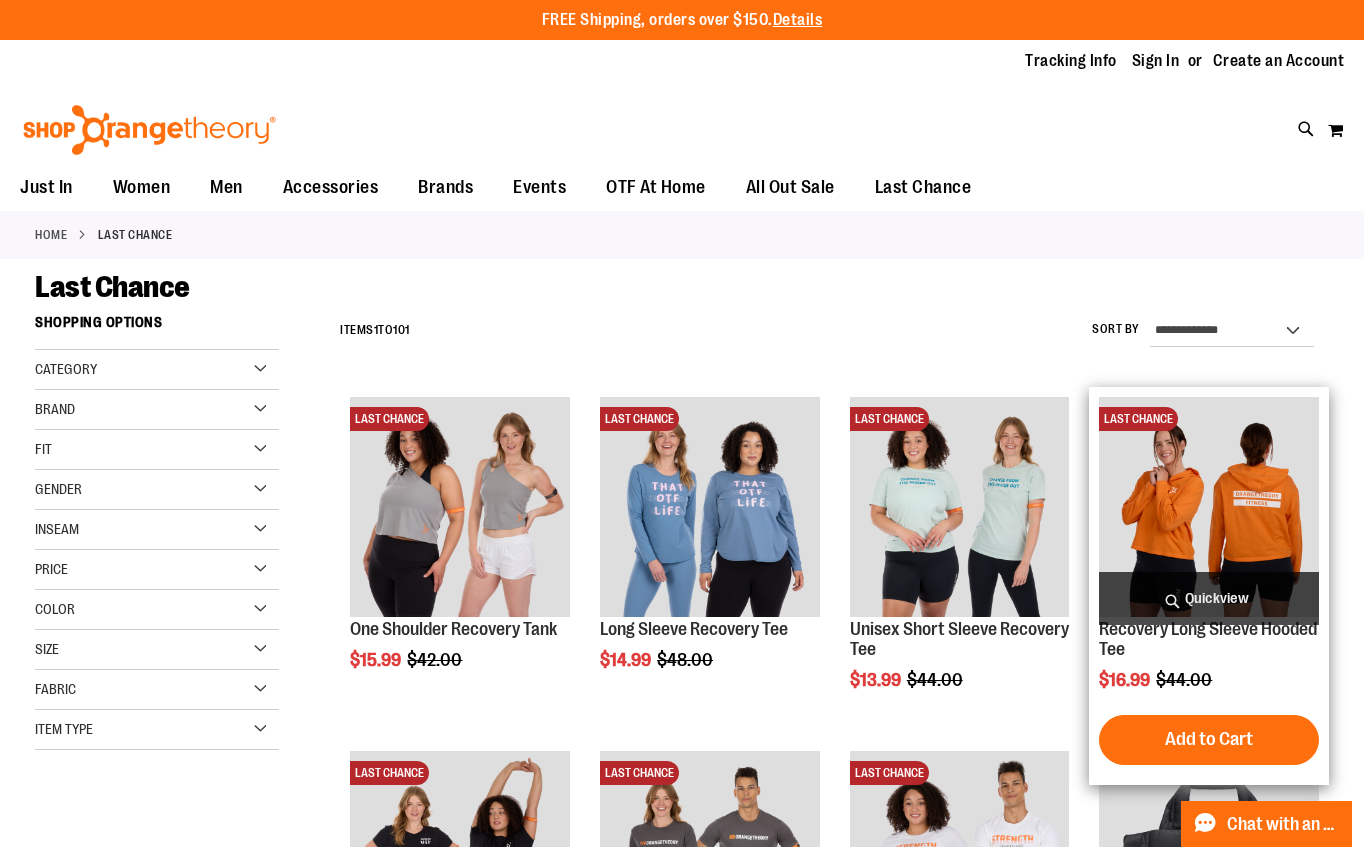 click on "Quickview" at bounding box center [1209, 598] 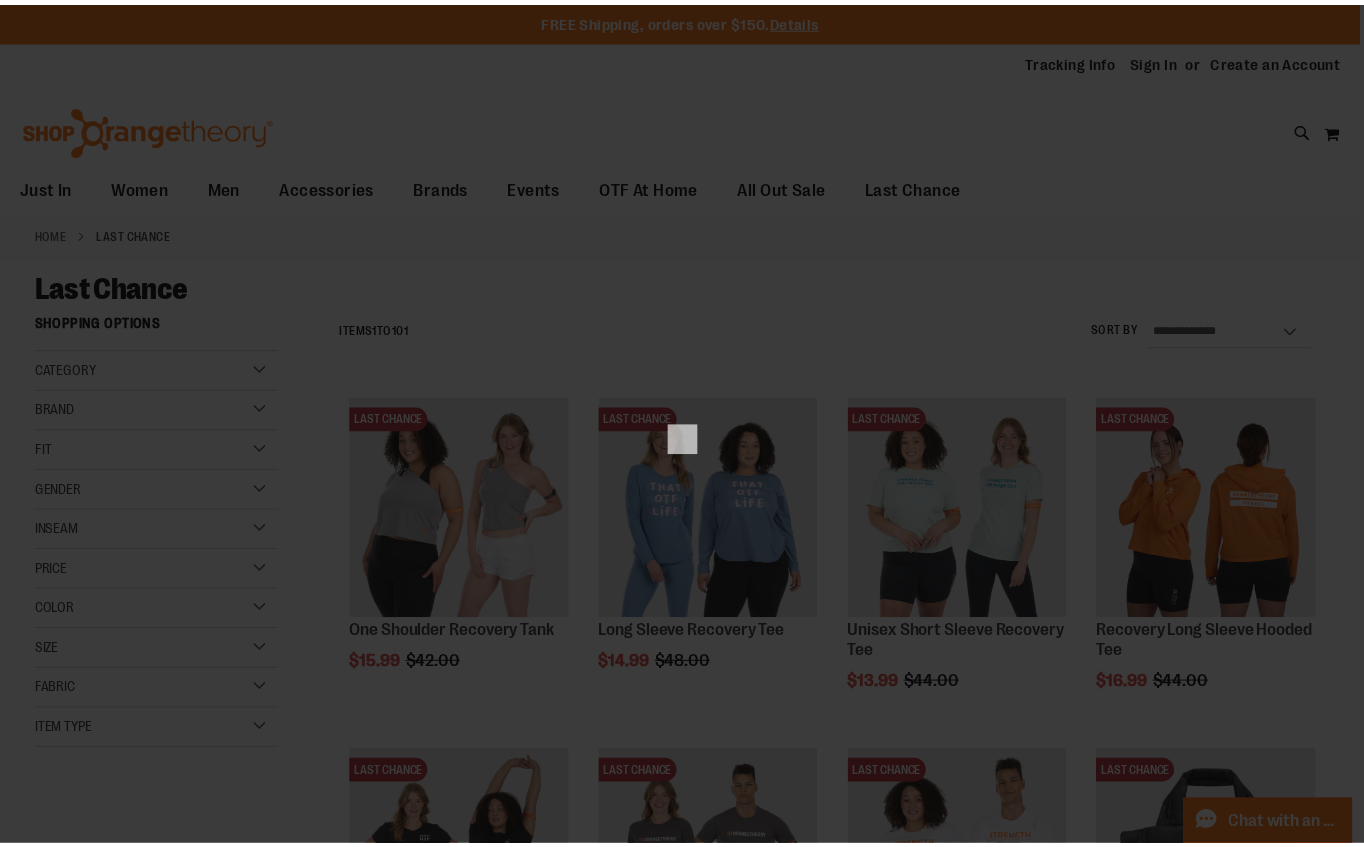 scroll, scrollTop: 0, scrollLeft: 0, axis: both 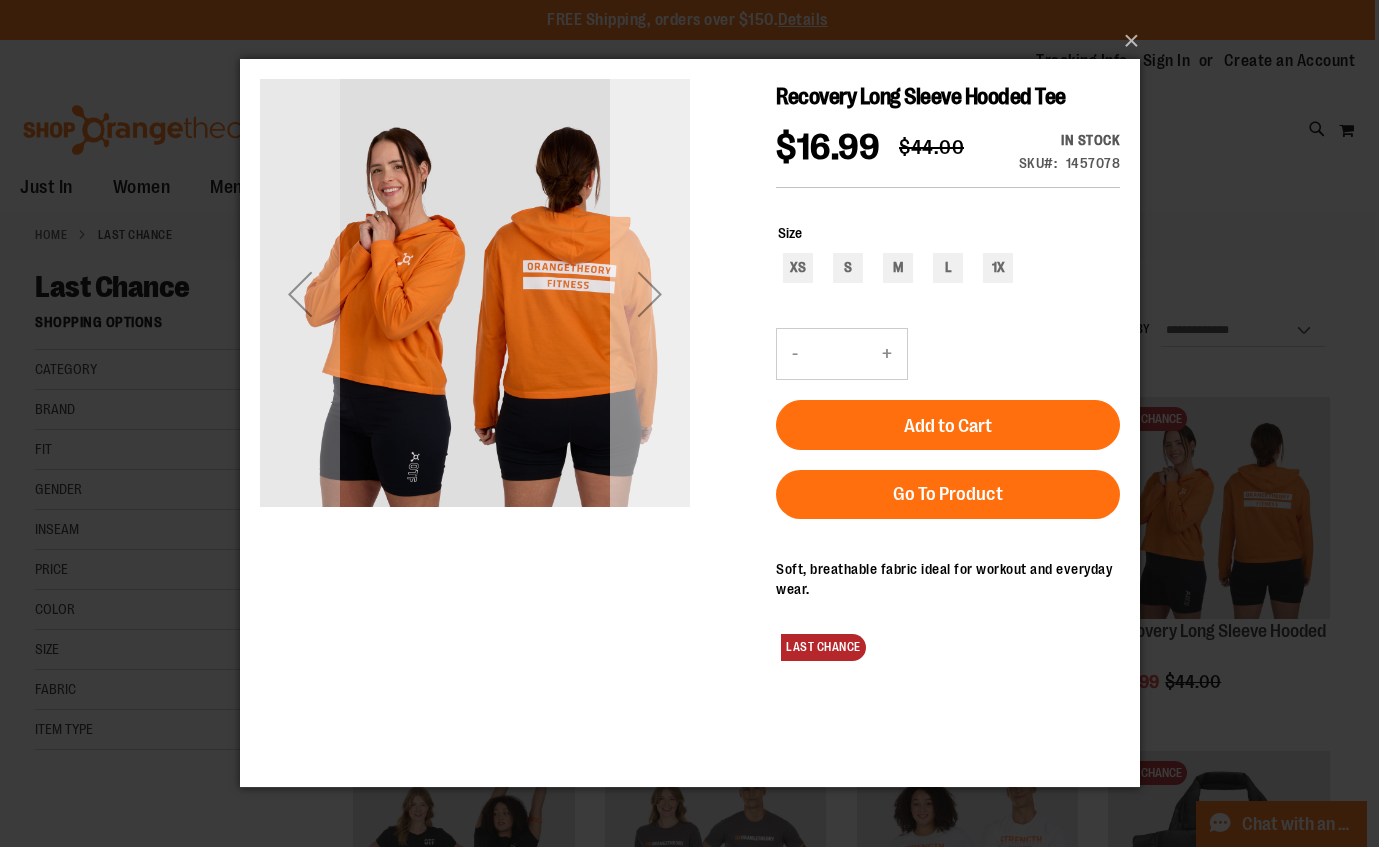 click at bounding box center (649, 294) 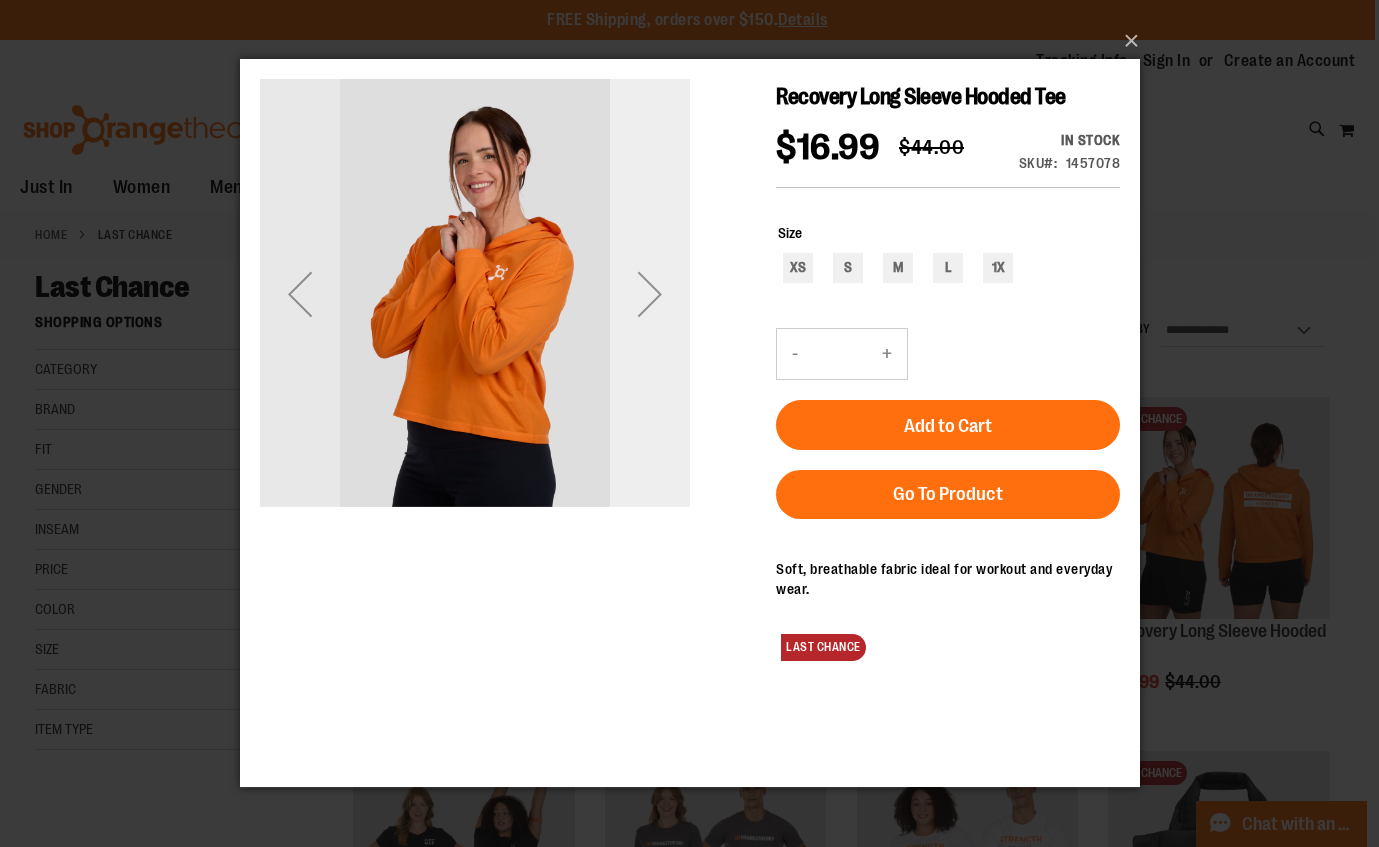 click at bounding box center (649, 294) 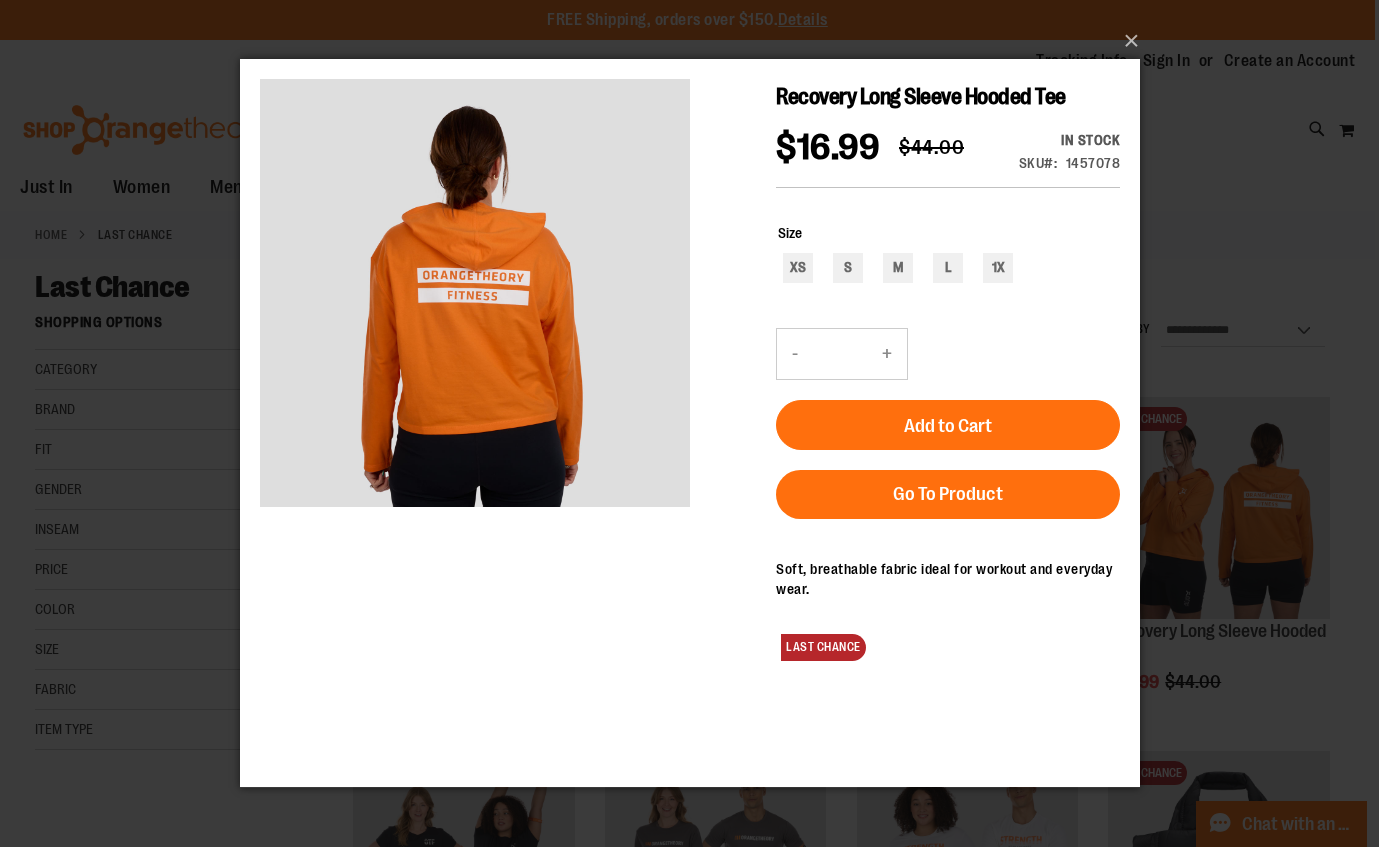 click on "×" at bounding box center (689, 423) 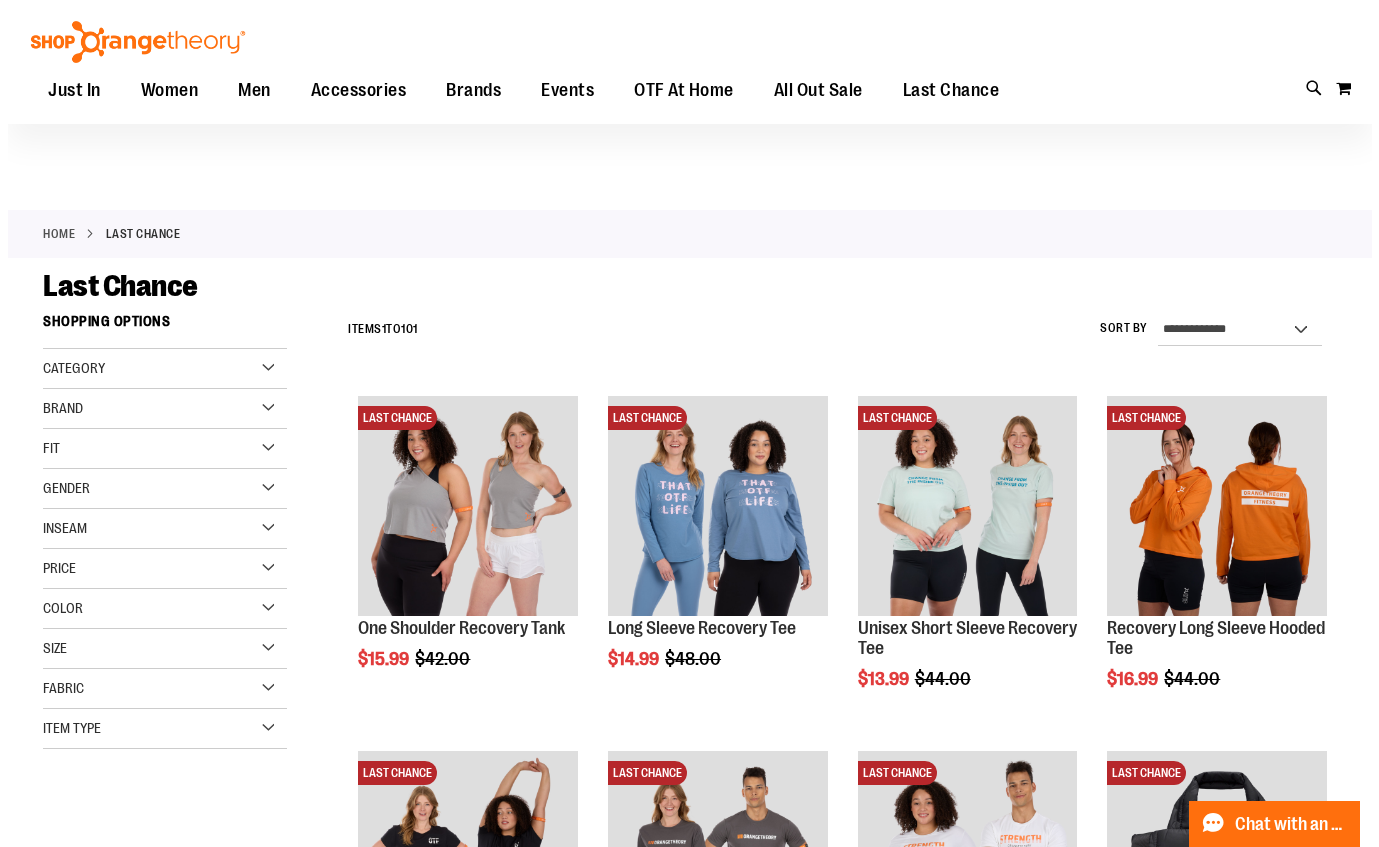 scroll, scrollTop: 659, scrollLeft: 0, axis: vertical 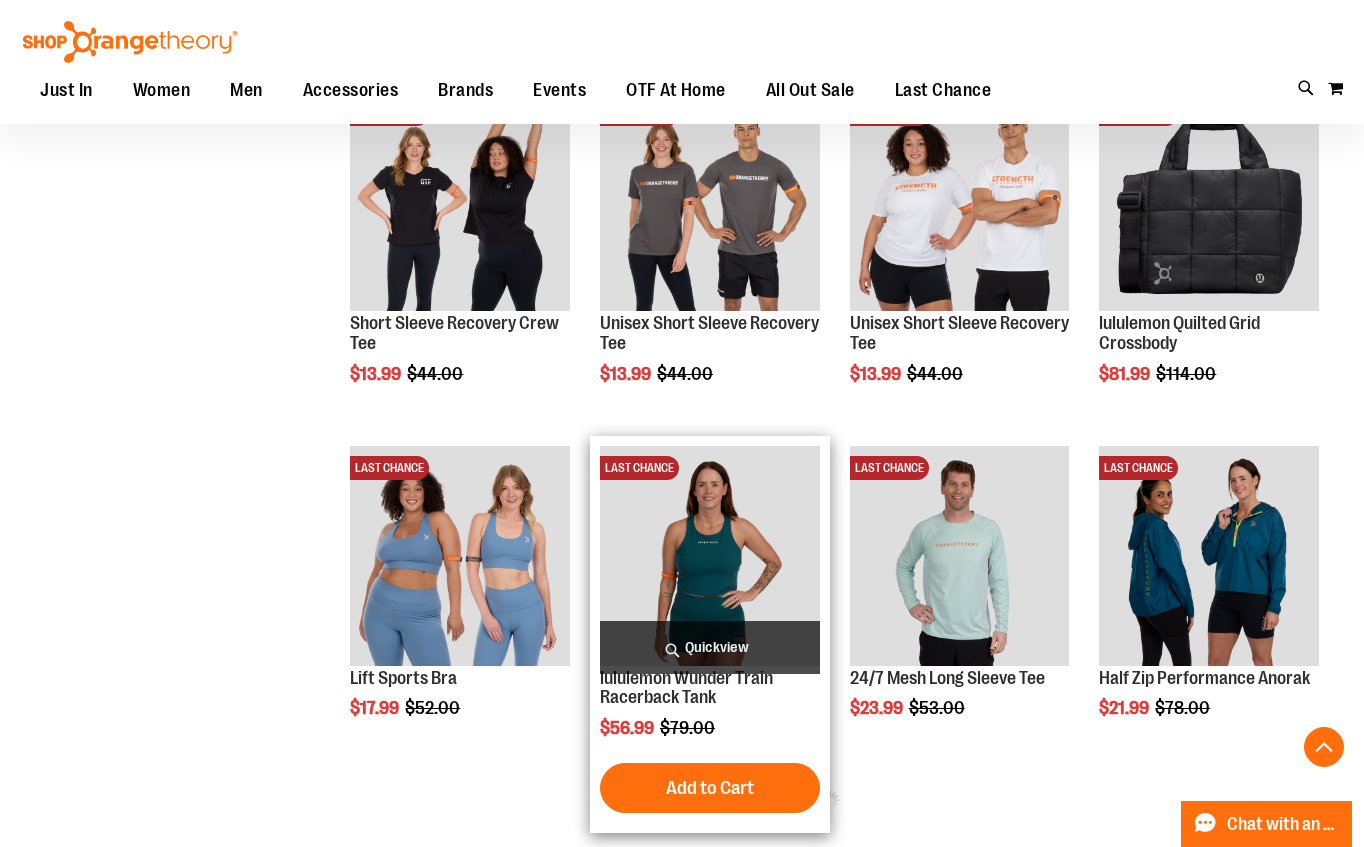 click at bounding box center (710, 556) 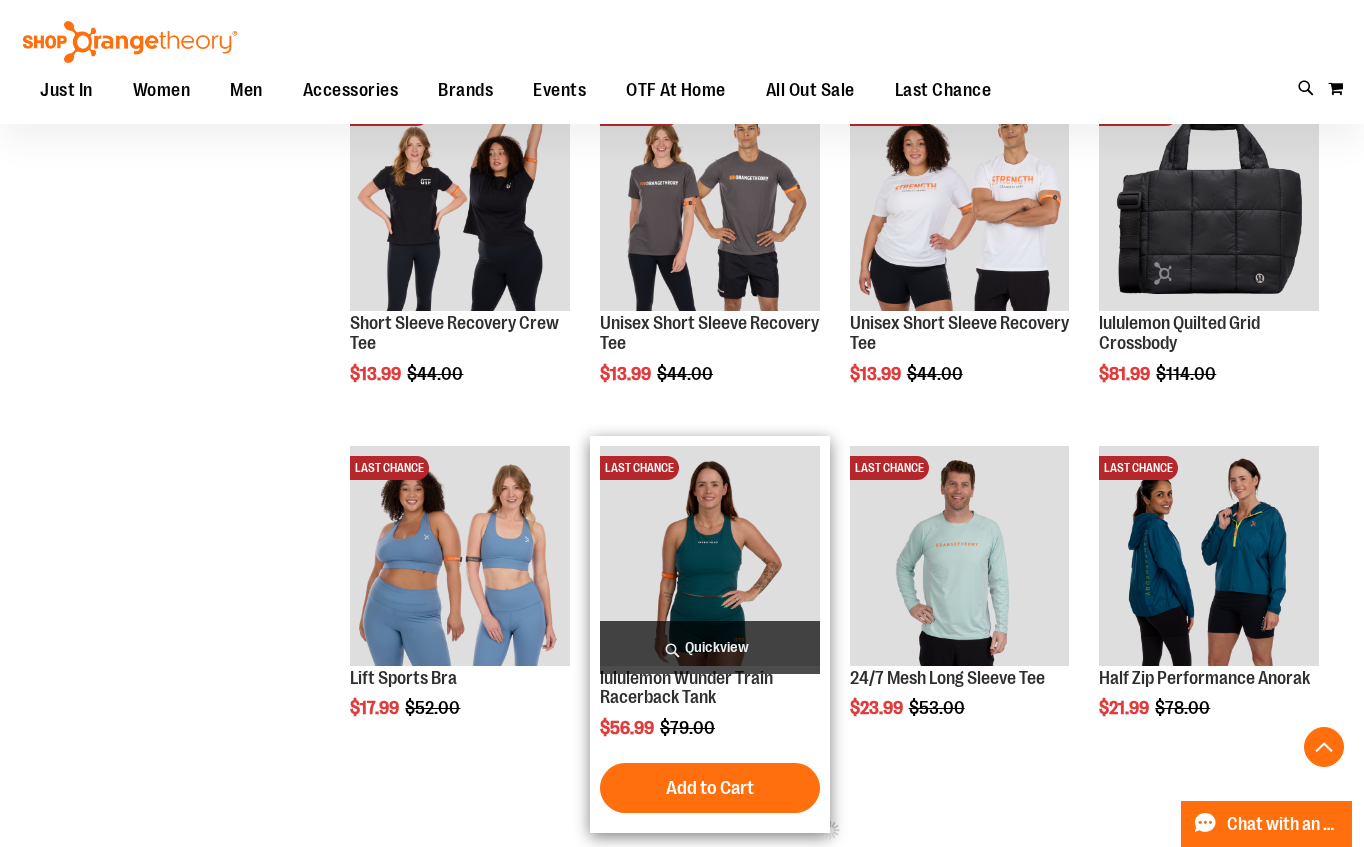 click on "Quickview" at bounding box center [710, 647] 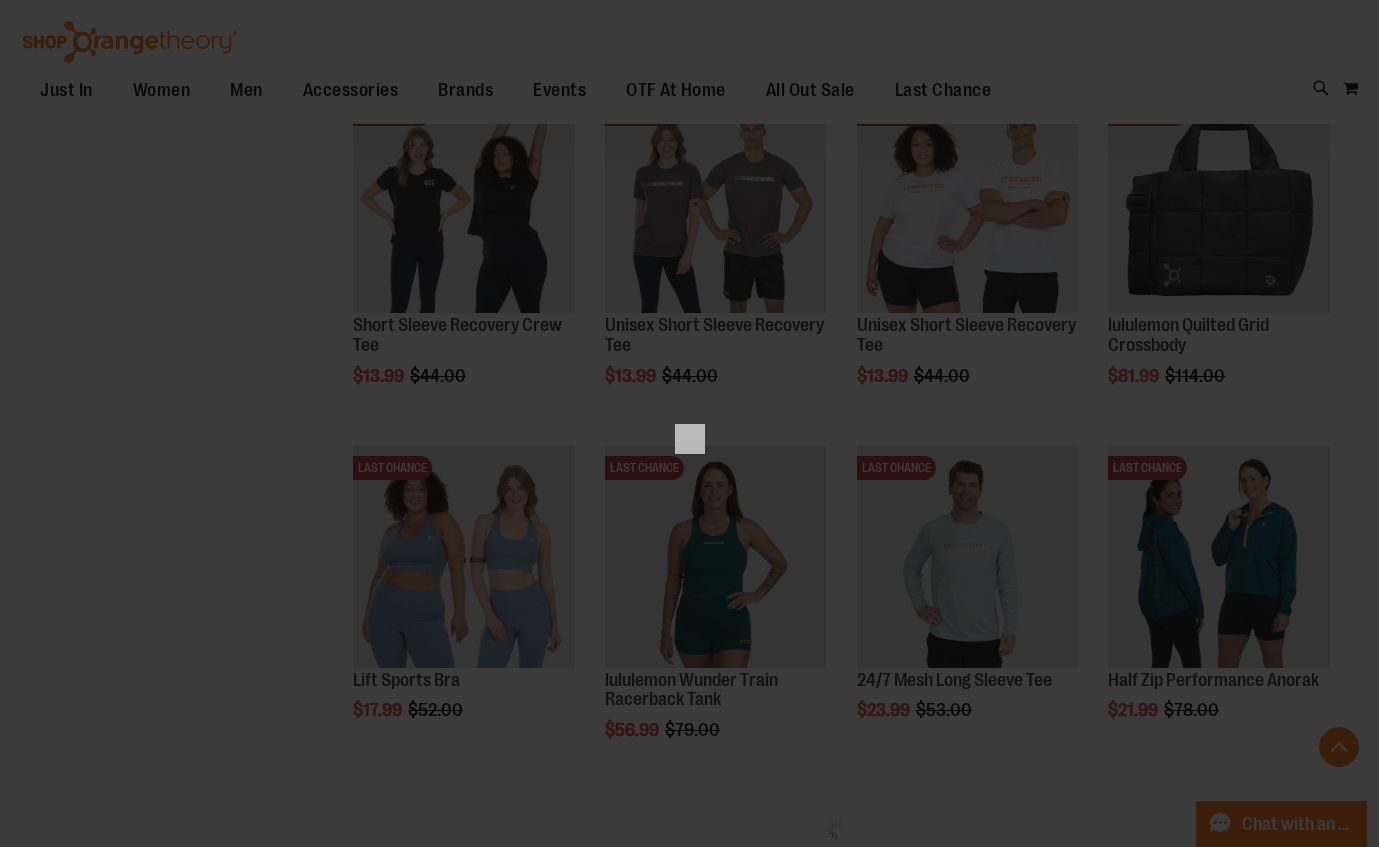 scroll, scrollTop: 0, scrollLeft: 0, axis: both 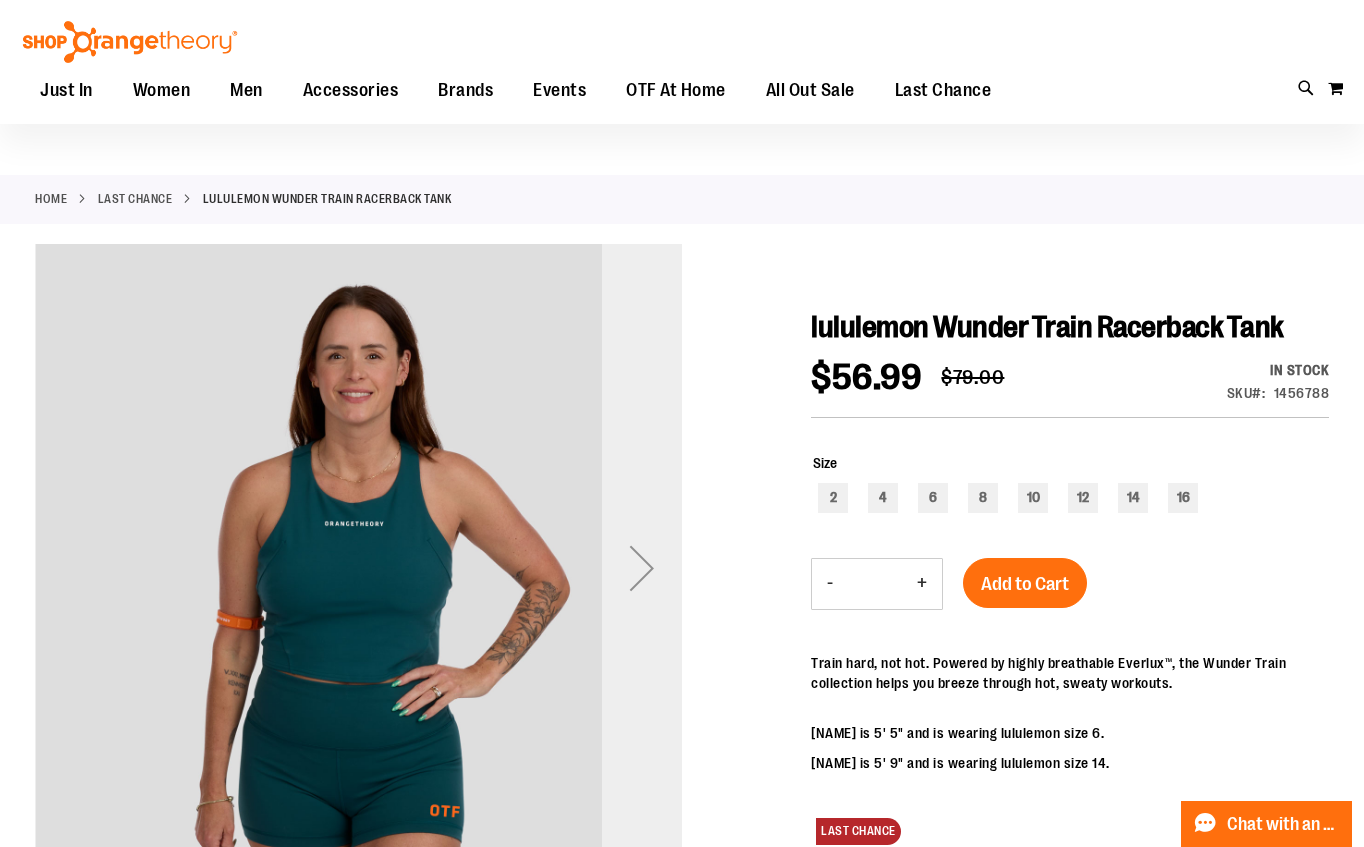 click at bounding box center [642, 568] 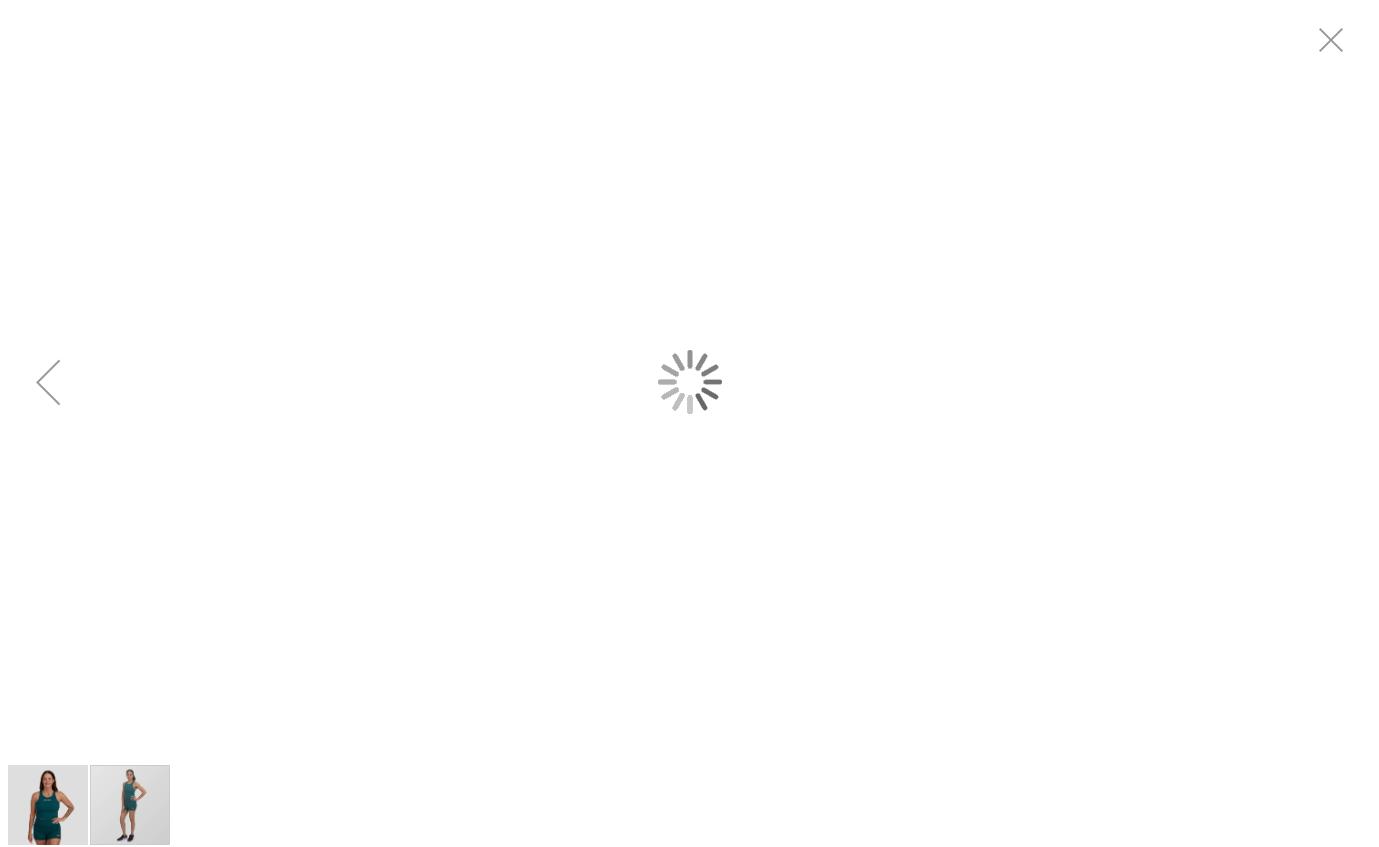 scroll, scrollTop: 0, scrollLeft: 0, axis: both 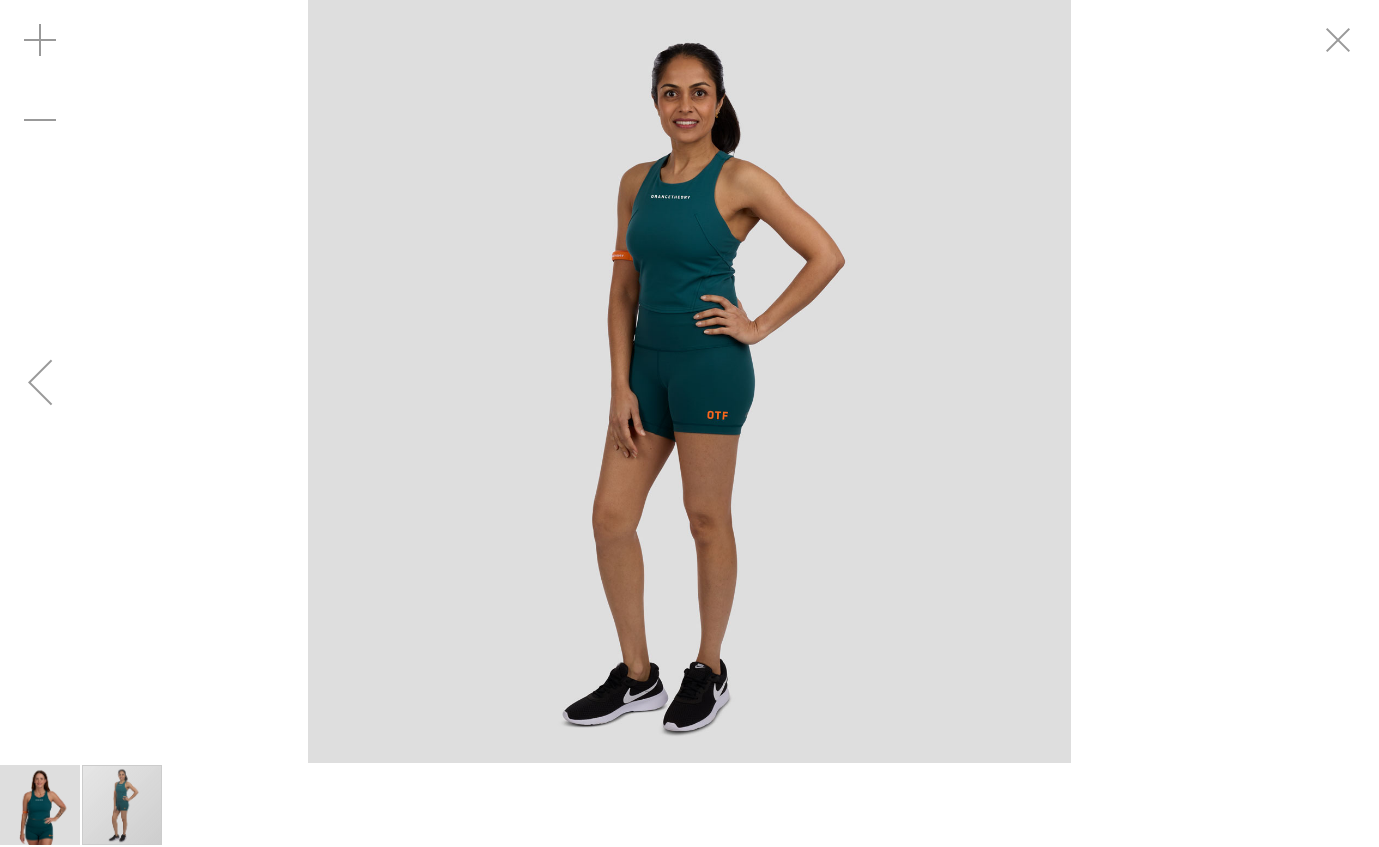 drag, startPoint x: 1282, startPoint y: 14, endPoint x: 1286, endPoint y: 25, distance: 11.7046995 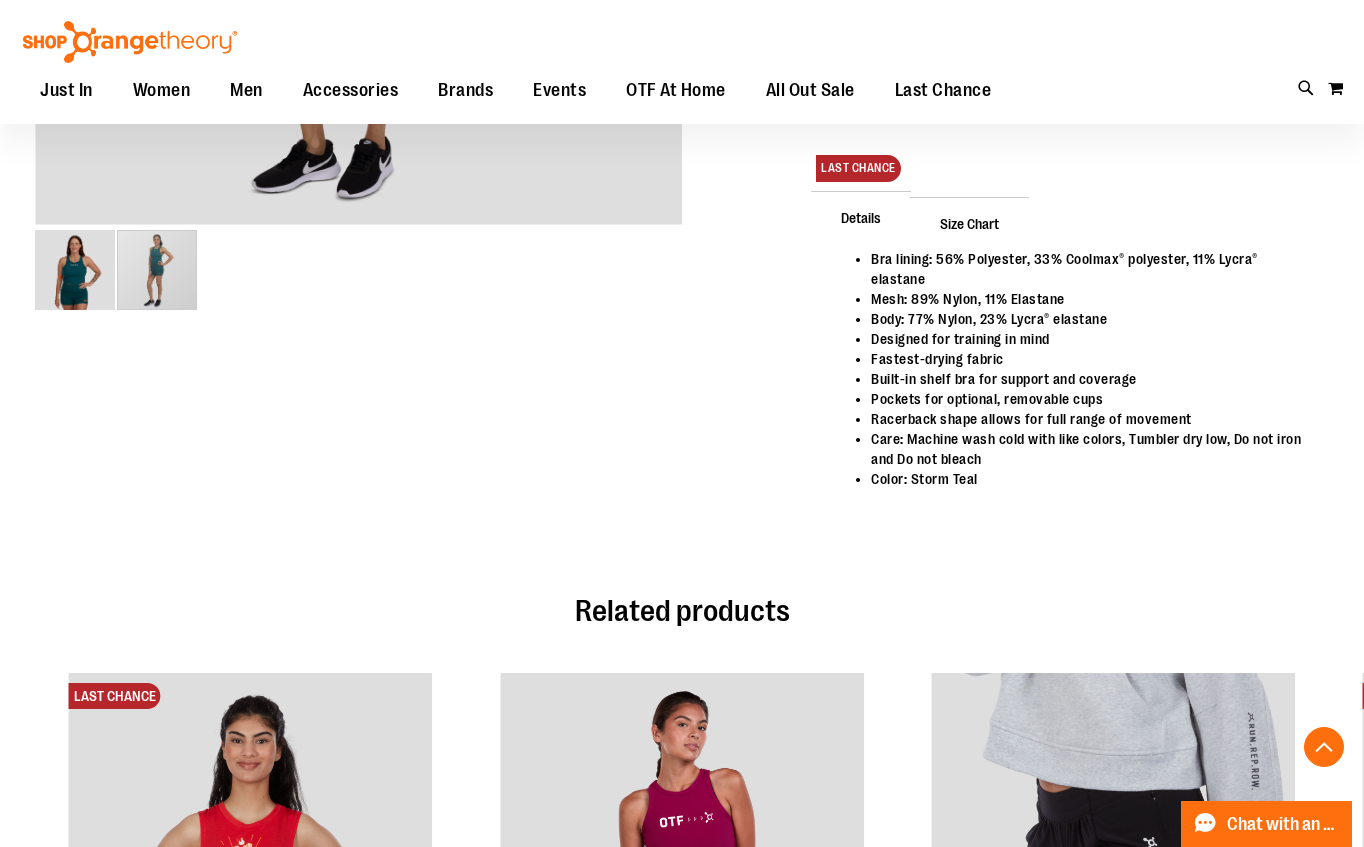 scroll, scrollTop: 1097, scrollLeft: 0, axis: vertical 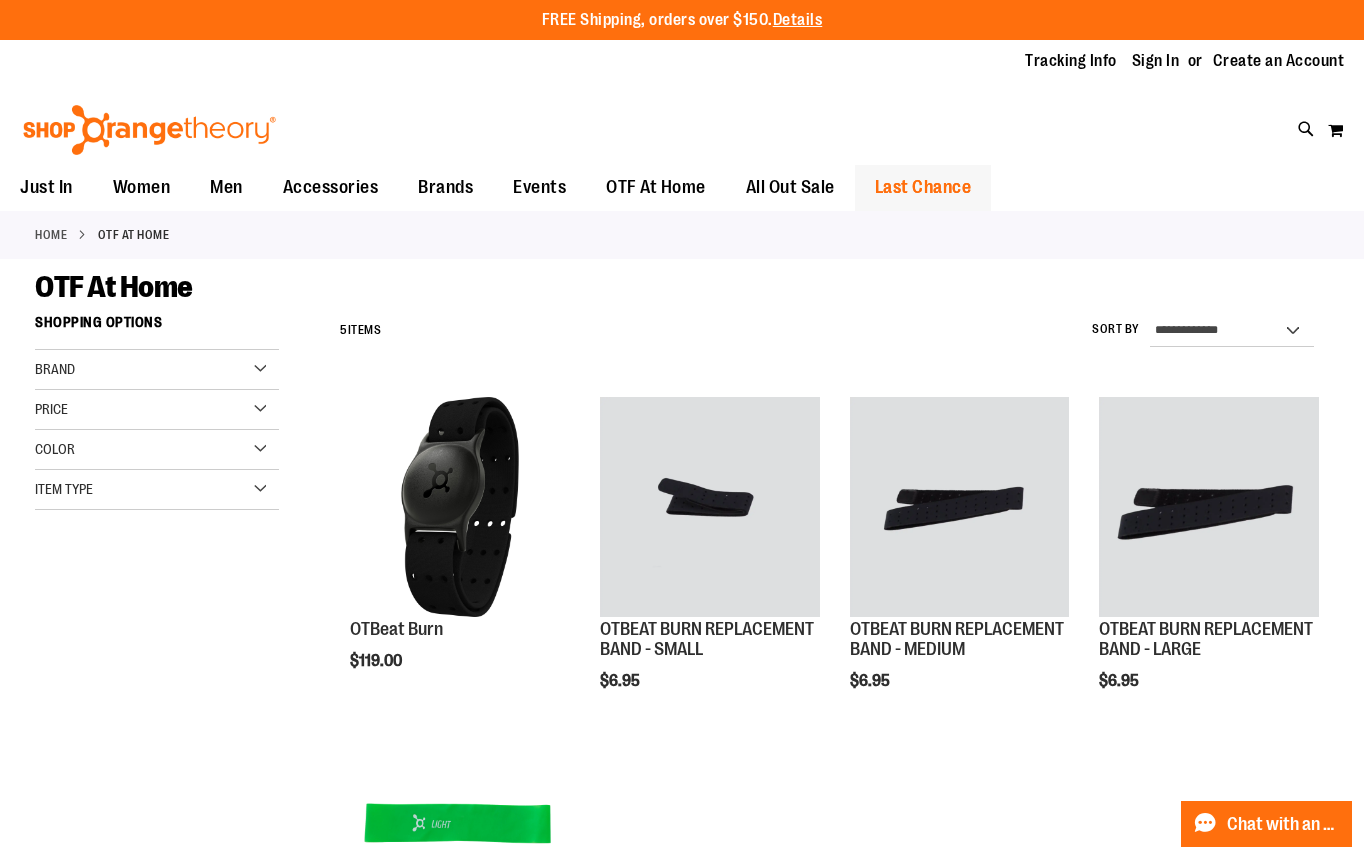 click on "Last Chance" at bounding box center [923, 187] 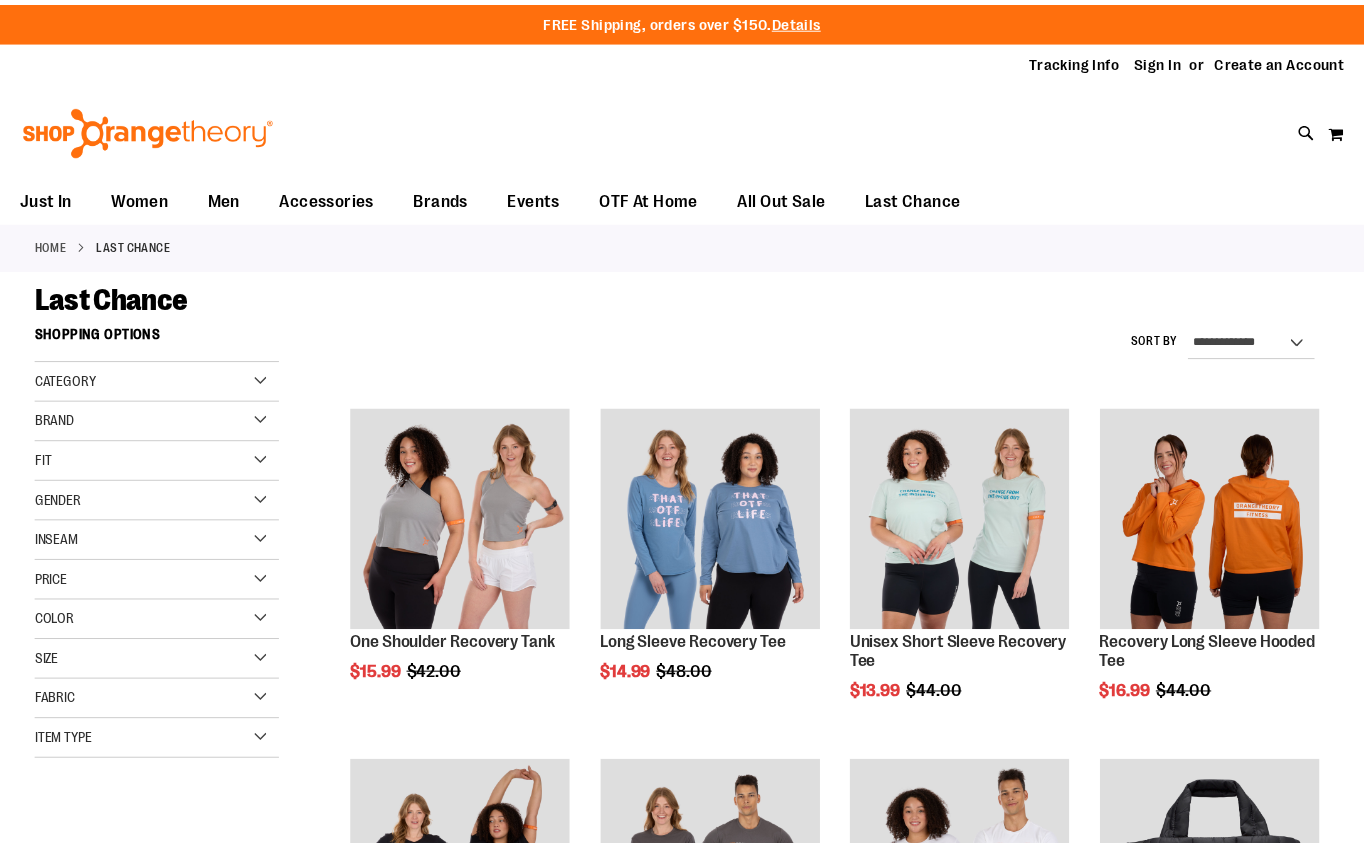 scroll, scrollTop: 0, scrollLeft: 0, axis: both 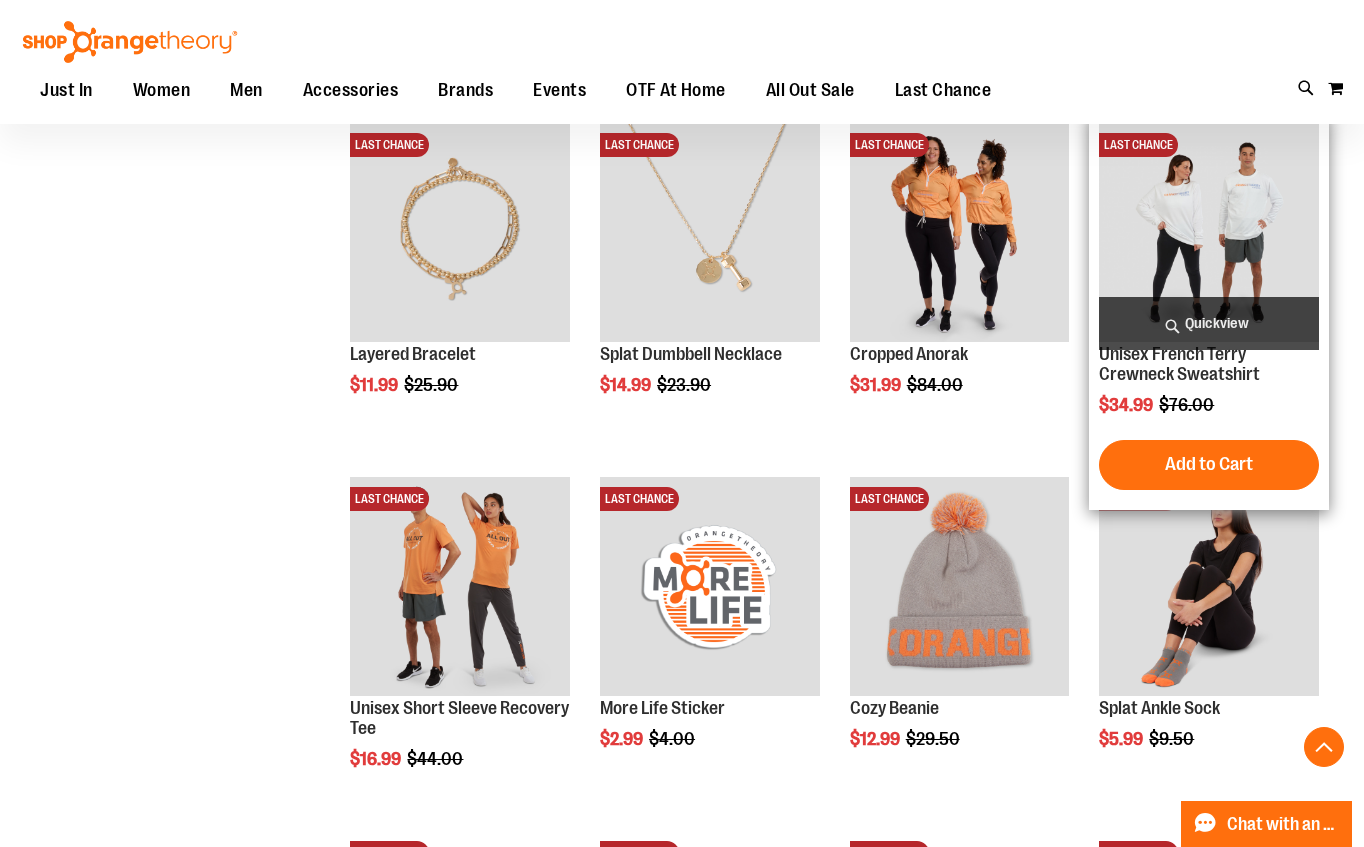 click on "Quickview" at bounding box center [1209, 323] 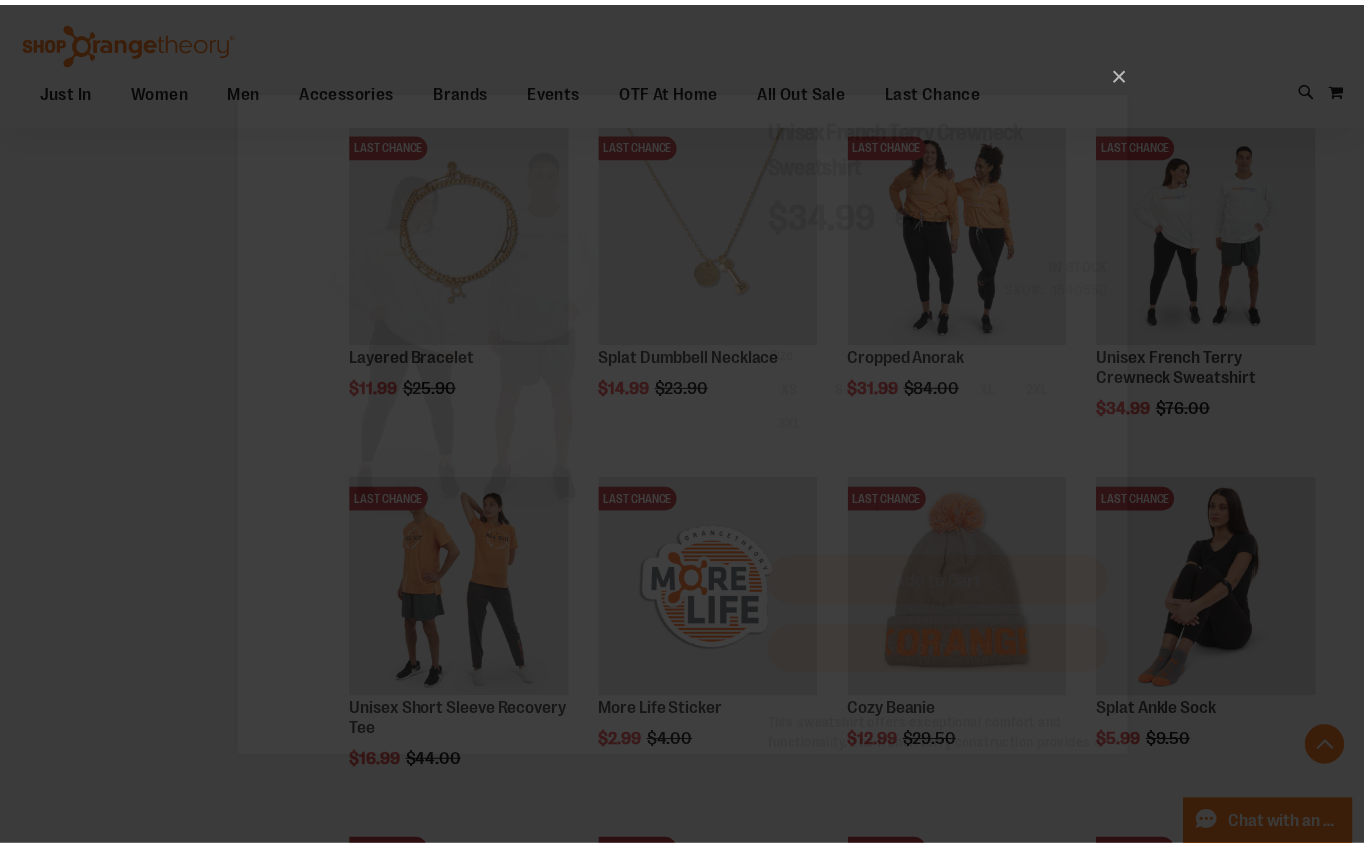 scroll, scrollTop: 0, scrollLeft: 0, axis: both 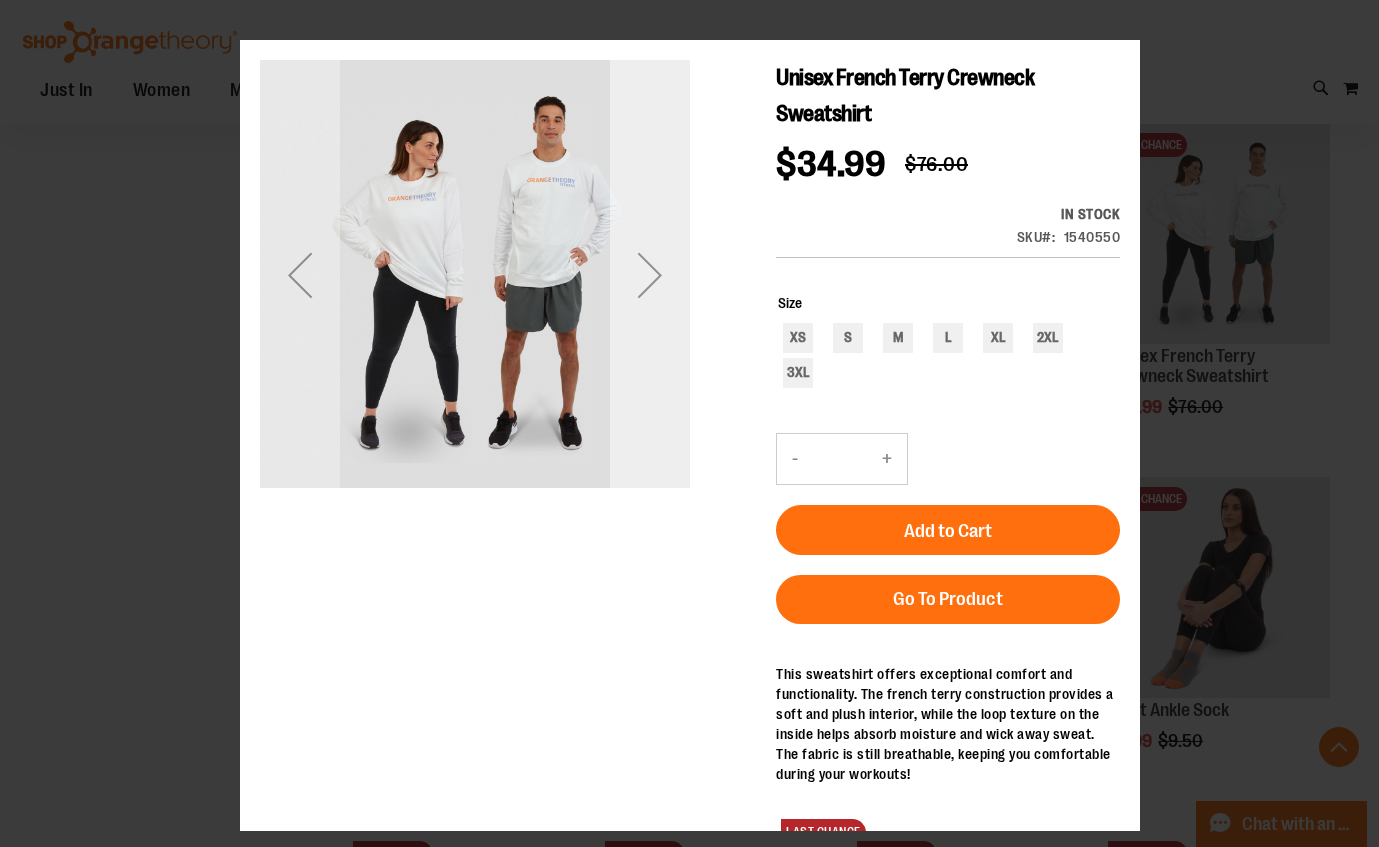 click at bounding box center [649, 275] 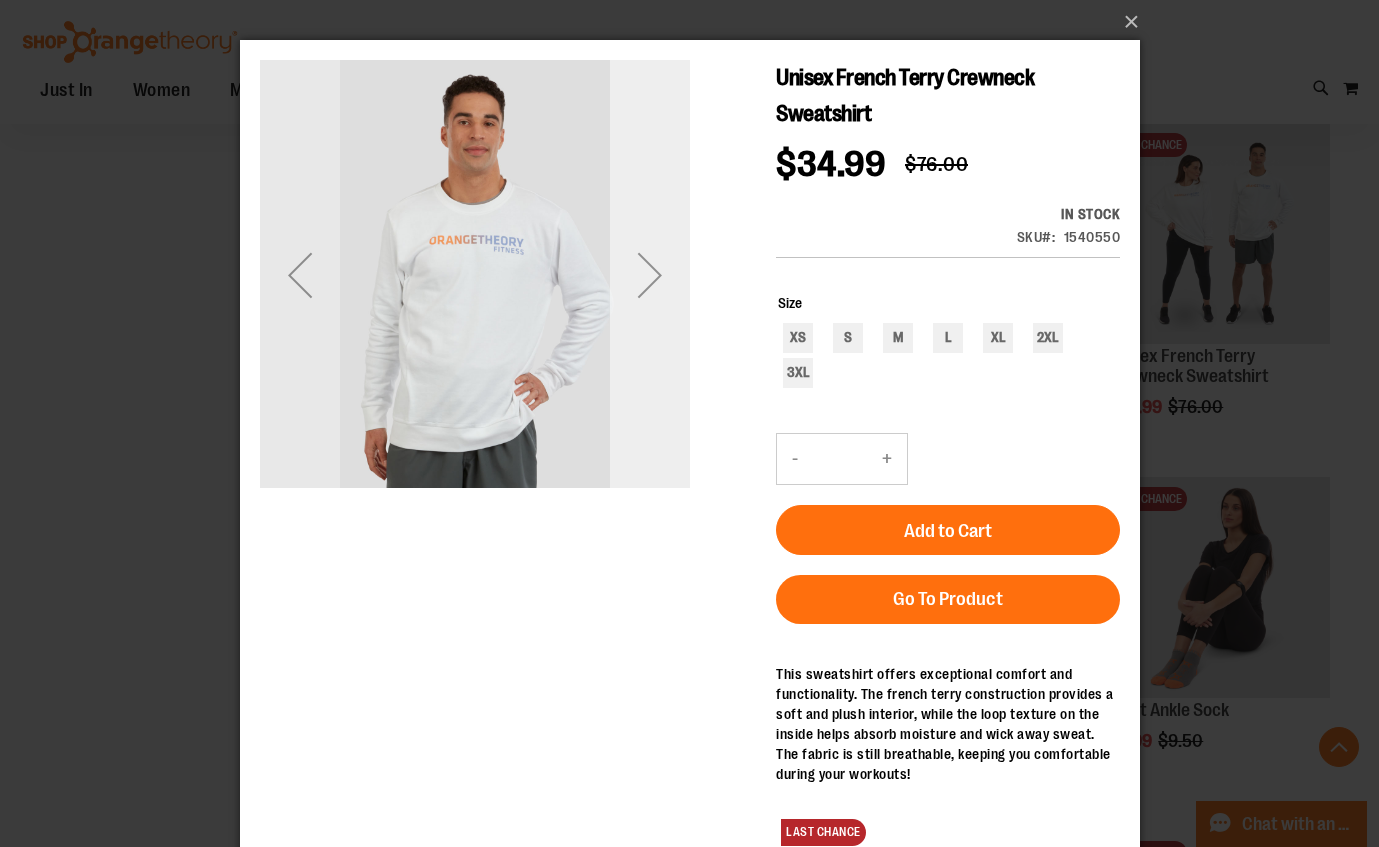 click at bounding box center (649, 275) 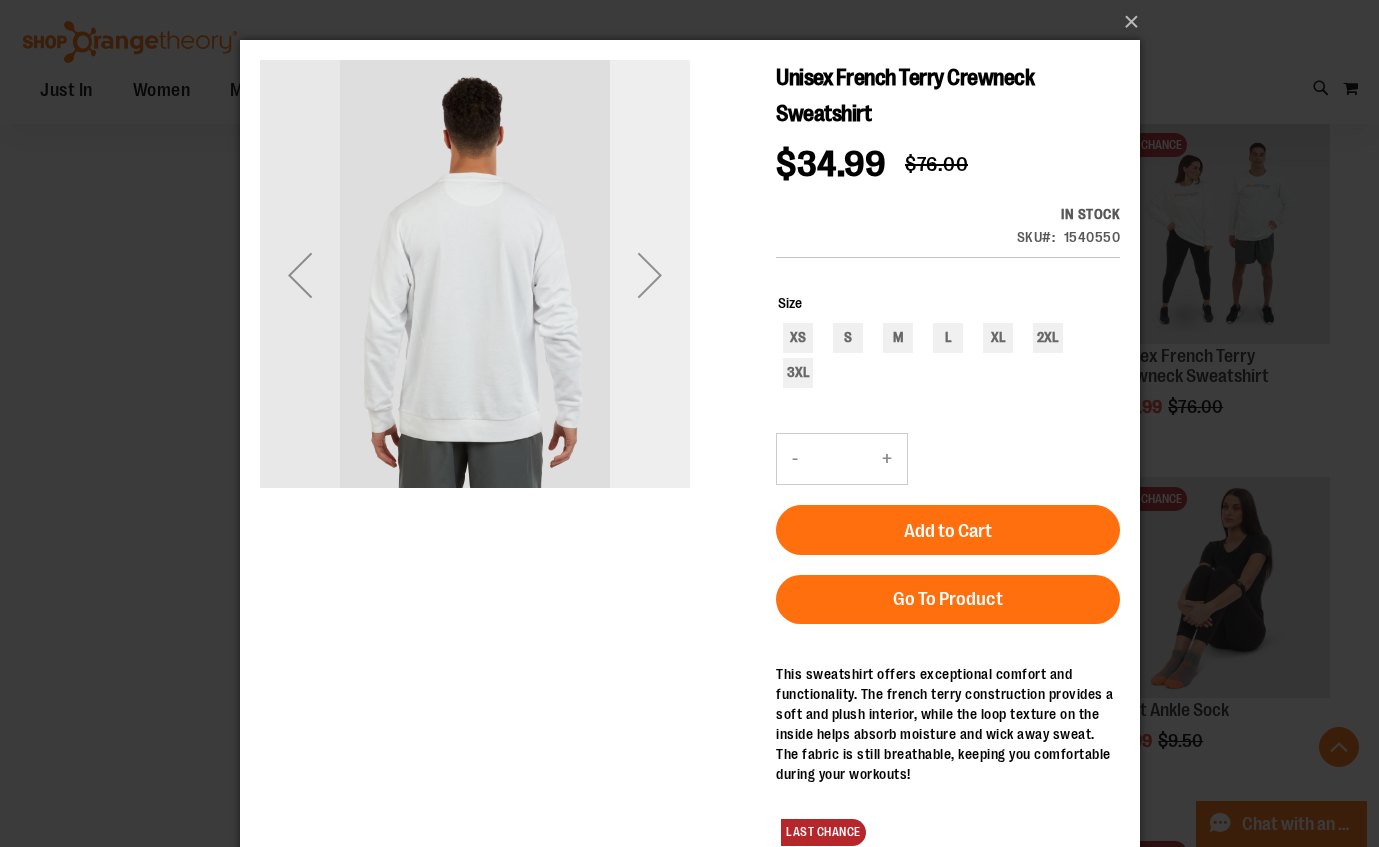 click at bounding box center (649, 275) 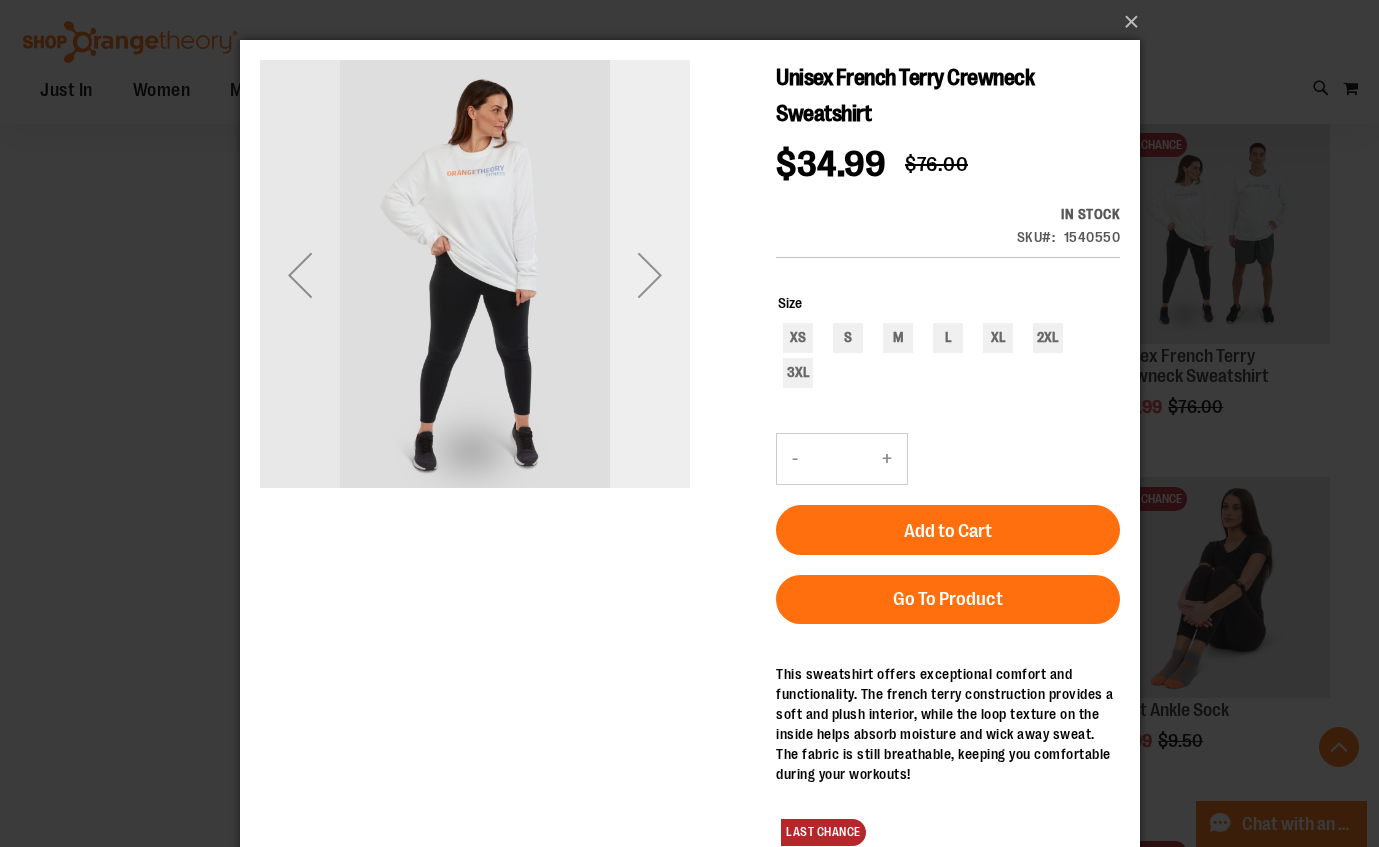 click at bounding box center [649, 275] 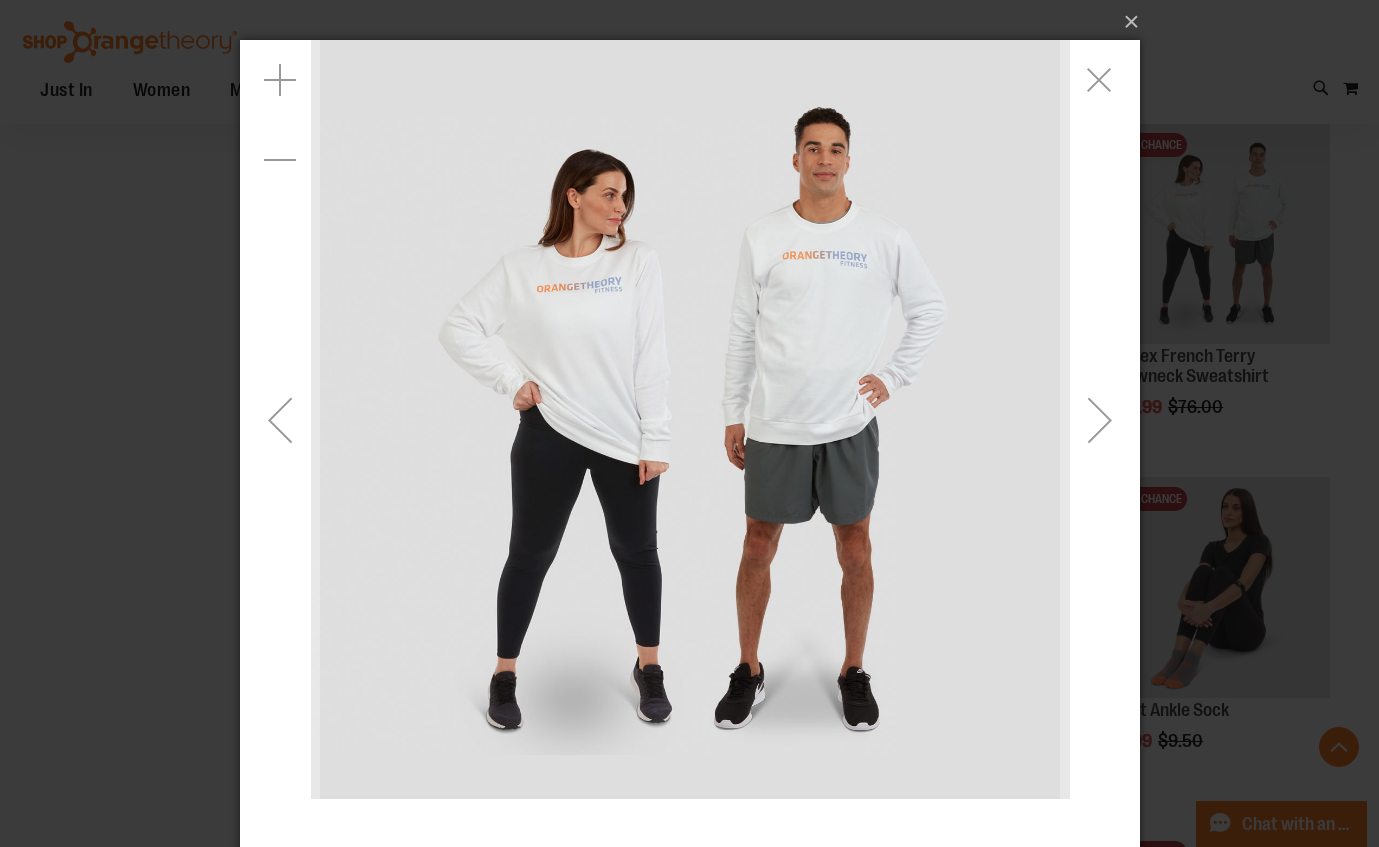 click at bounding box center [689, 419] 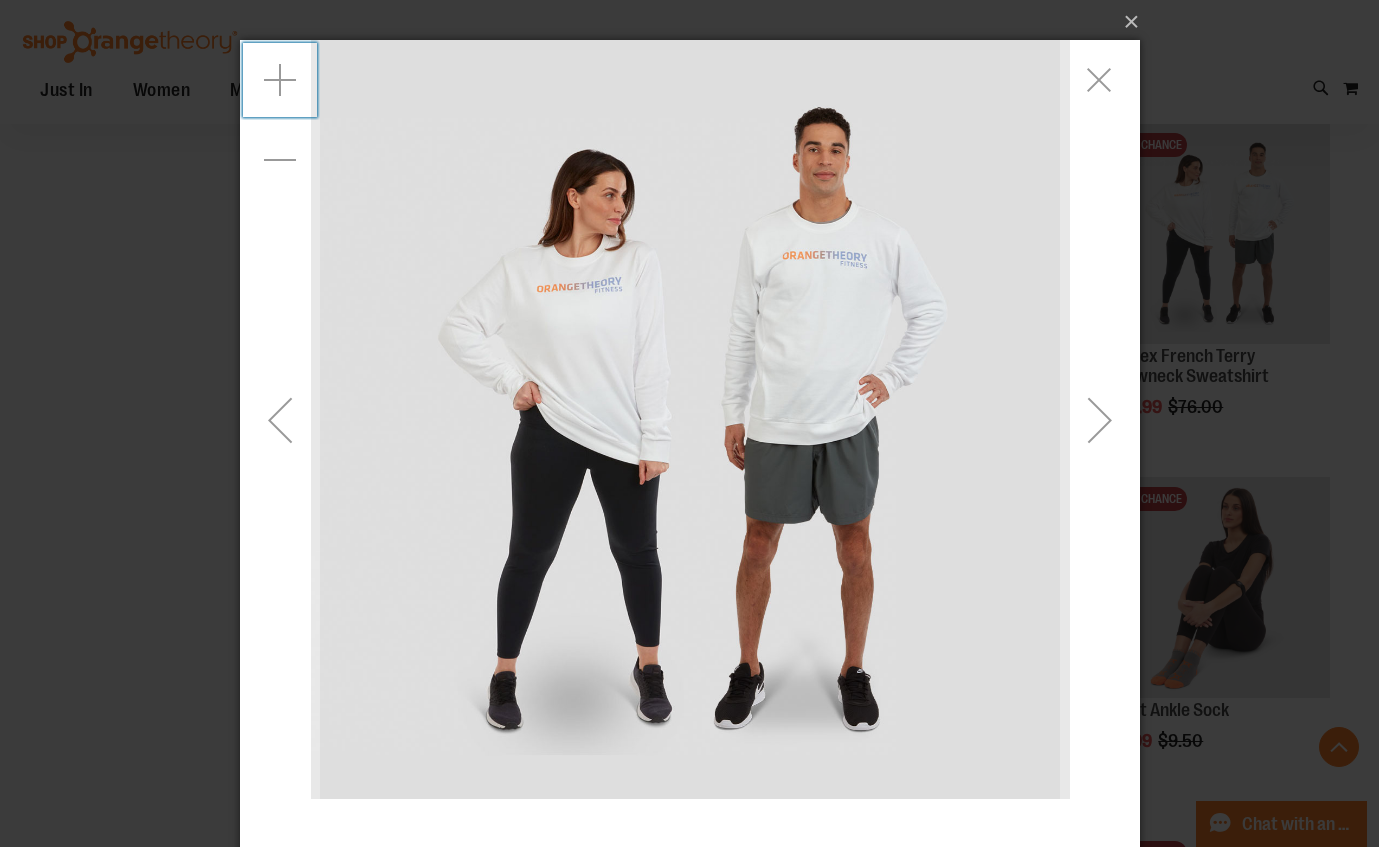 click at bounding box center [279, 80] 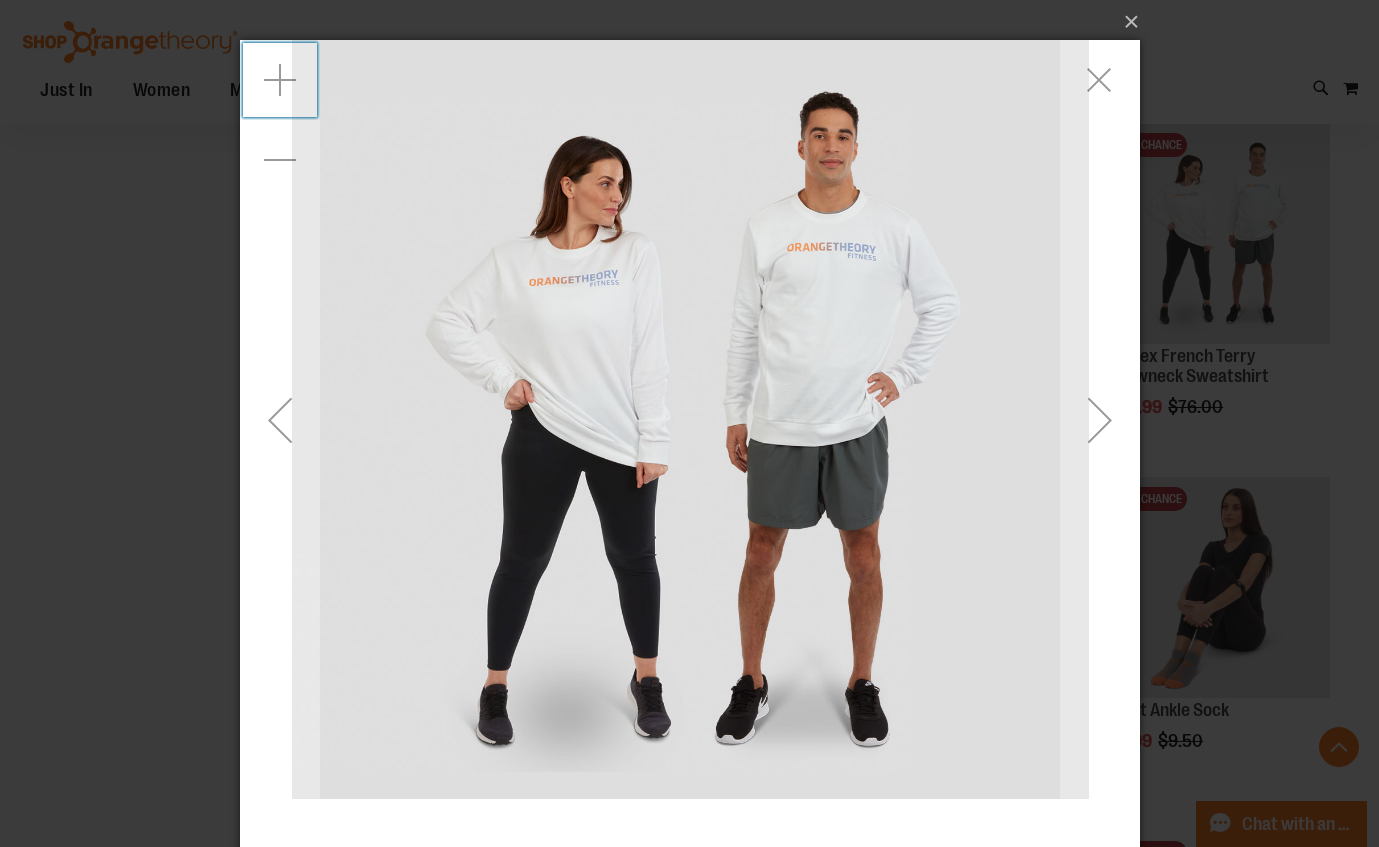 click at bounding box center [279, 80] 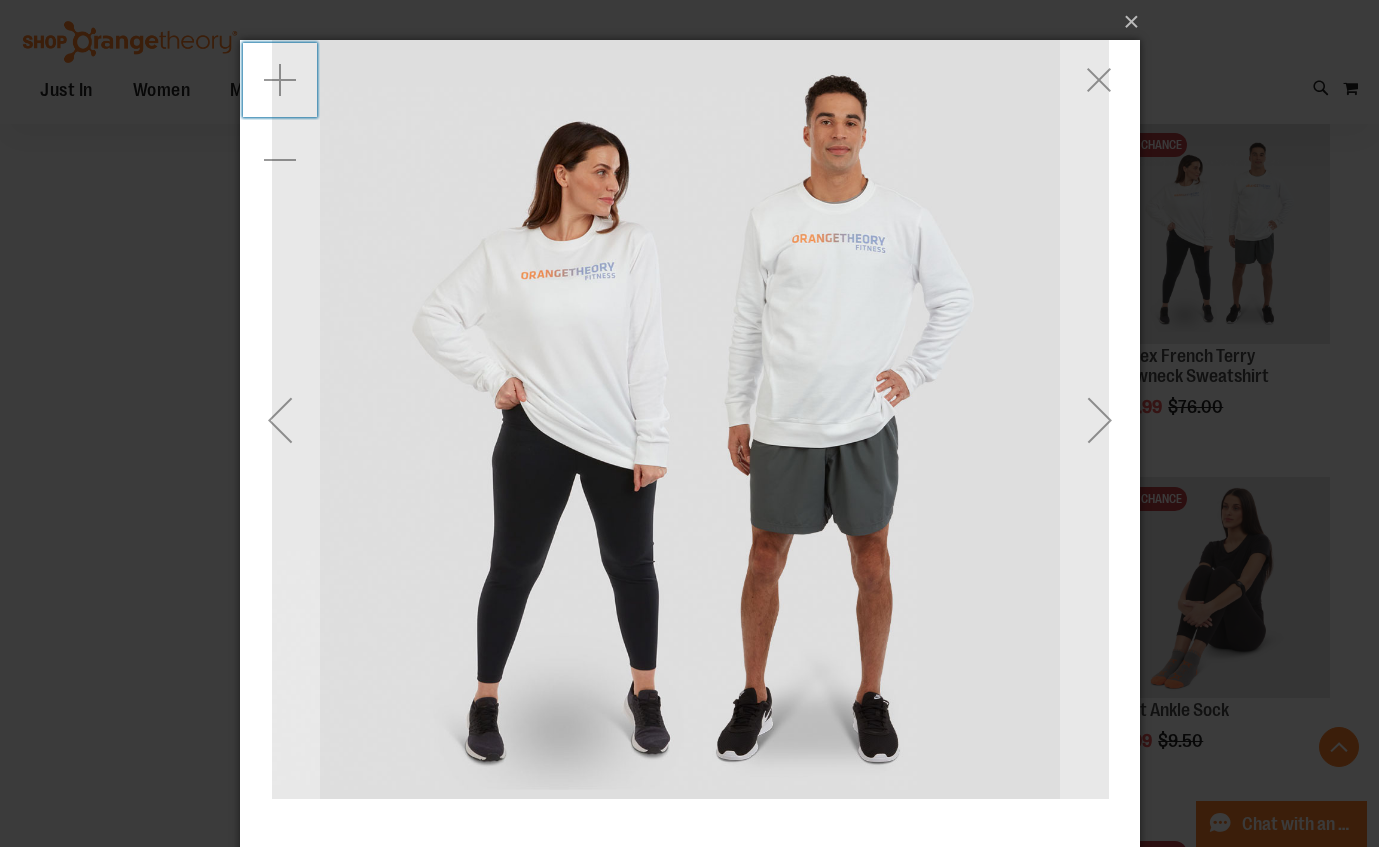 click at bounding box center [279, 80] 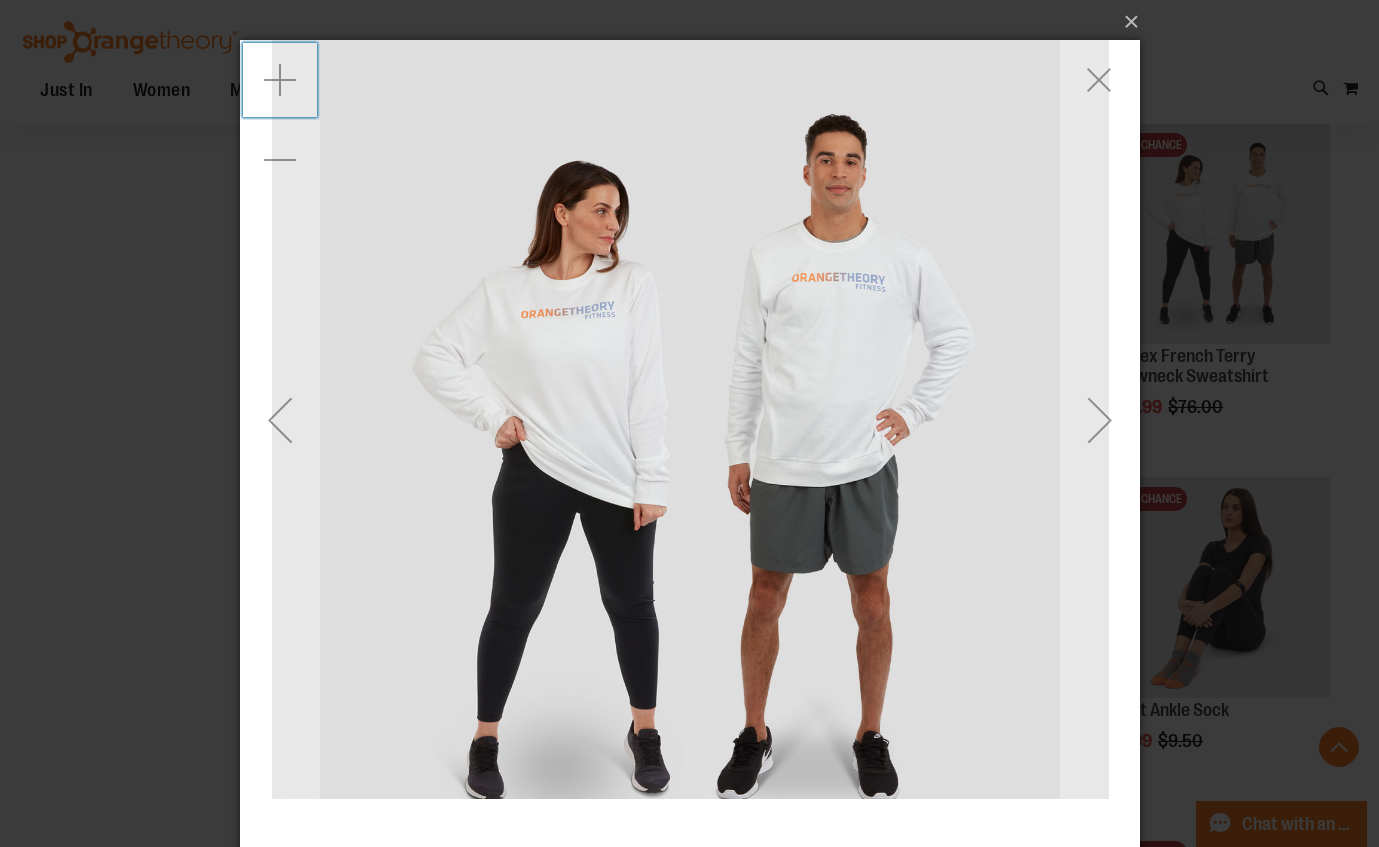 drag, startPoint x: 518, startPoint y: 256, endPoint x: 525, endPoint y: 397, distance: 141.17365 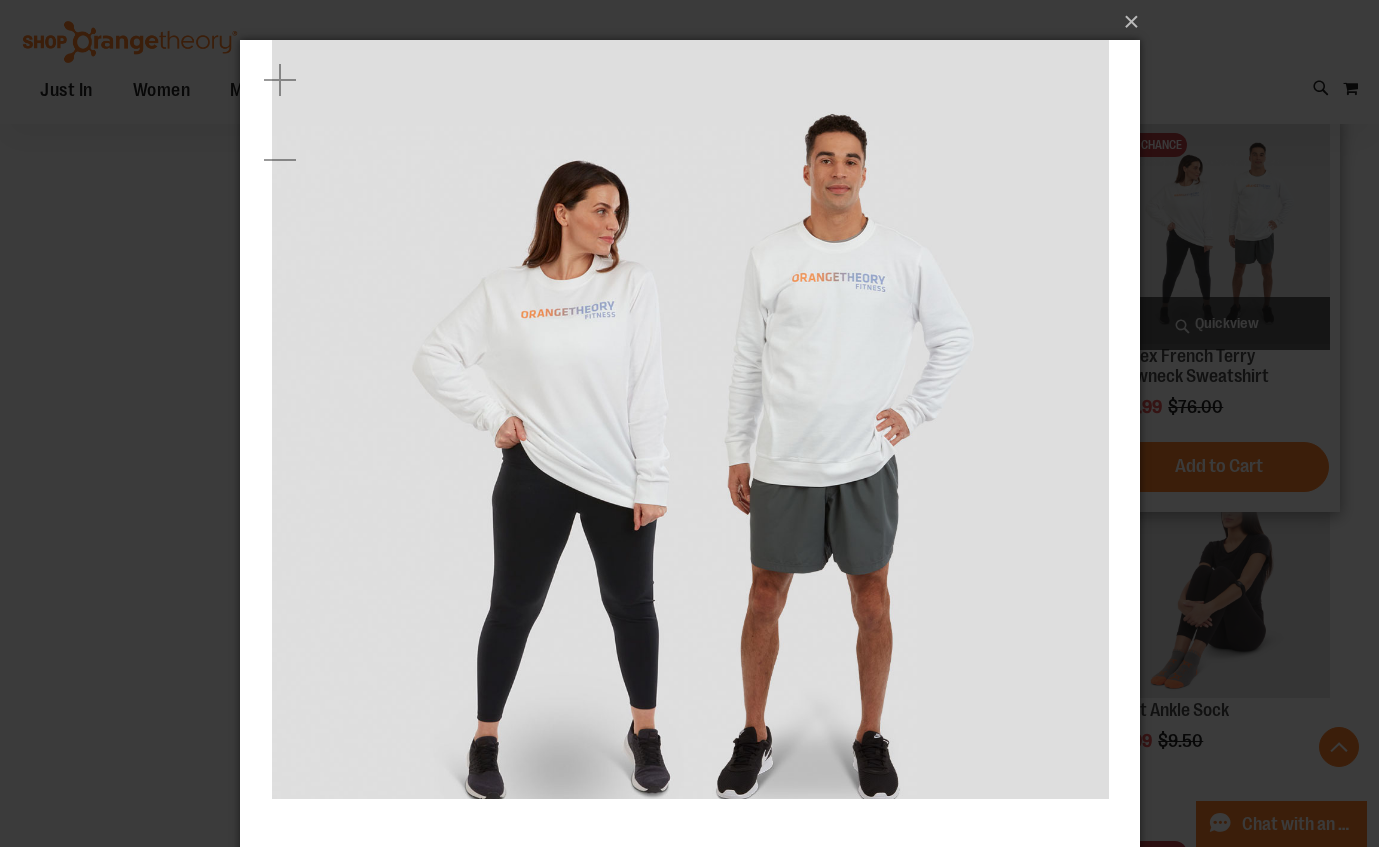click on "×" at bounding box center (689, 423) 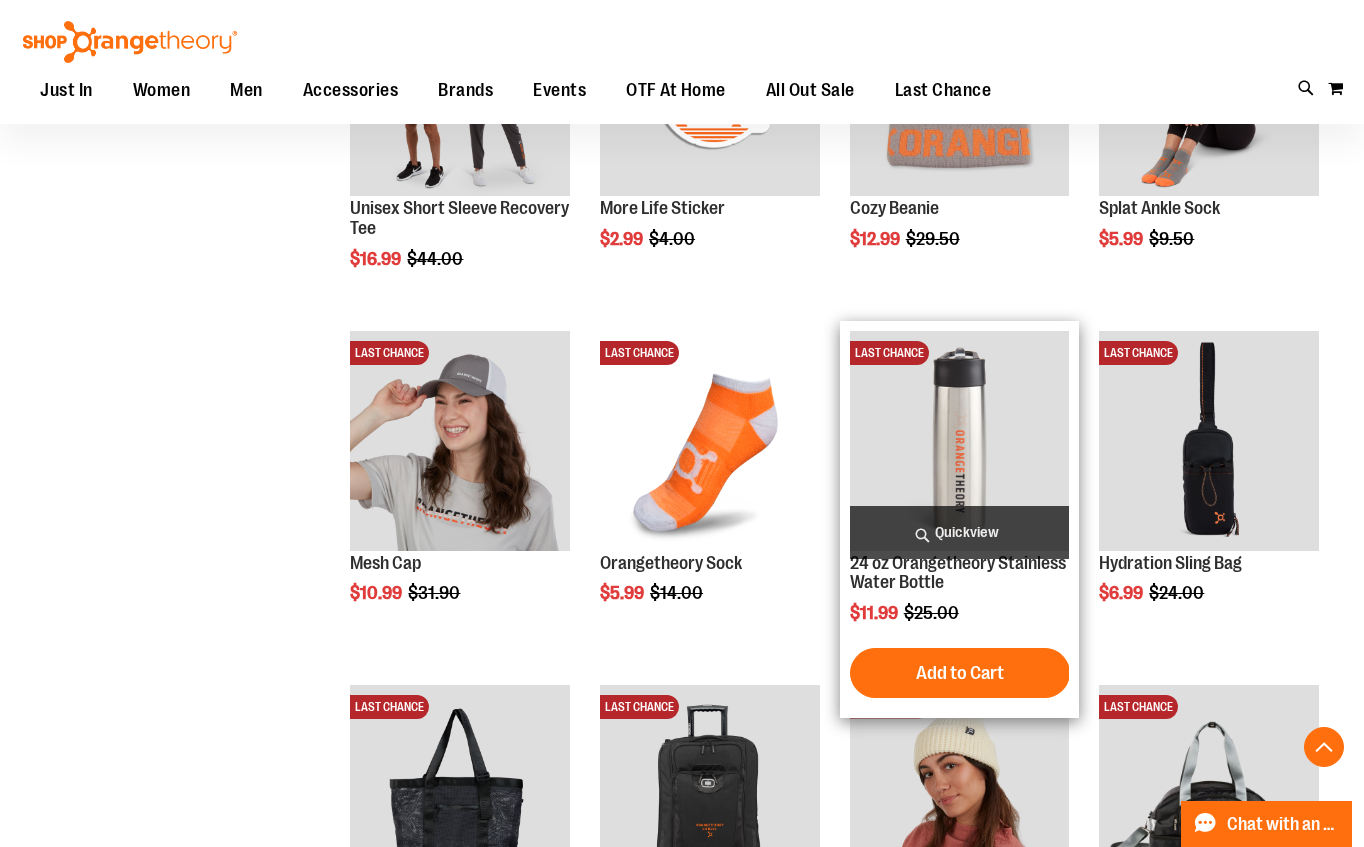scroll, scrollTop: 2306, scrollLeft: 0, axis: vertical 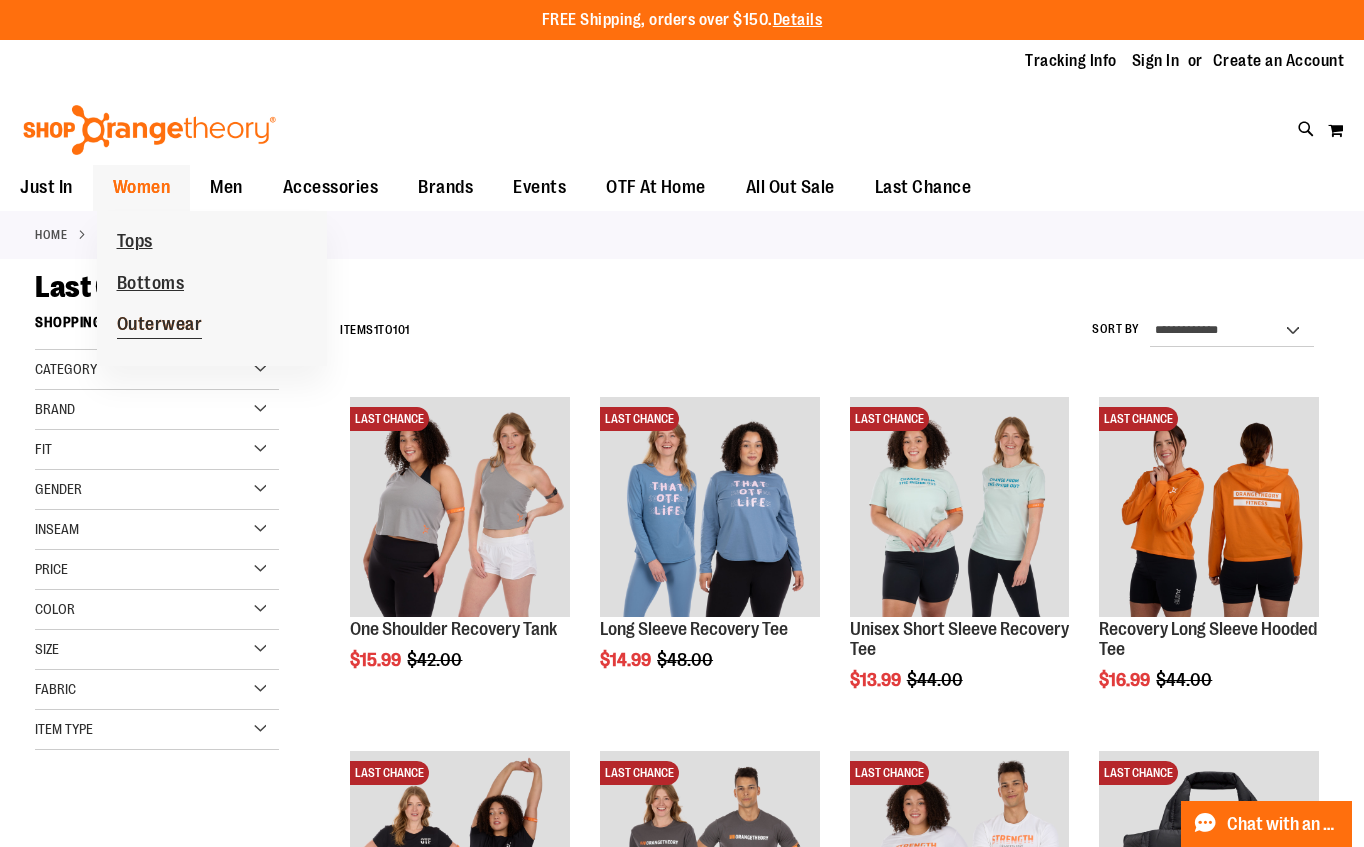 click on "Outerwear" at bounding box center [160, 326] 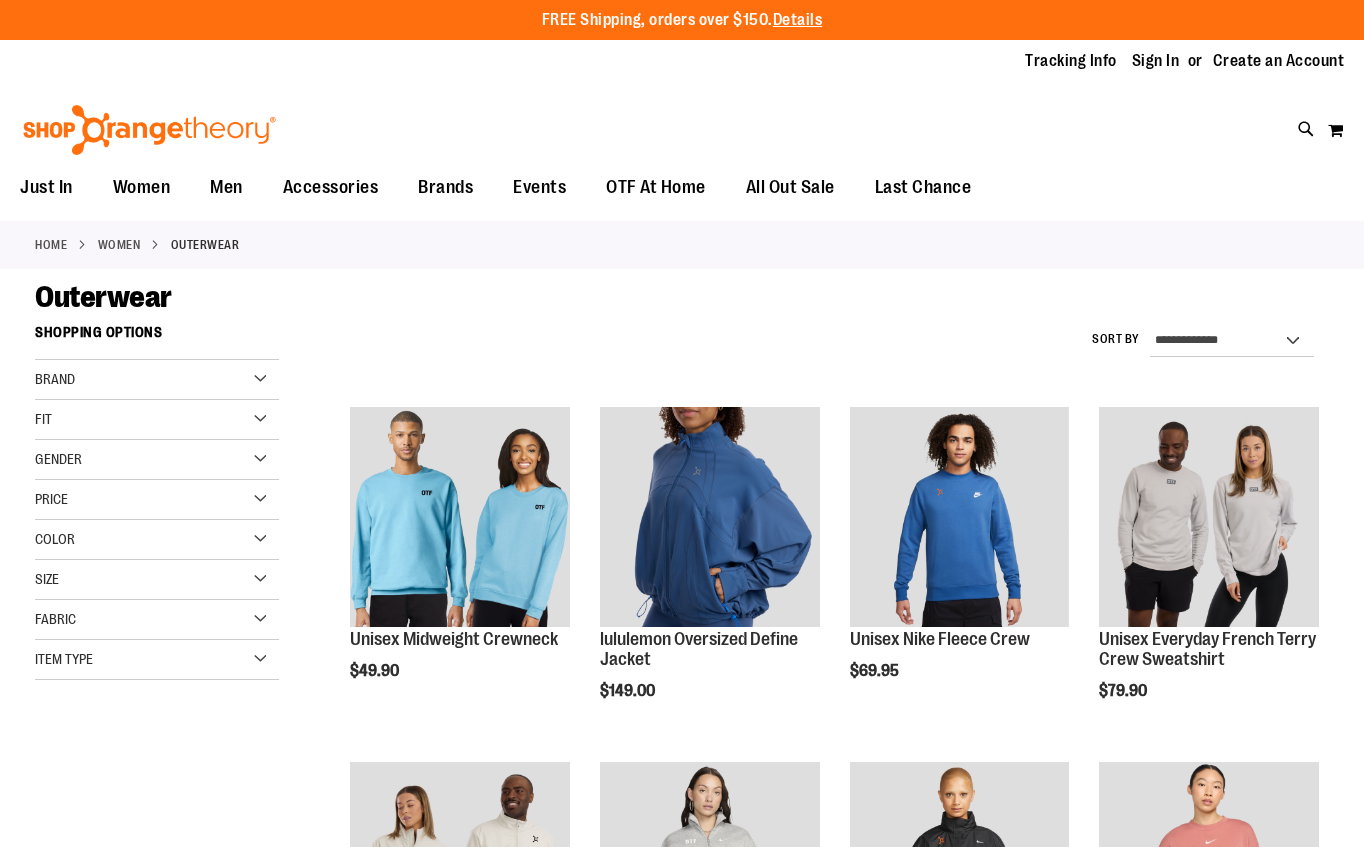 scroll, scrollTop: 0, scrollLeft: 0, axis: both 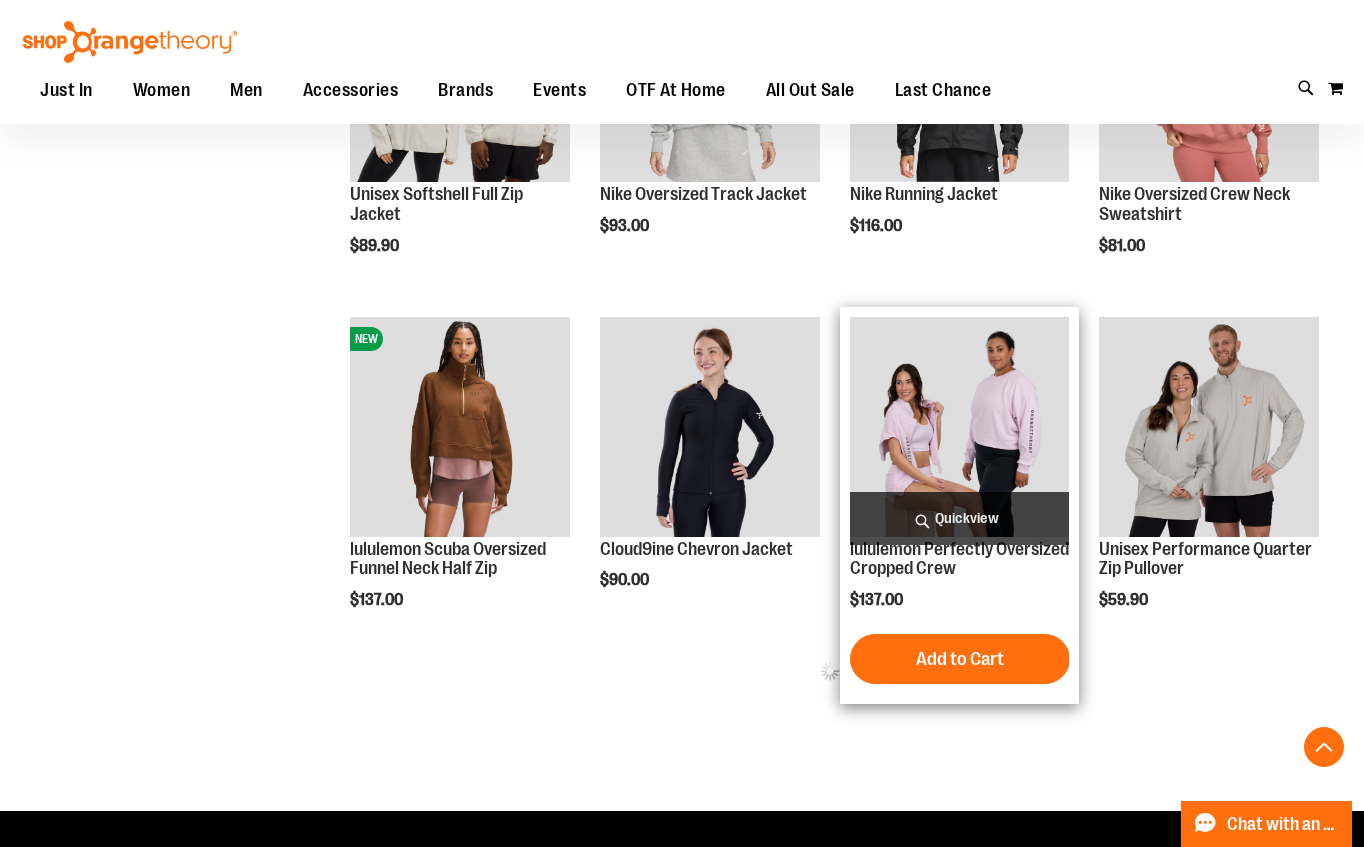 click on "Quickview" at bounding box center (960, 518) 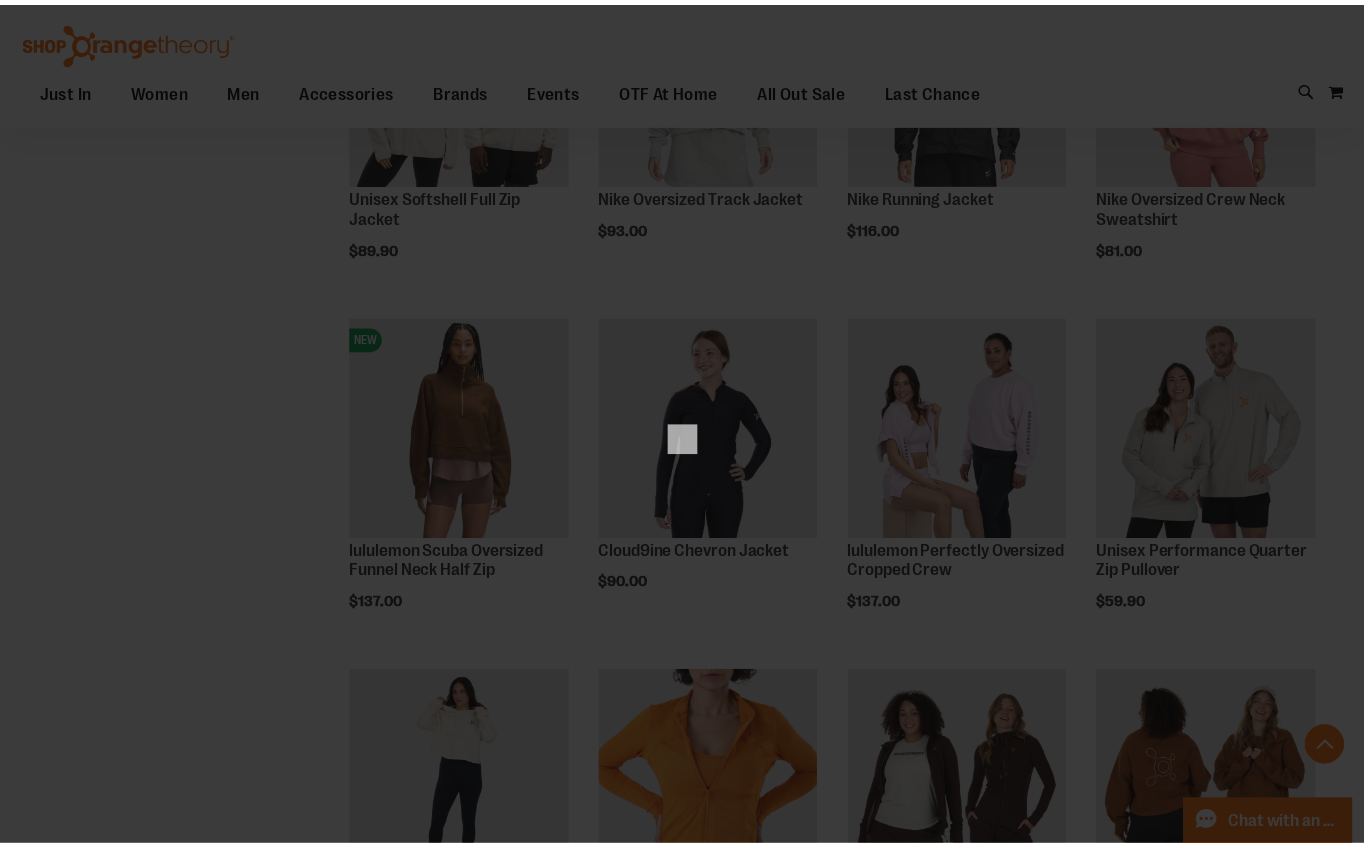 scroll, scrollTop: 0, scrollLeft: 0, axis: both 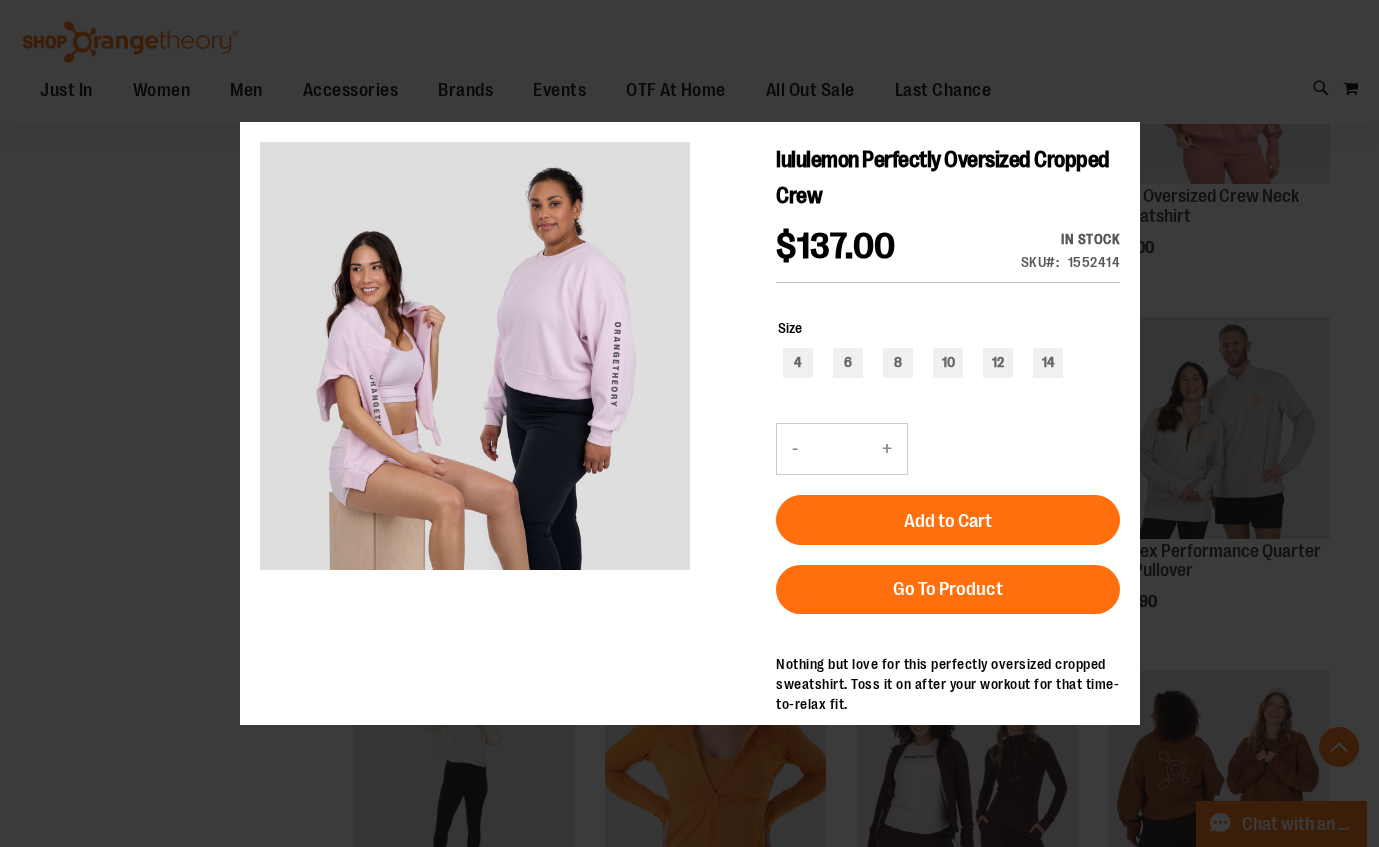 click on "lululemon Perfectly Oversized Cropped Crew
$137.00
In stock
Only  %1  left
SKU
1552414
Size 4 6 8 10 12 14
-
Qty
*
+
Add to Cart
Go To Product" at bounding box center [689, 291] 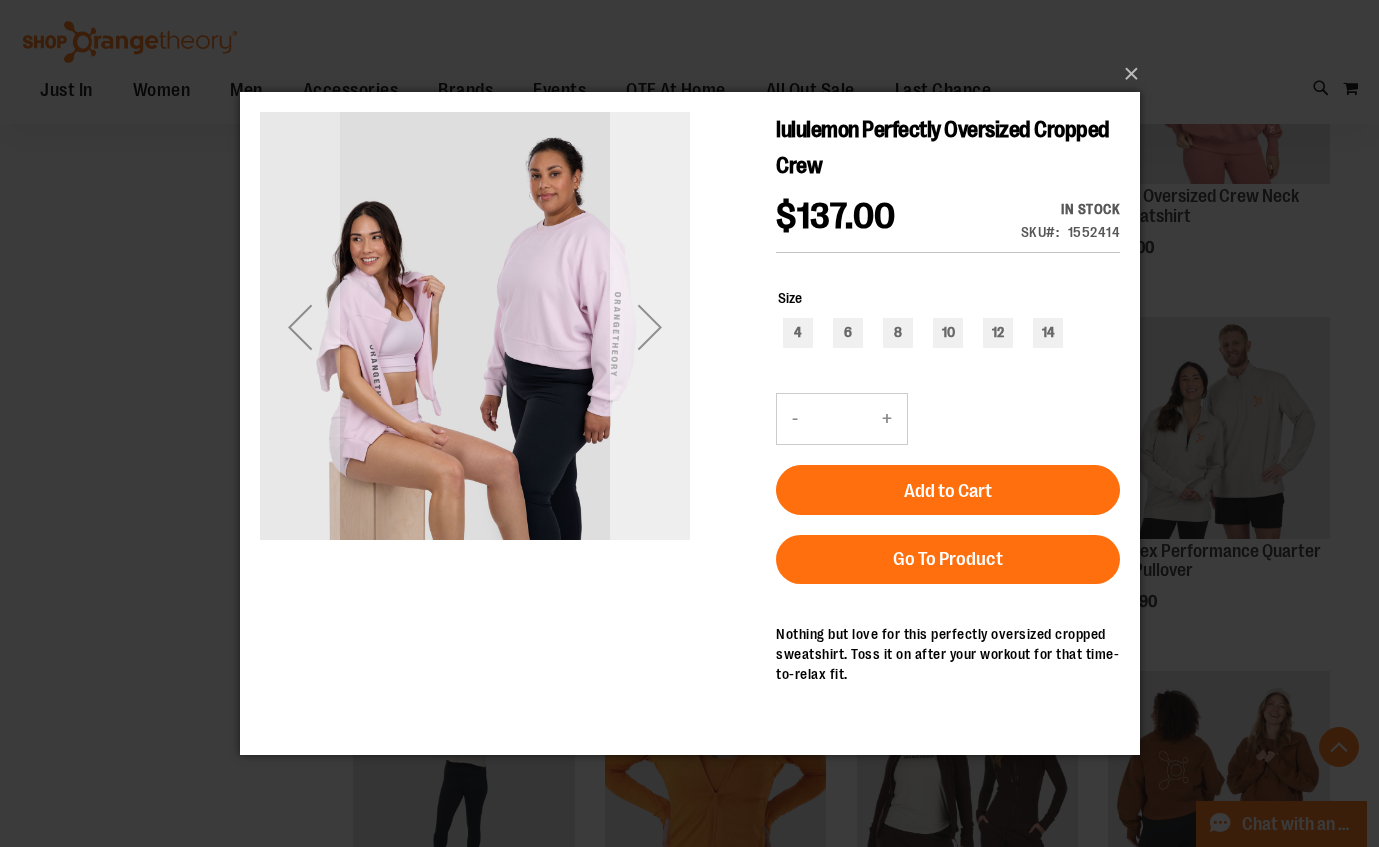 click at bounding box center [649, 327] 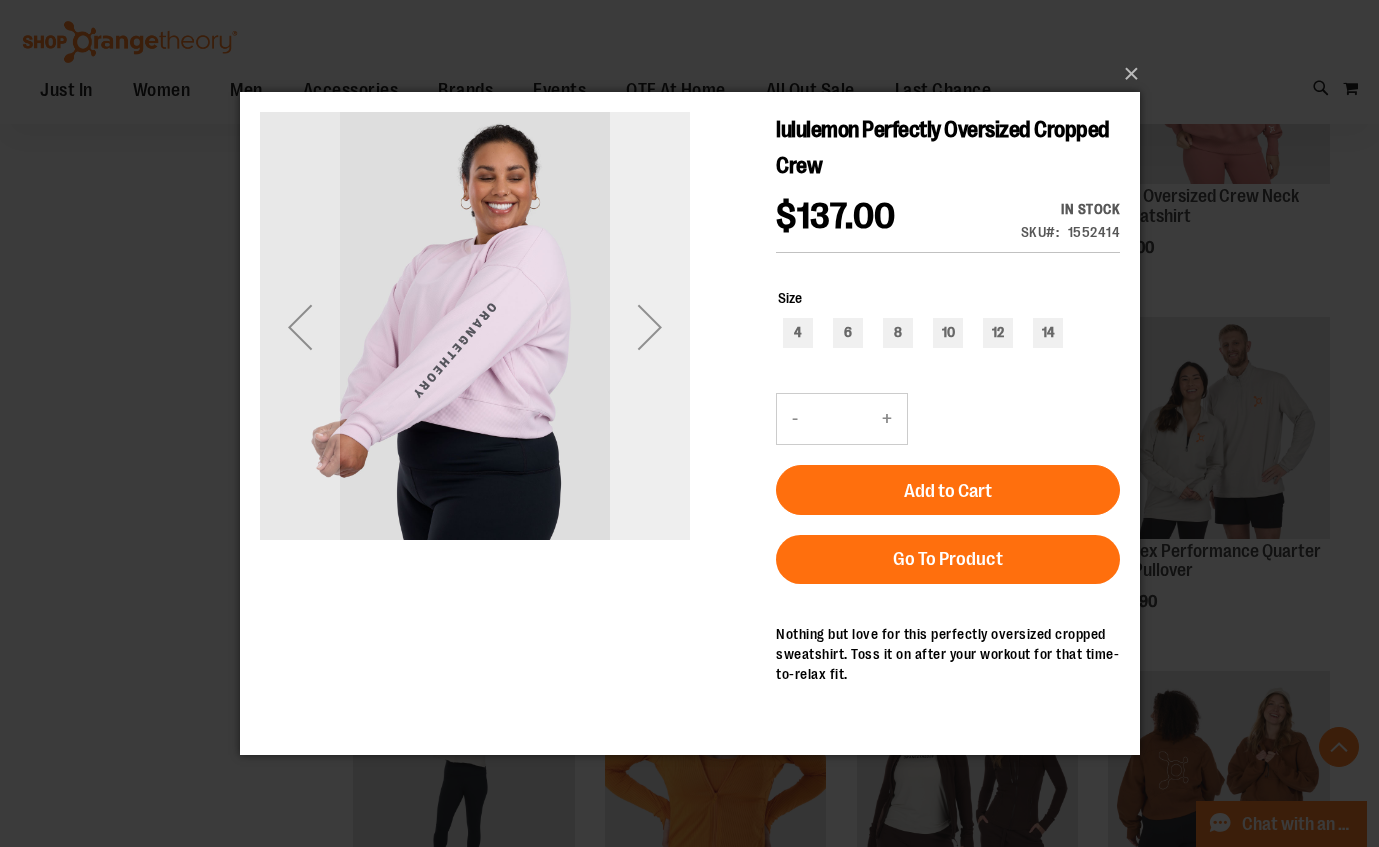 click at bounding box center (649, 327) 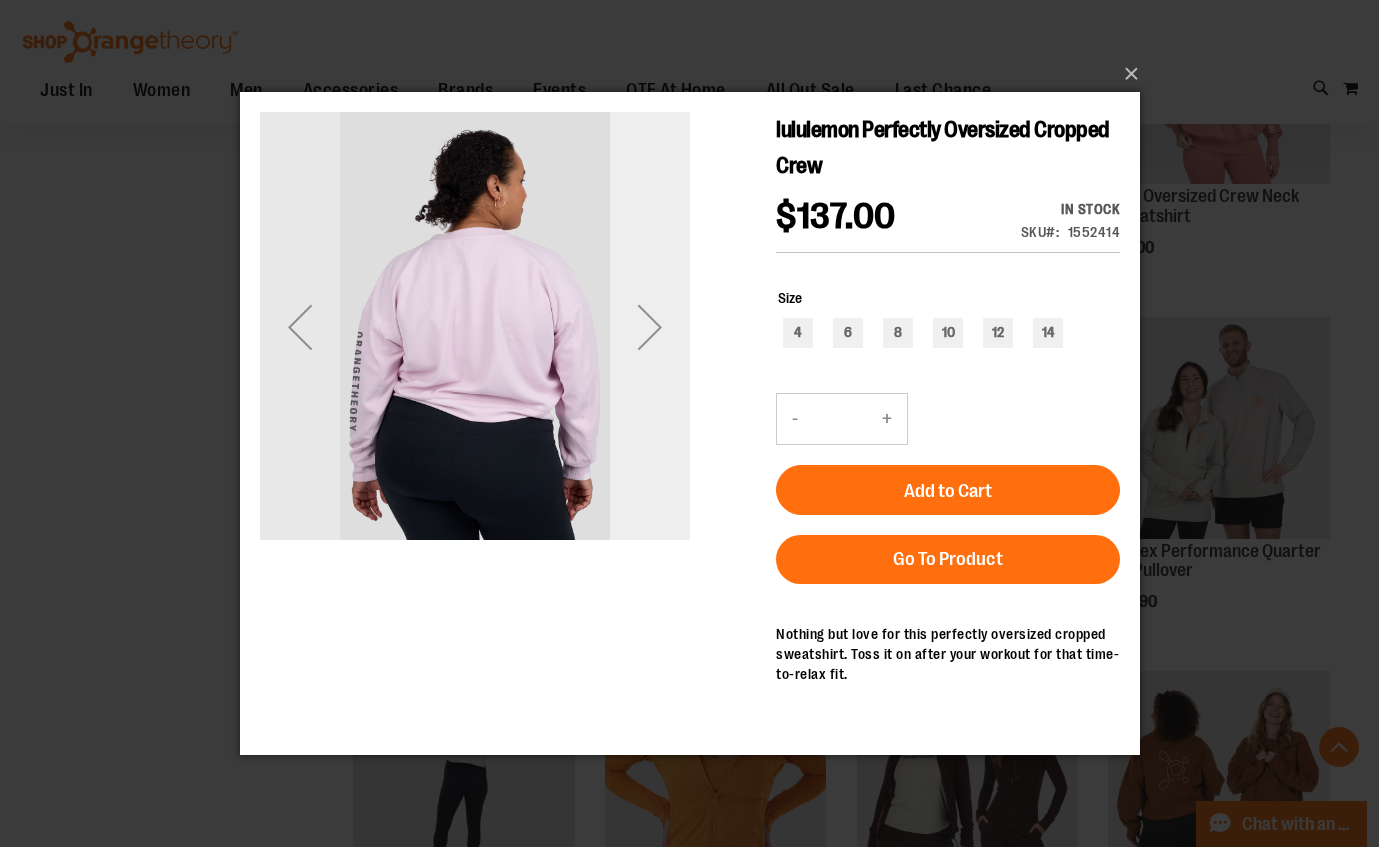 click at bounding box center (649, 327) 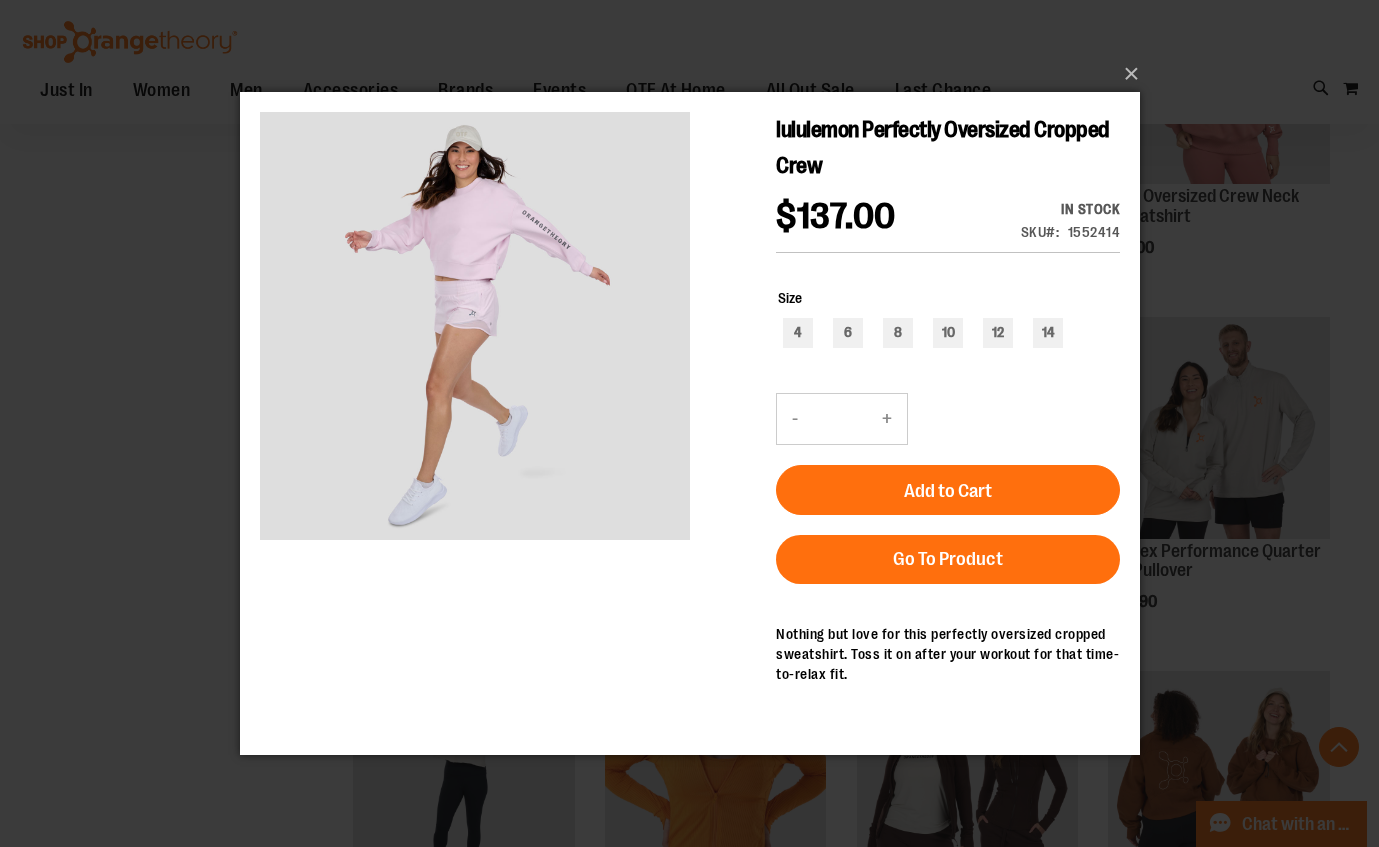 click on "Size 4 6 8 10 12 14" at bounding box center (947, 320) 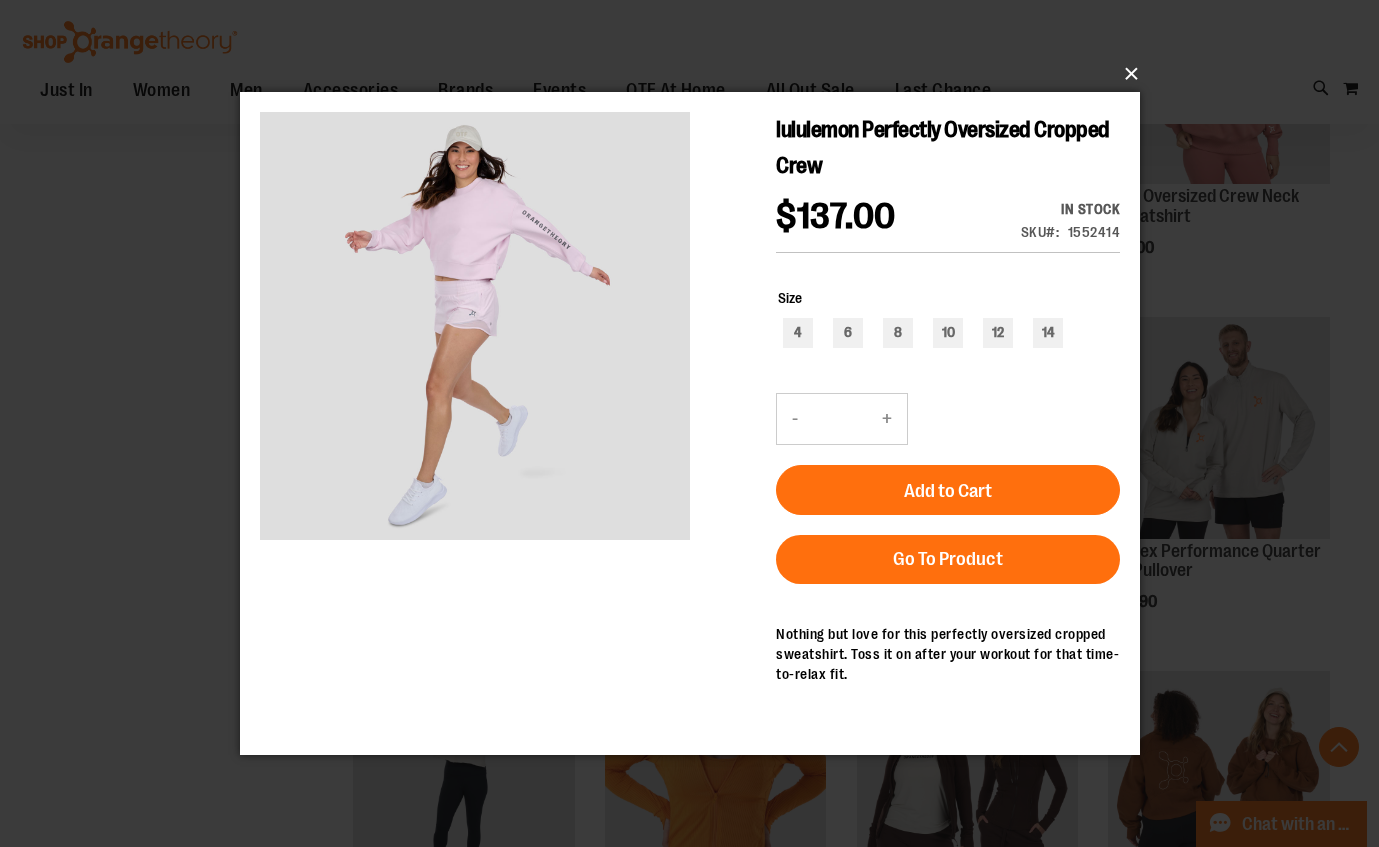 click on "×" at bounding box center [696, 74] 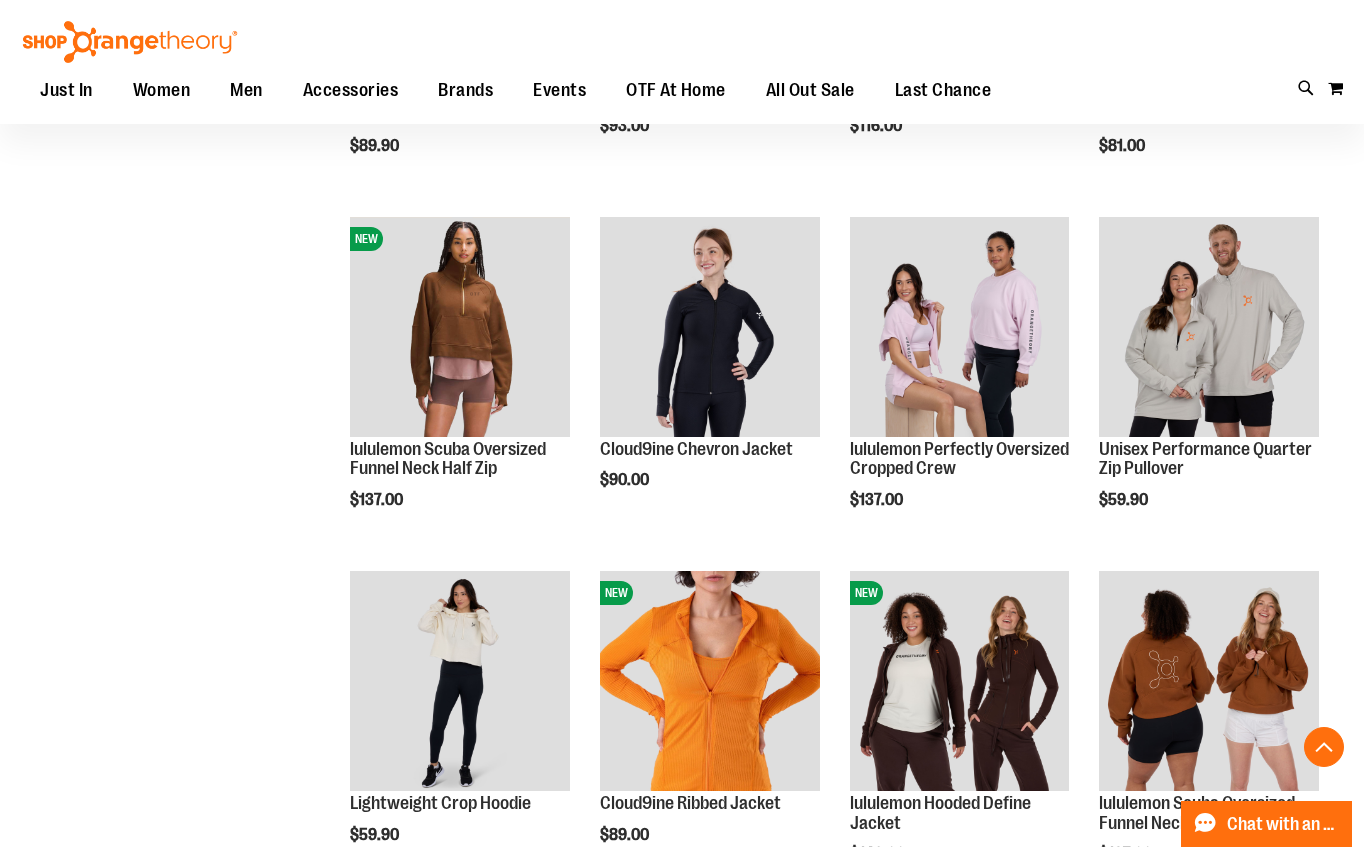 scroll, scrollTop: 1146, scrollLeft: 0, axis: vertical 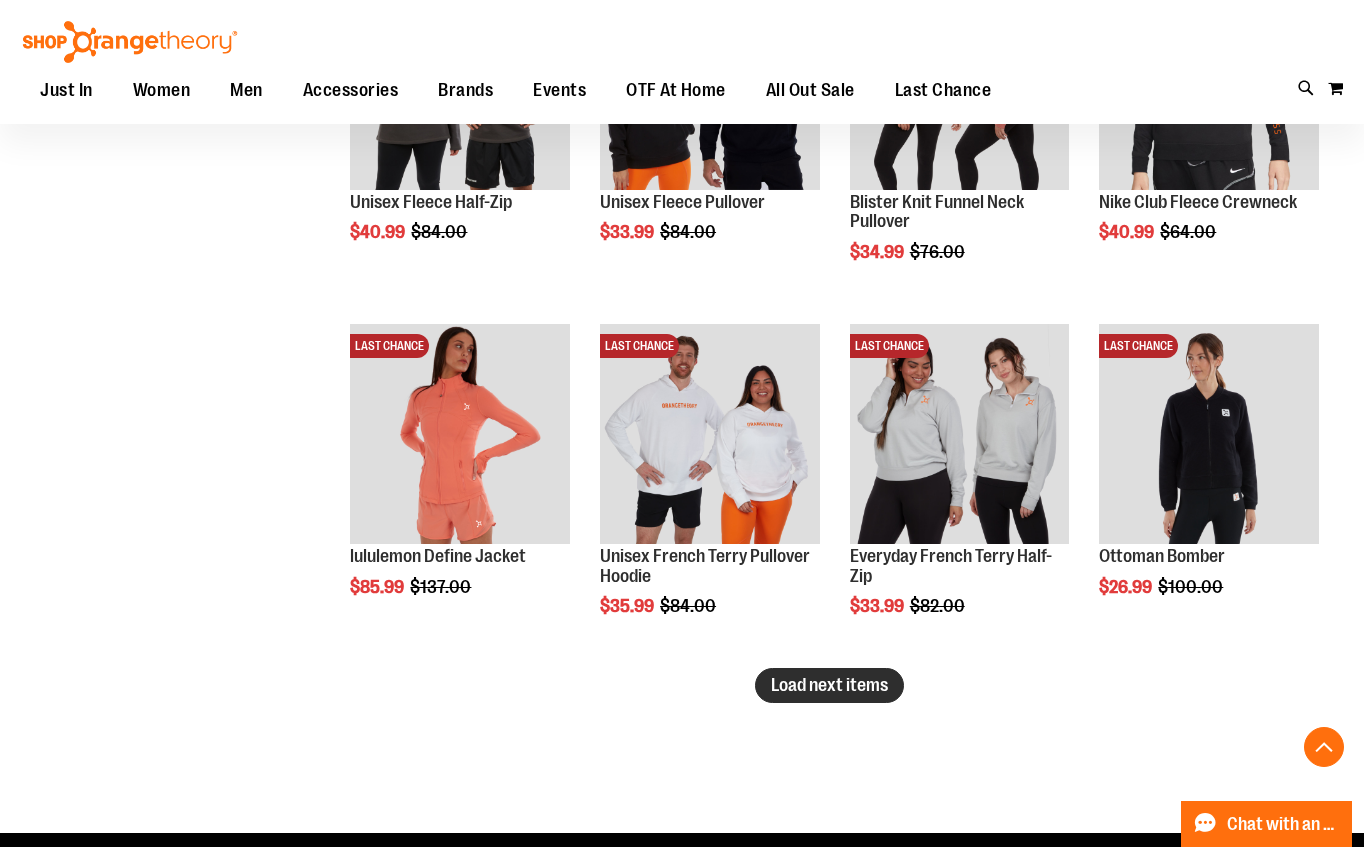 click on "Load next items" at bounding box center [829, 685] 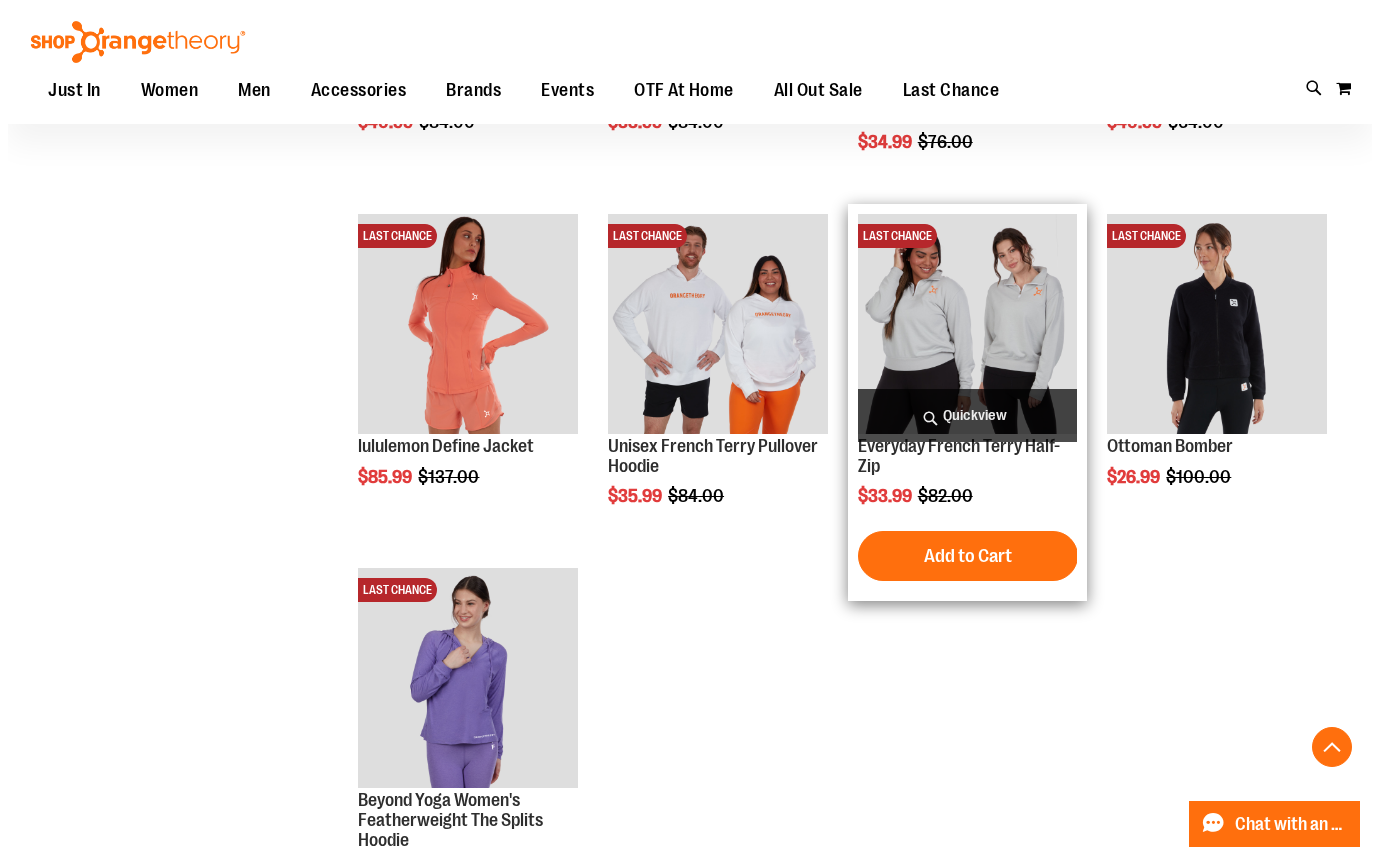 scroll, scrollTop: 2923, scrollLeft: 0, axis: vertical 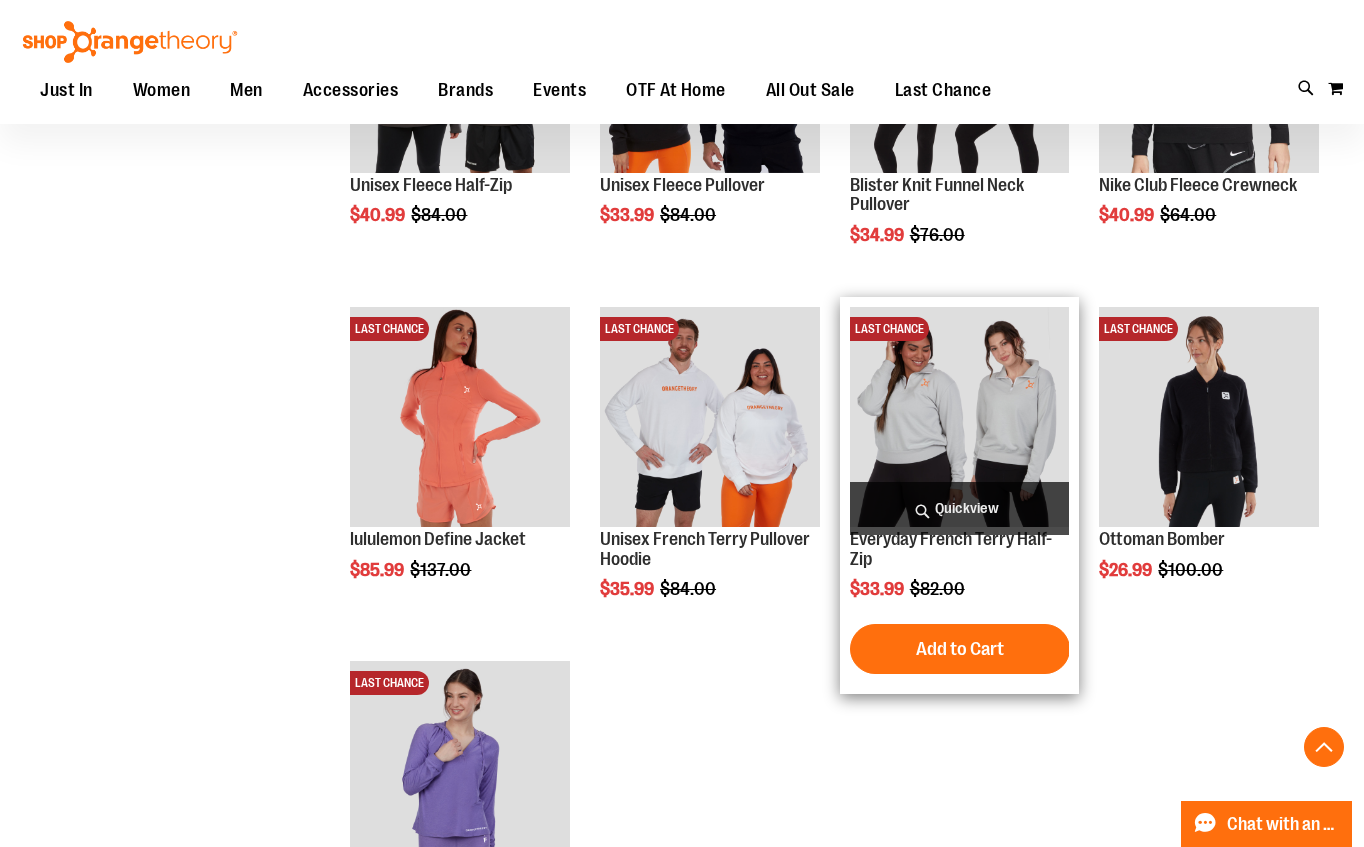 click on "Quickview" at bounding box center [960, 508] 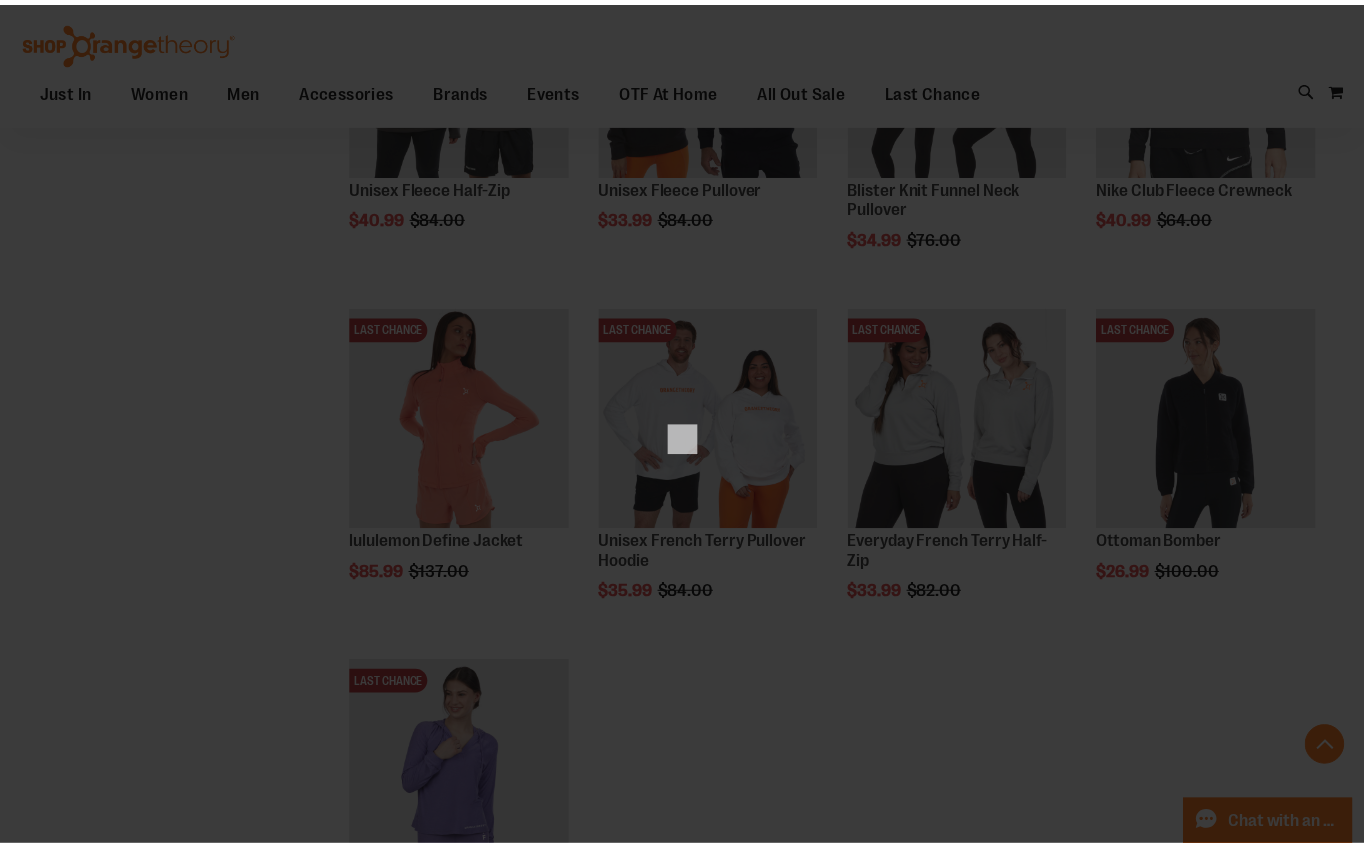 scroll, scrollTop: 0, scrollLeft: 0, axis: both 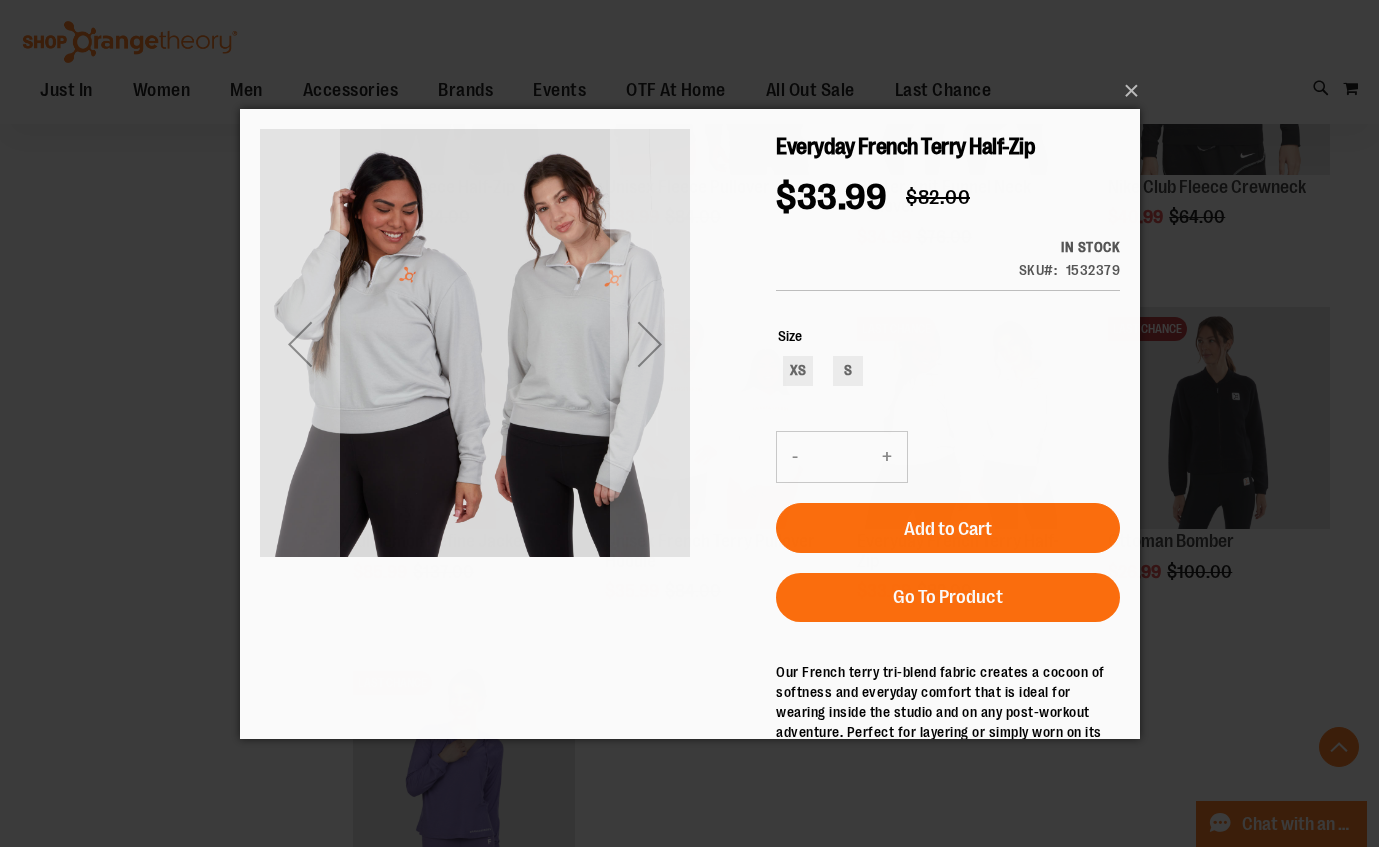 click on "×" at bounding box center [689, 423] 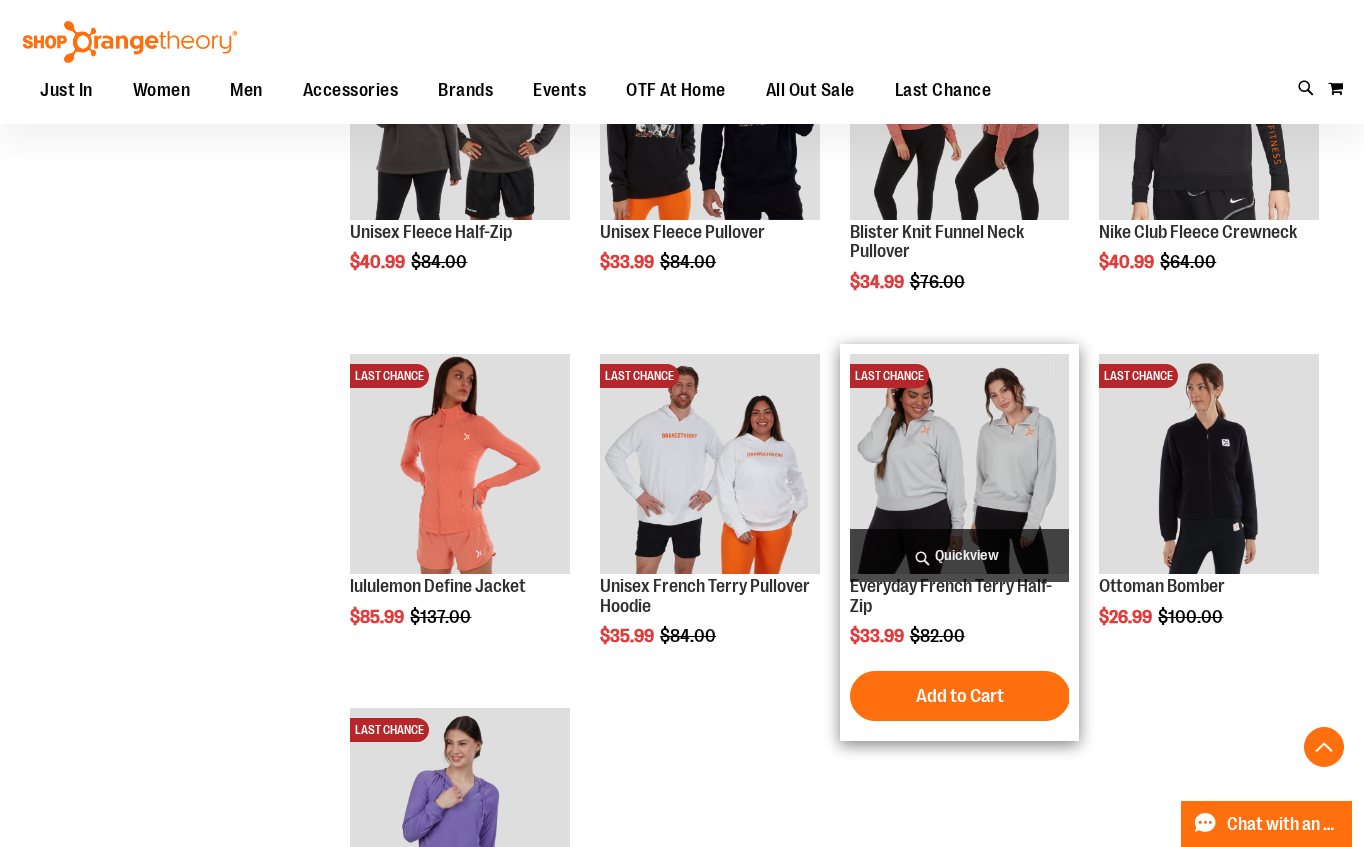 scroll, scrollTop: 2792, scrollLeft: 0, axis: vertical 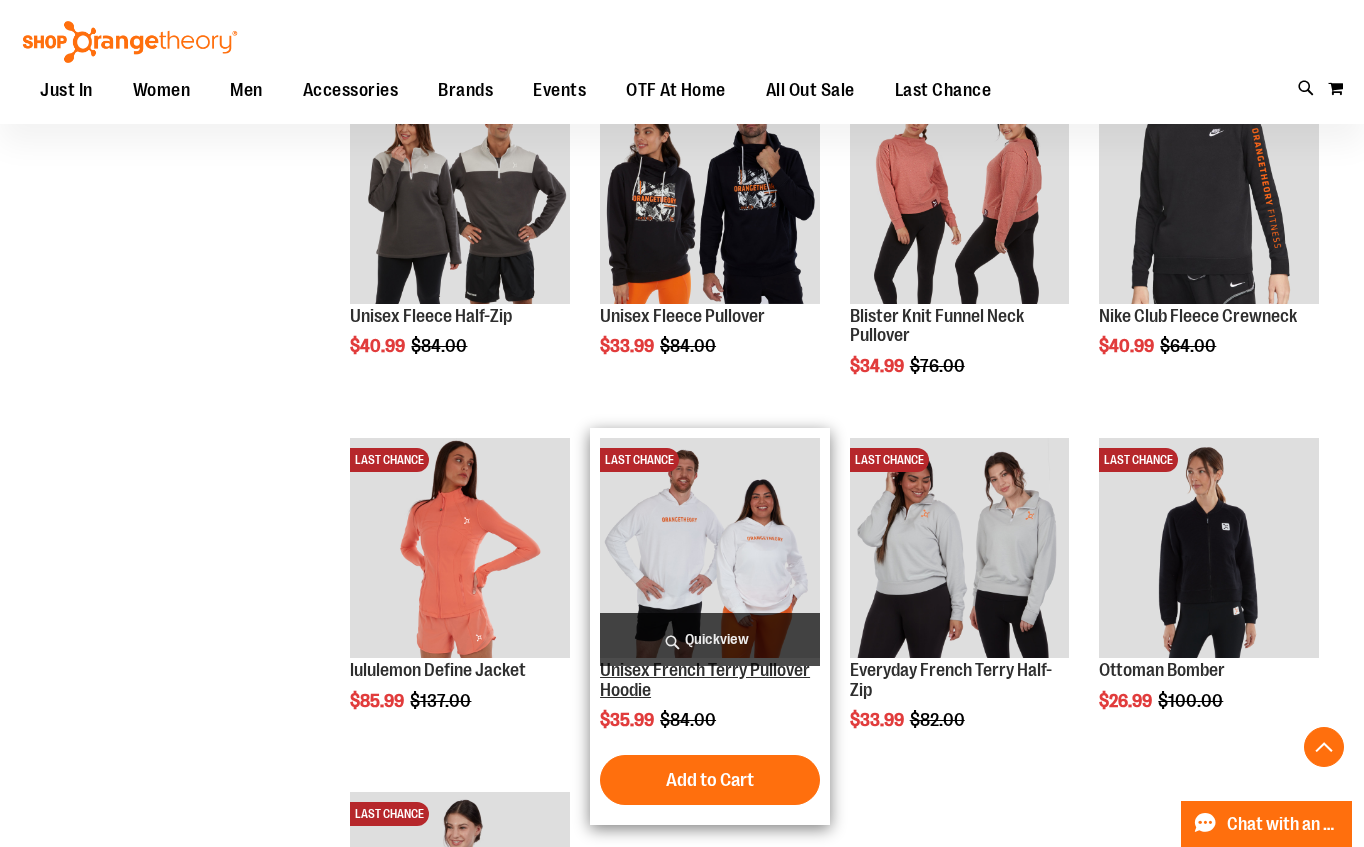 click on "Unisex French Terry Pullover Hoodie" at bounding box center [705, 680] 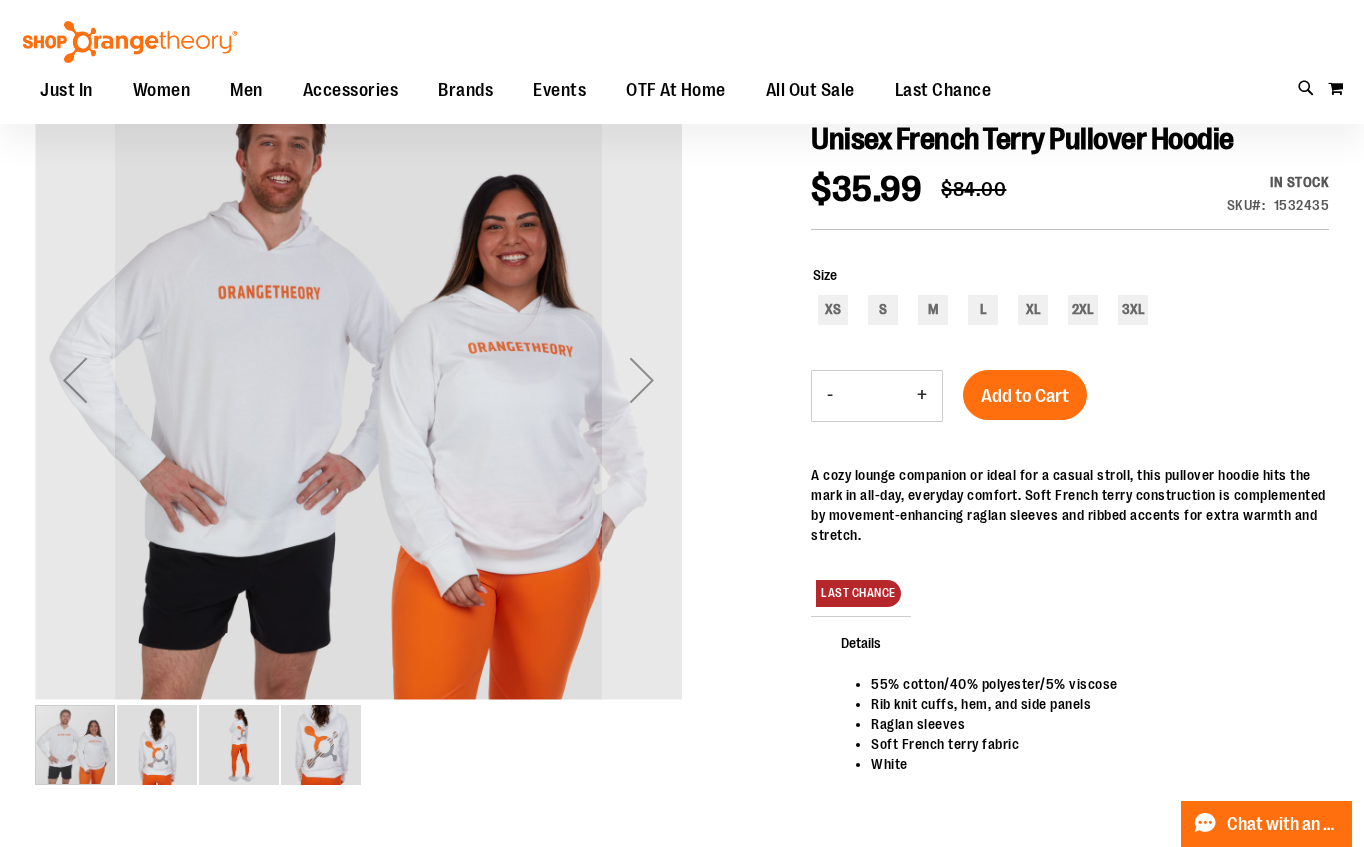 scroll, scrollTop: 29, scrollLeft: 0, axis: vertical 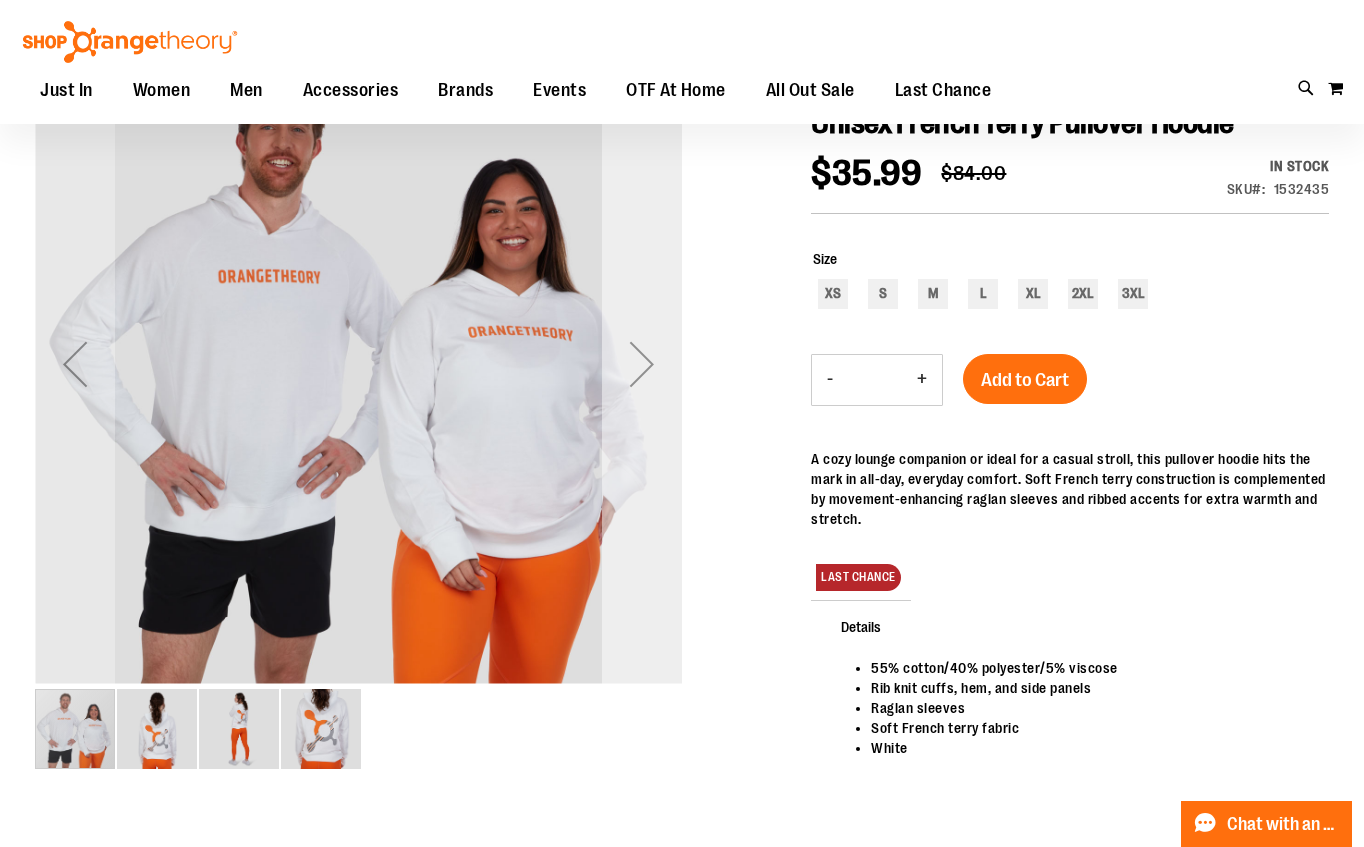 click at bounding box center (642, 364) 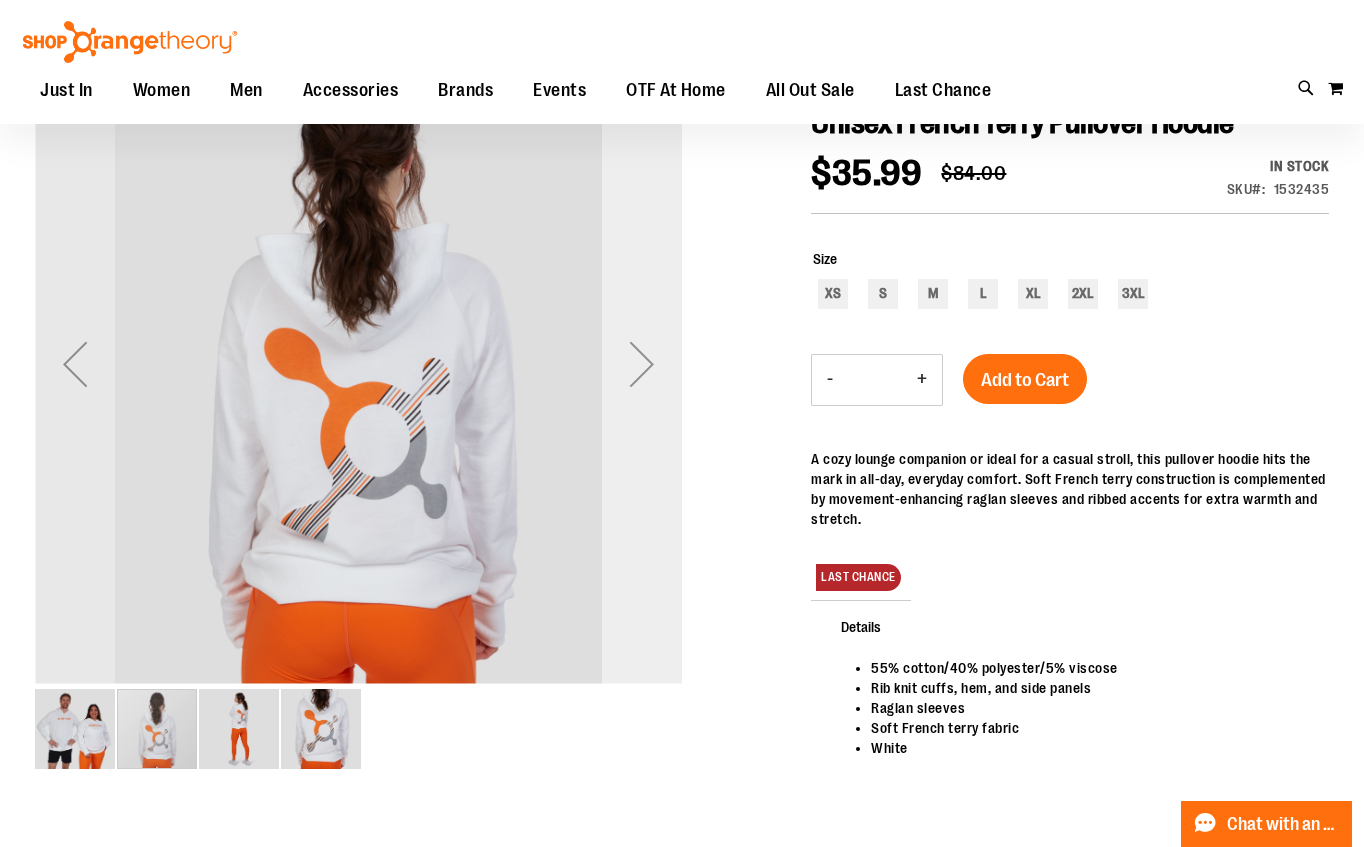 click at bounding box center [642, 364] 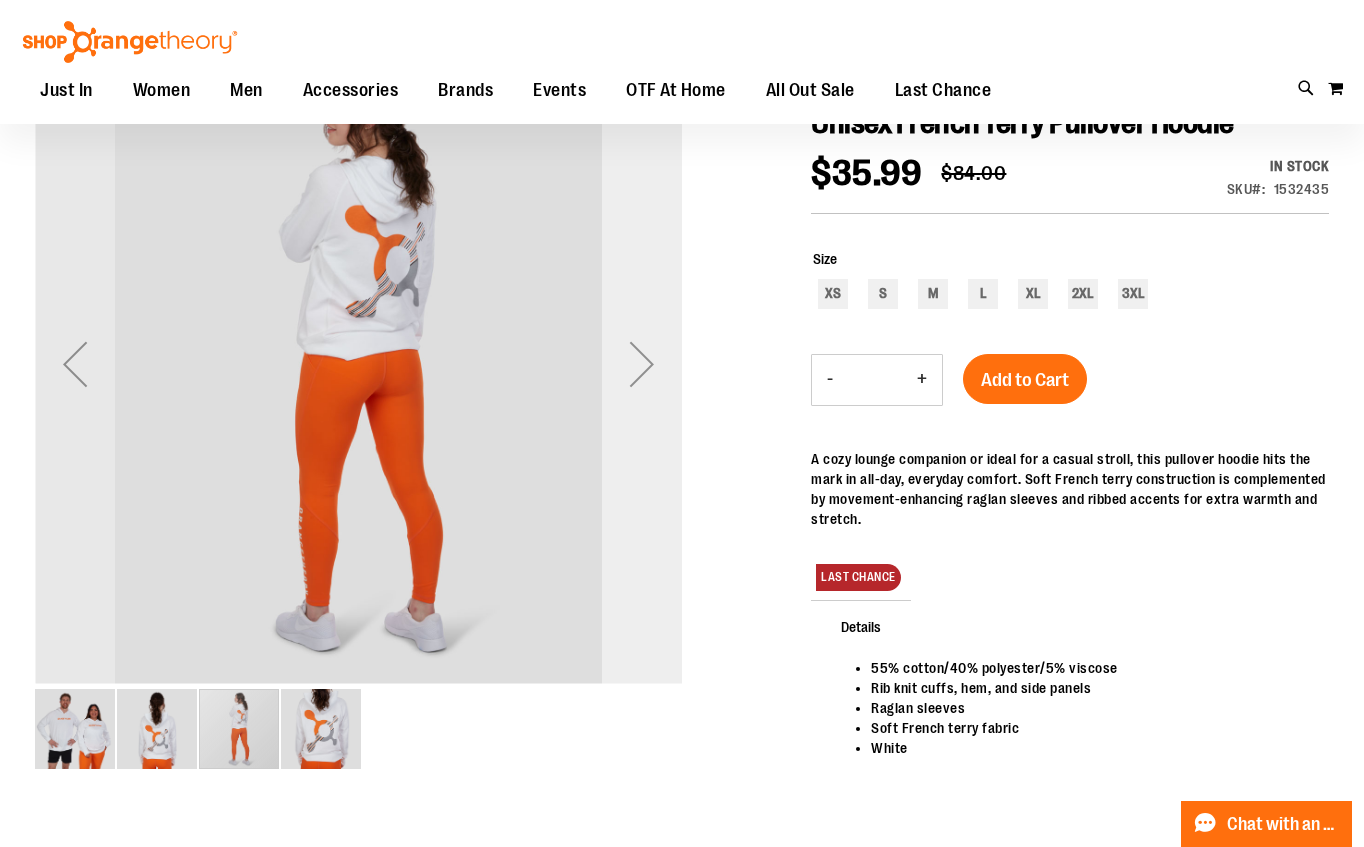 click at bounding box center (642, 364) 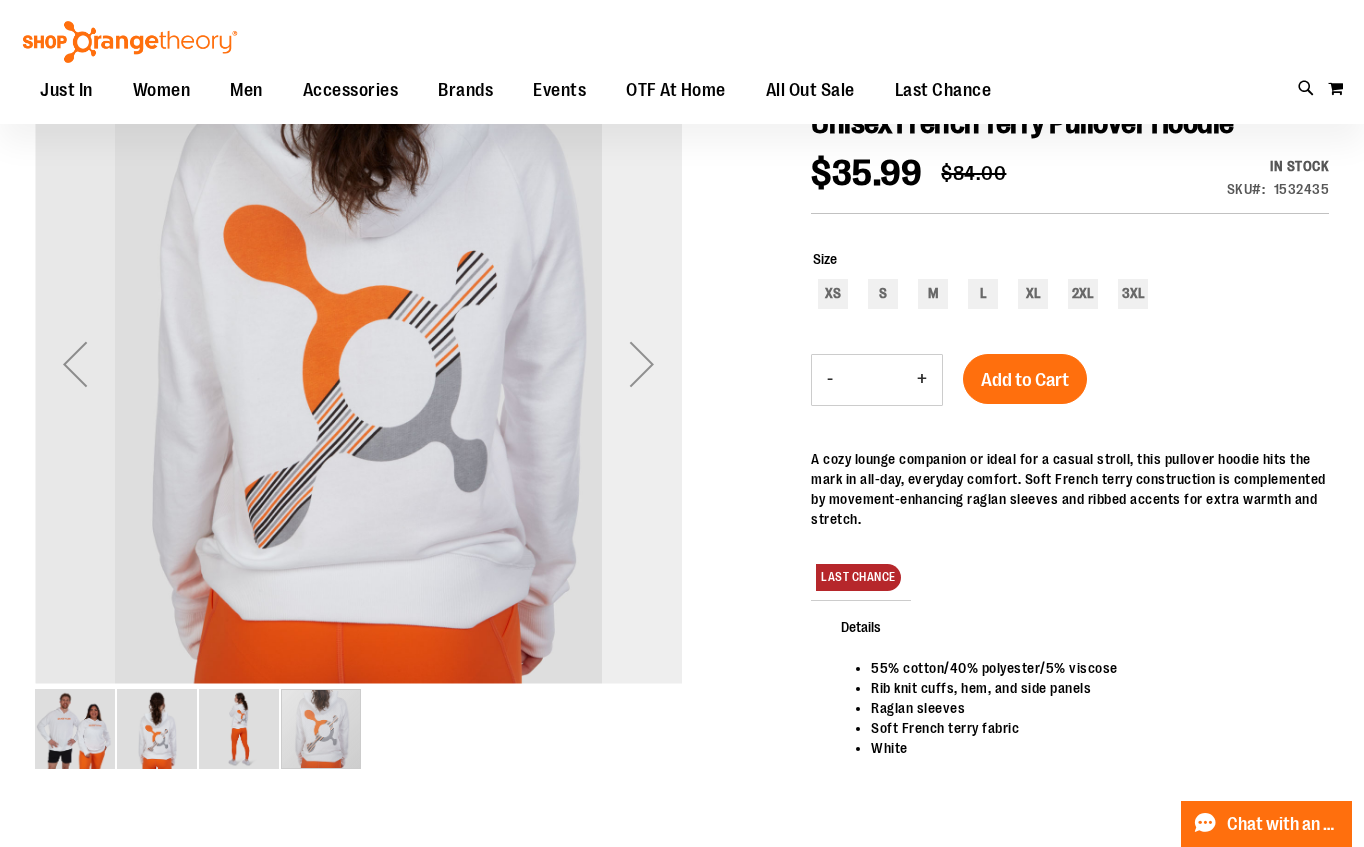 click at bounding box center [642, 364] 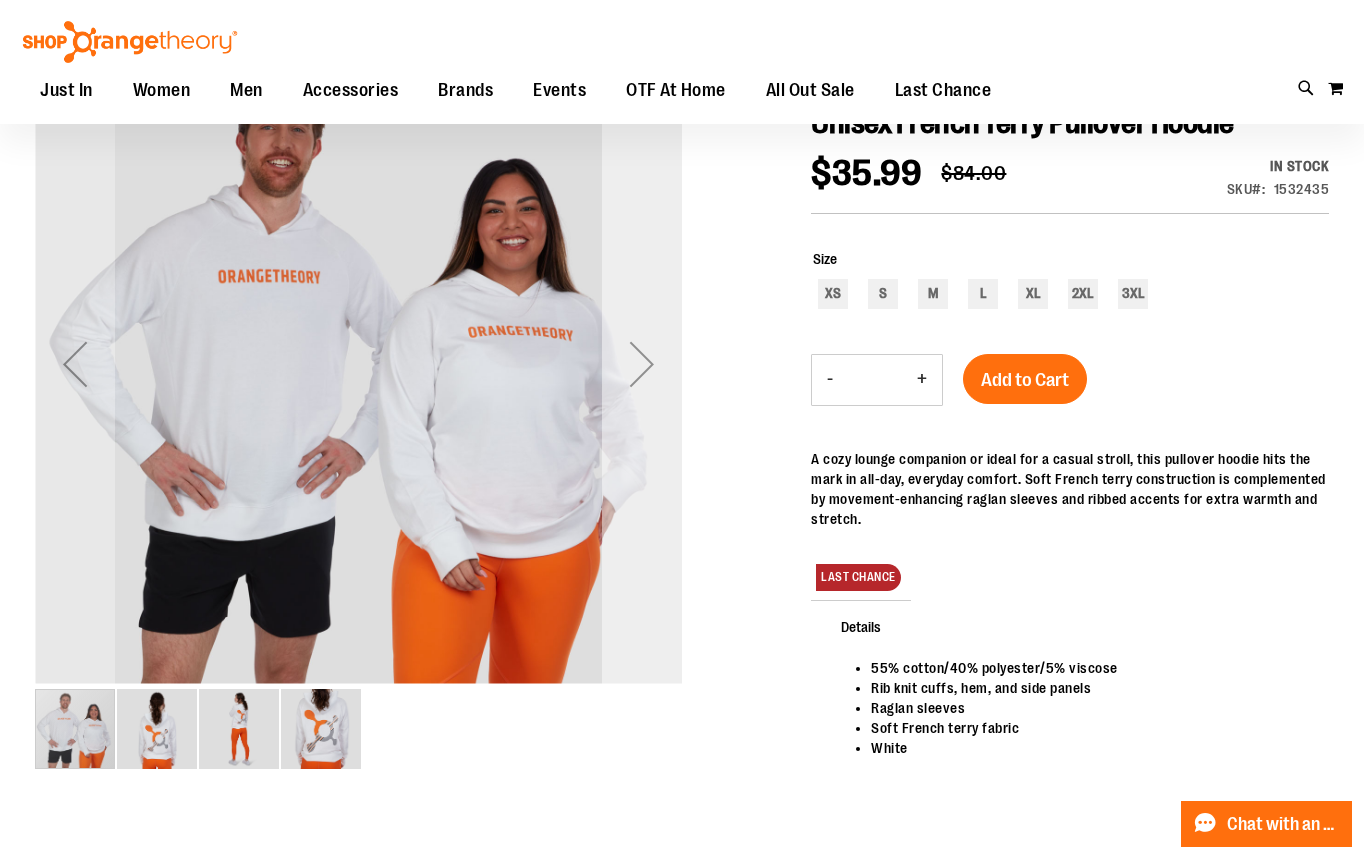 click at bounding box center (642, 364) 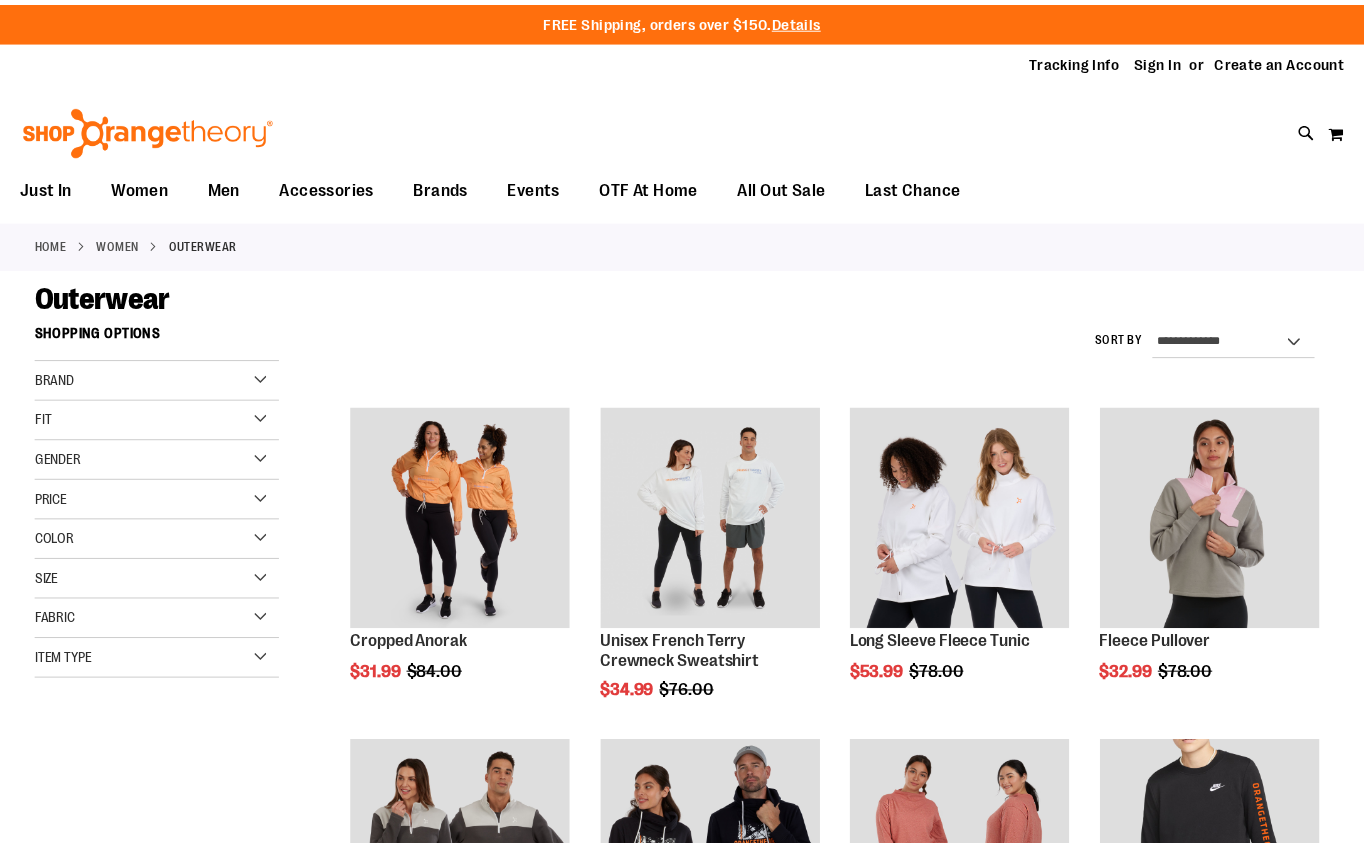 scroll, scrollTop: 0, scrollLeft: 0, axis: both 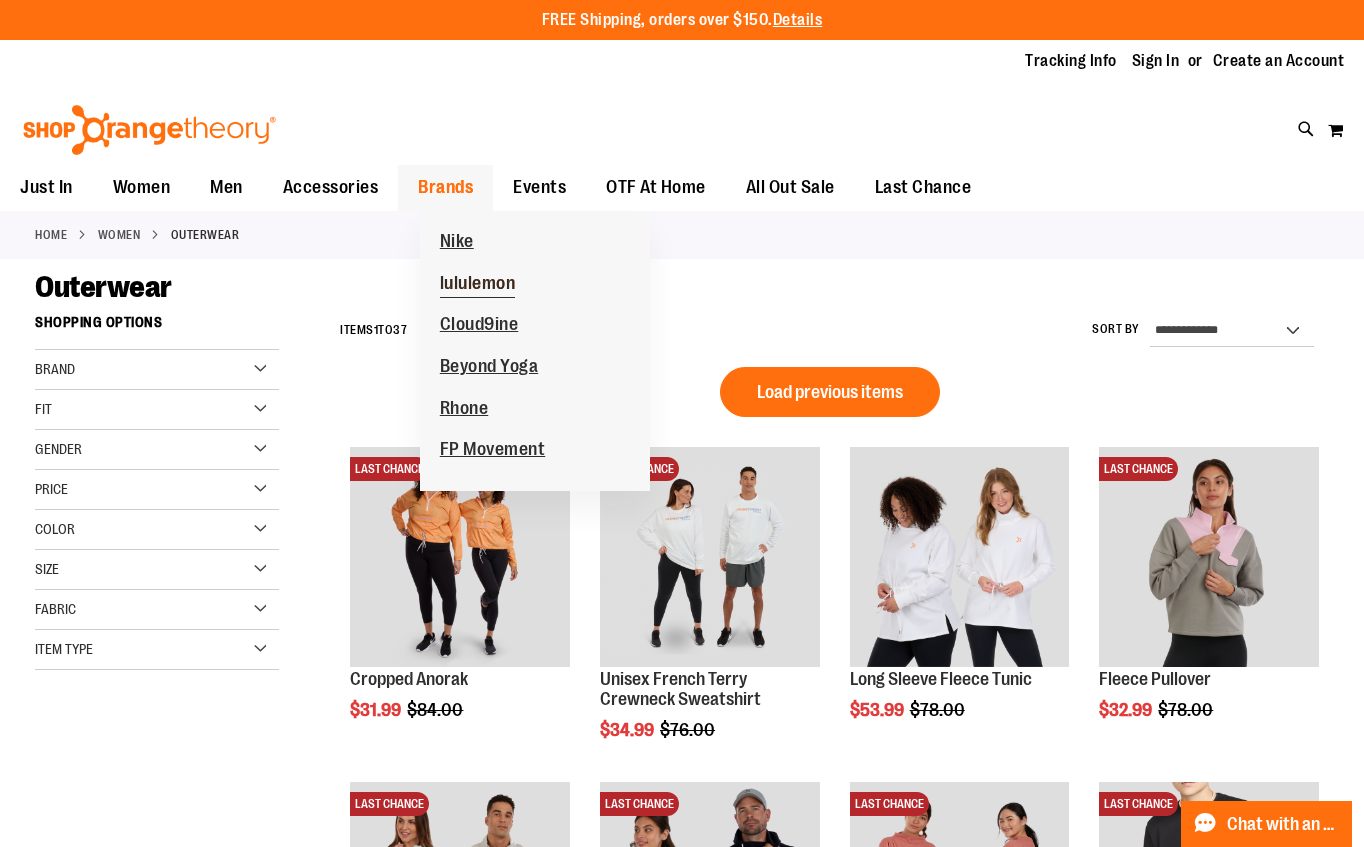 click on "lululemon" at bounding box center (478, 285) 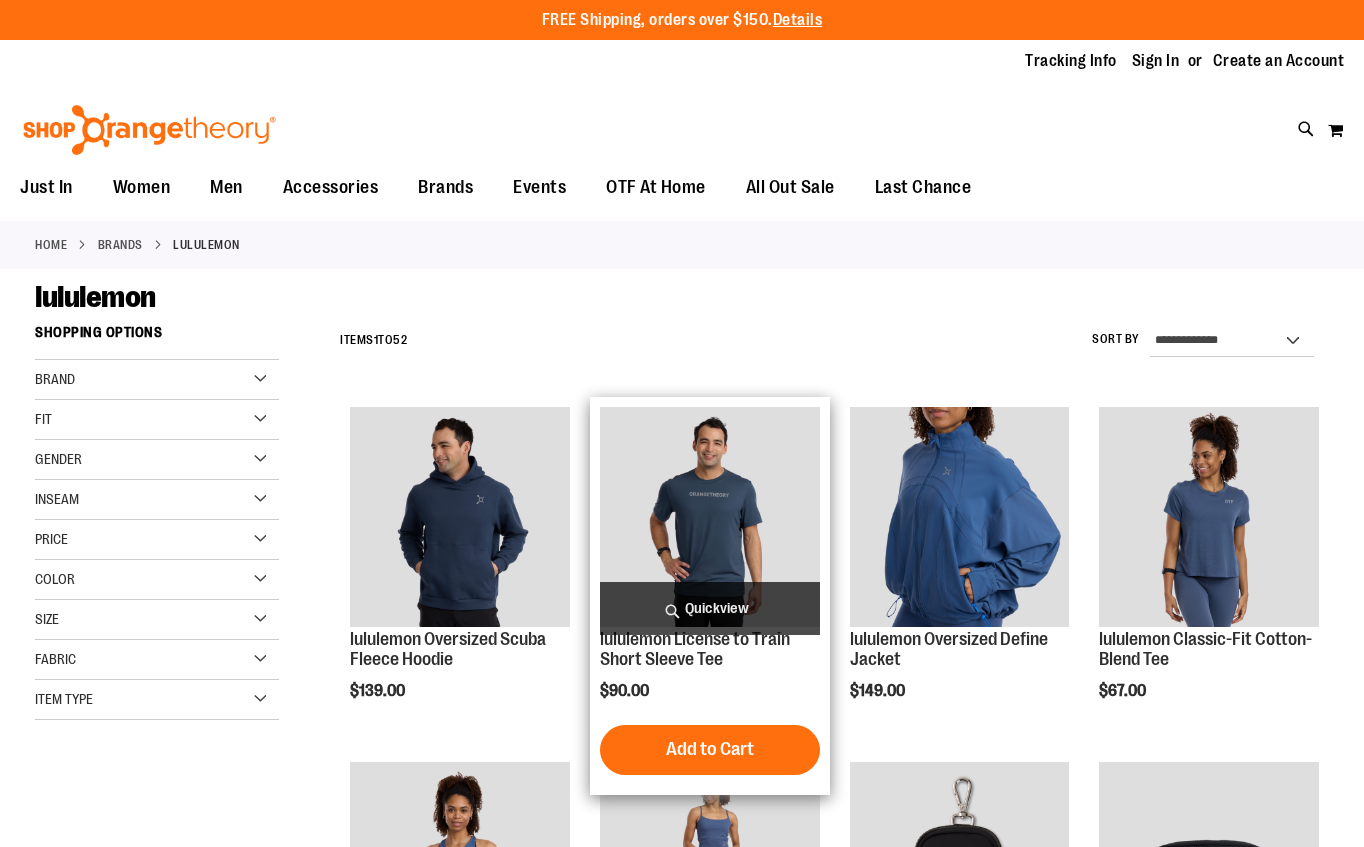 scroll, scrollTop: 0, scrollLeft: 0, axis: both 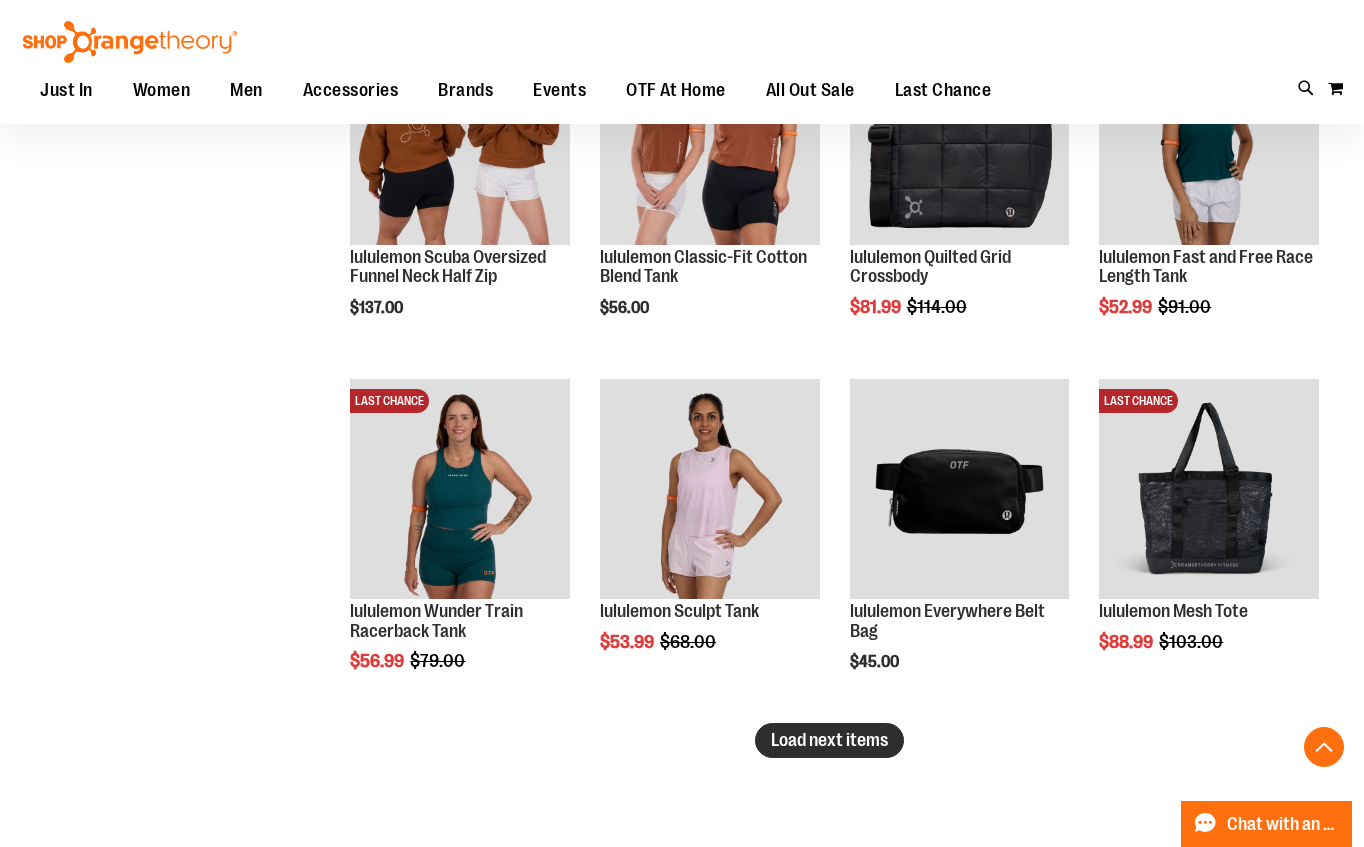 click on "Load next items" at bounding box center (829, 740) 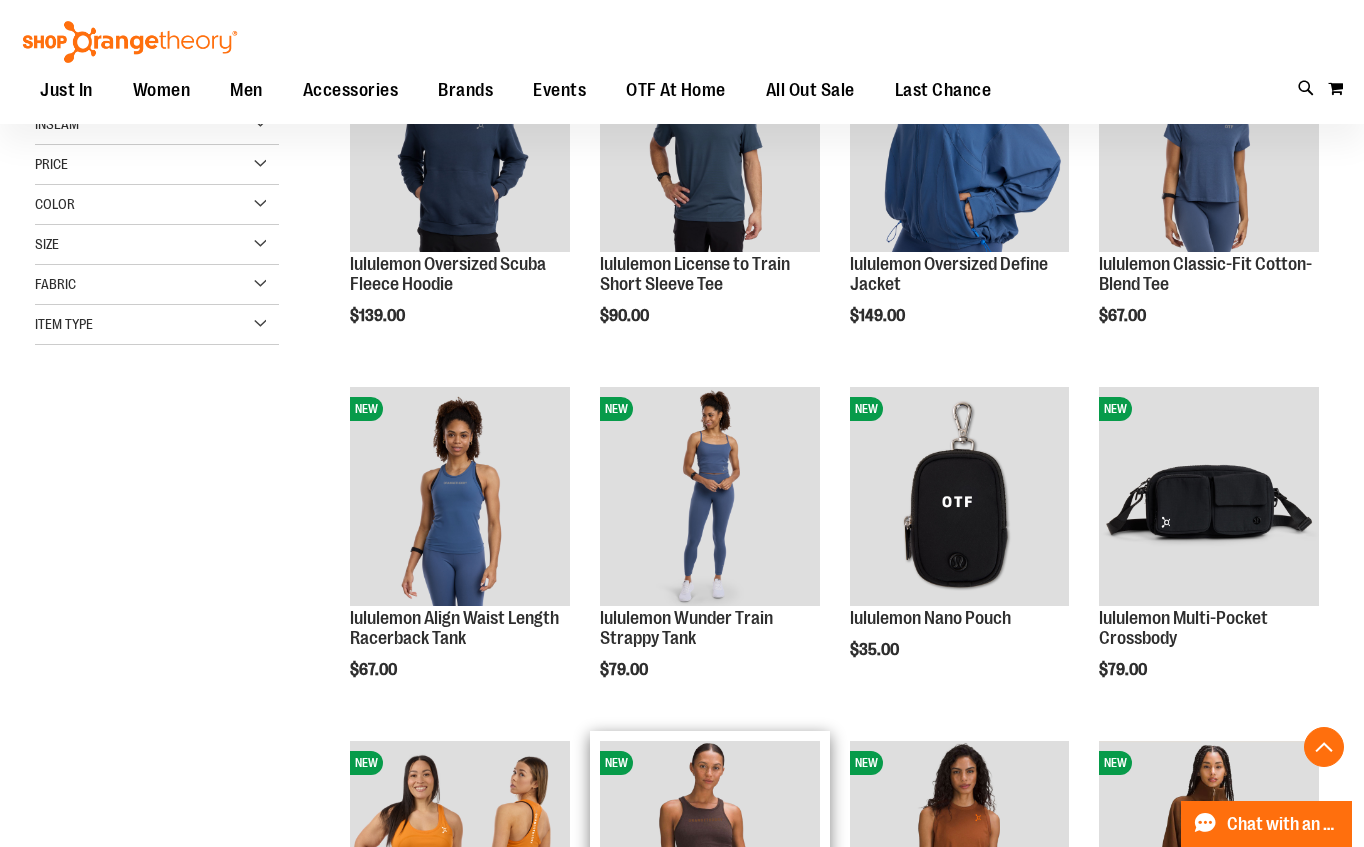scroll, scrollTop: 0, scrollLeft: 0, axis: both 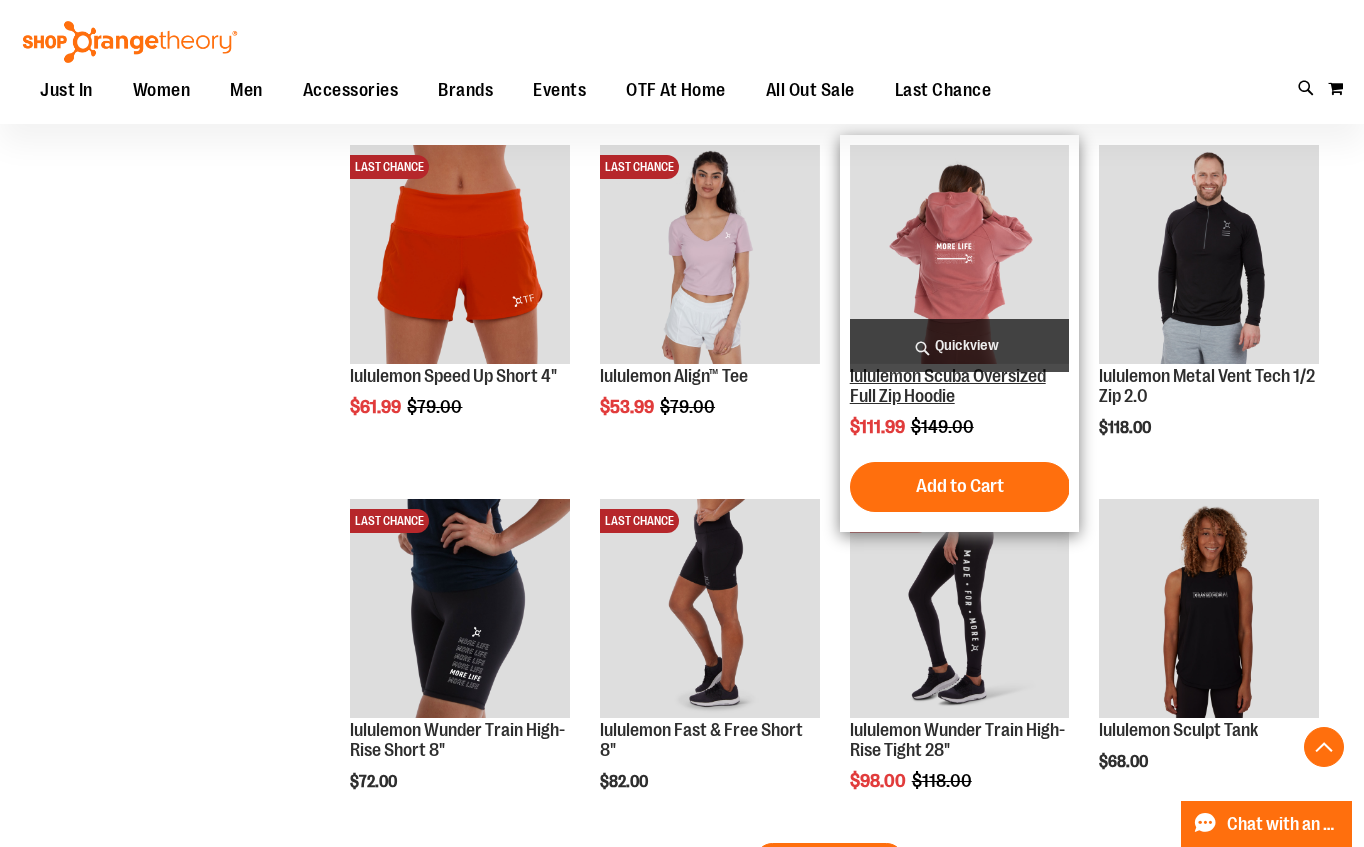 click on "lululemon Scuba Oversized Full Zip Hoodie" at bounding box center [948, 386] 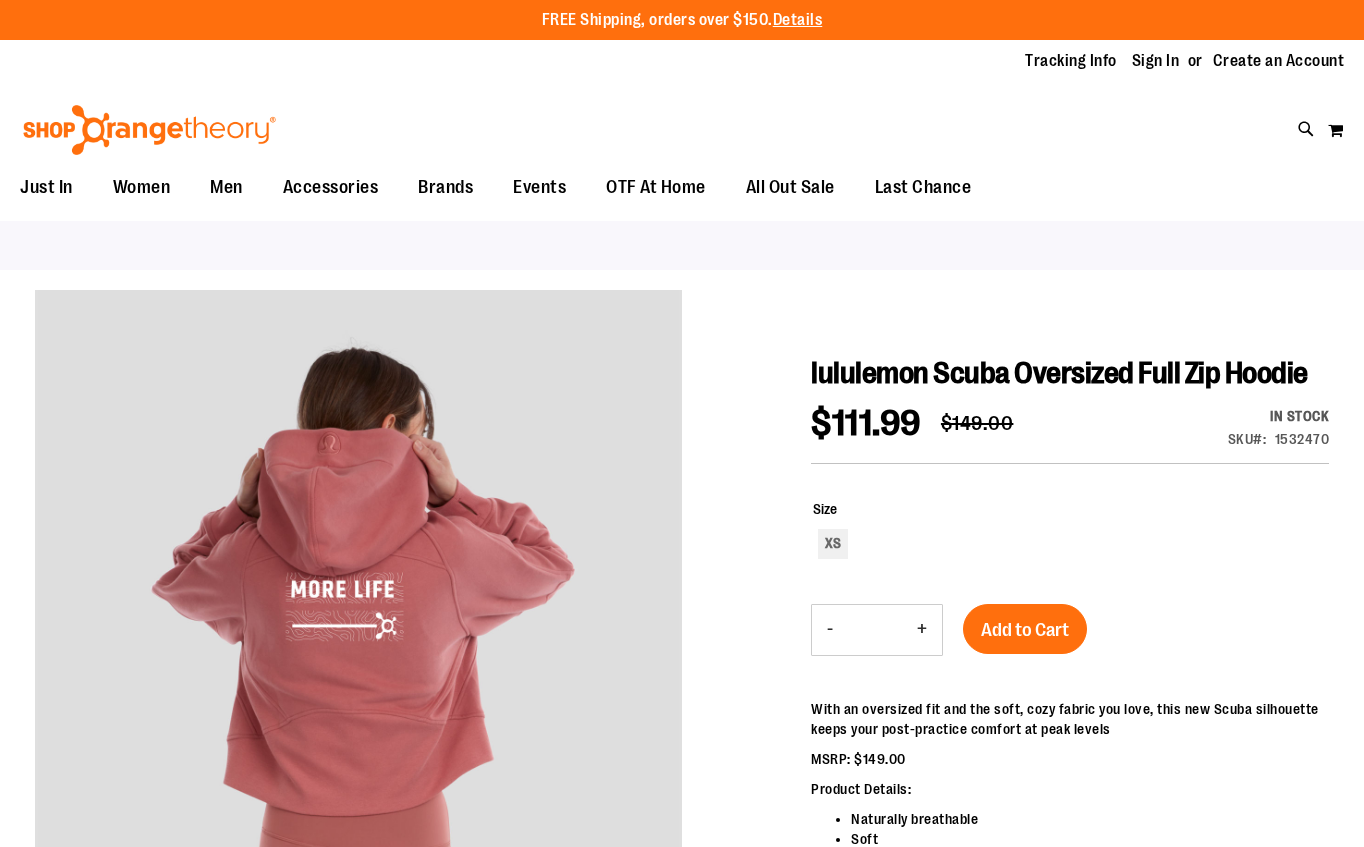 scroll, scrollTop: 0, scrollLeft: 0, axis: both 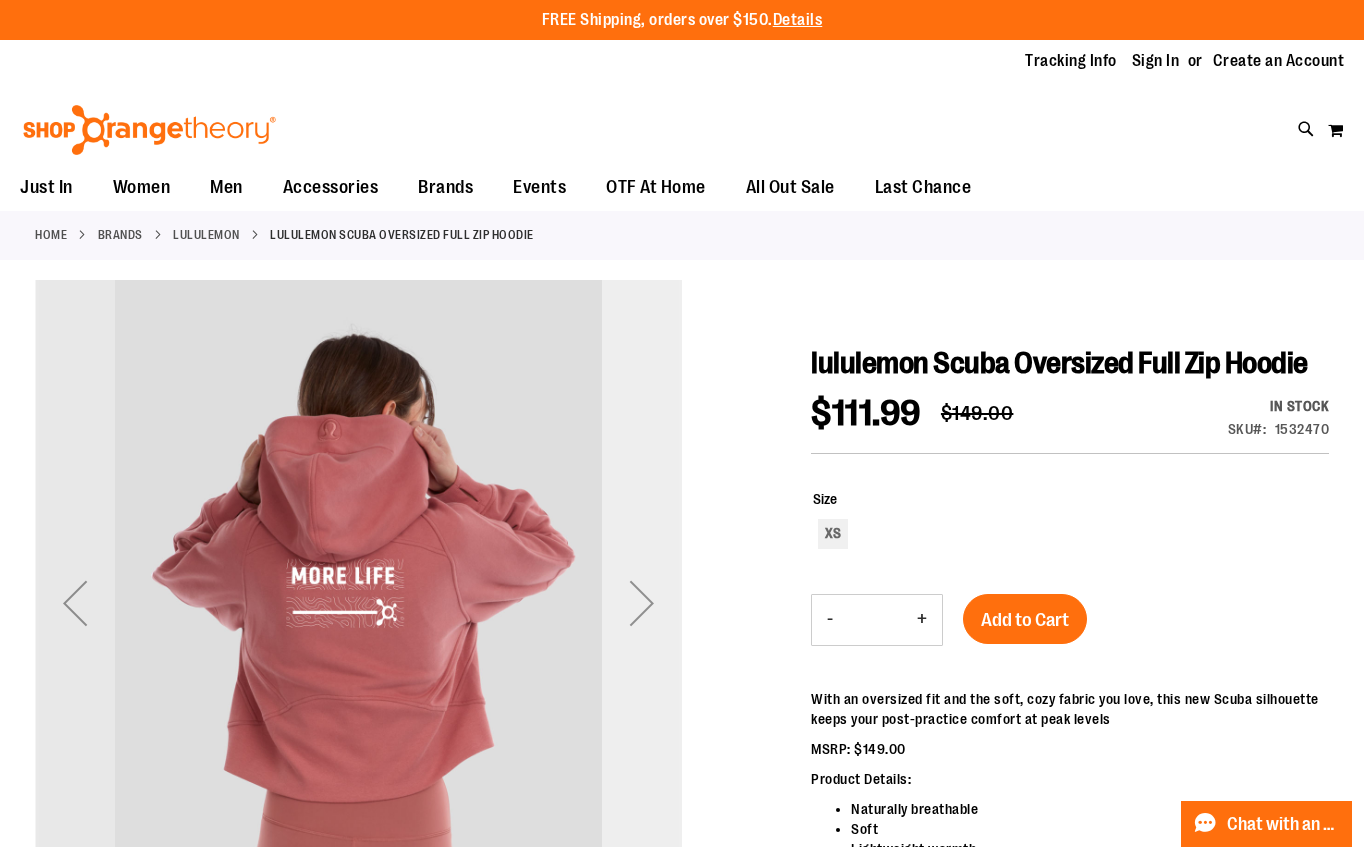 click at bounding box center (642, 603) 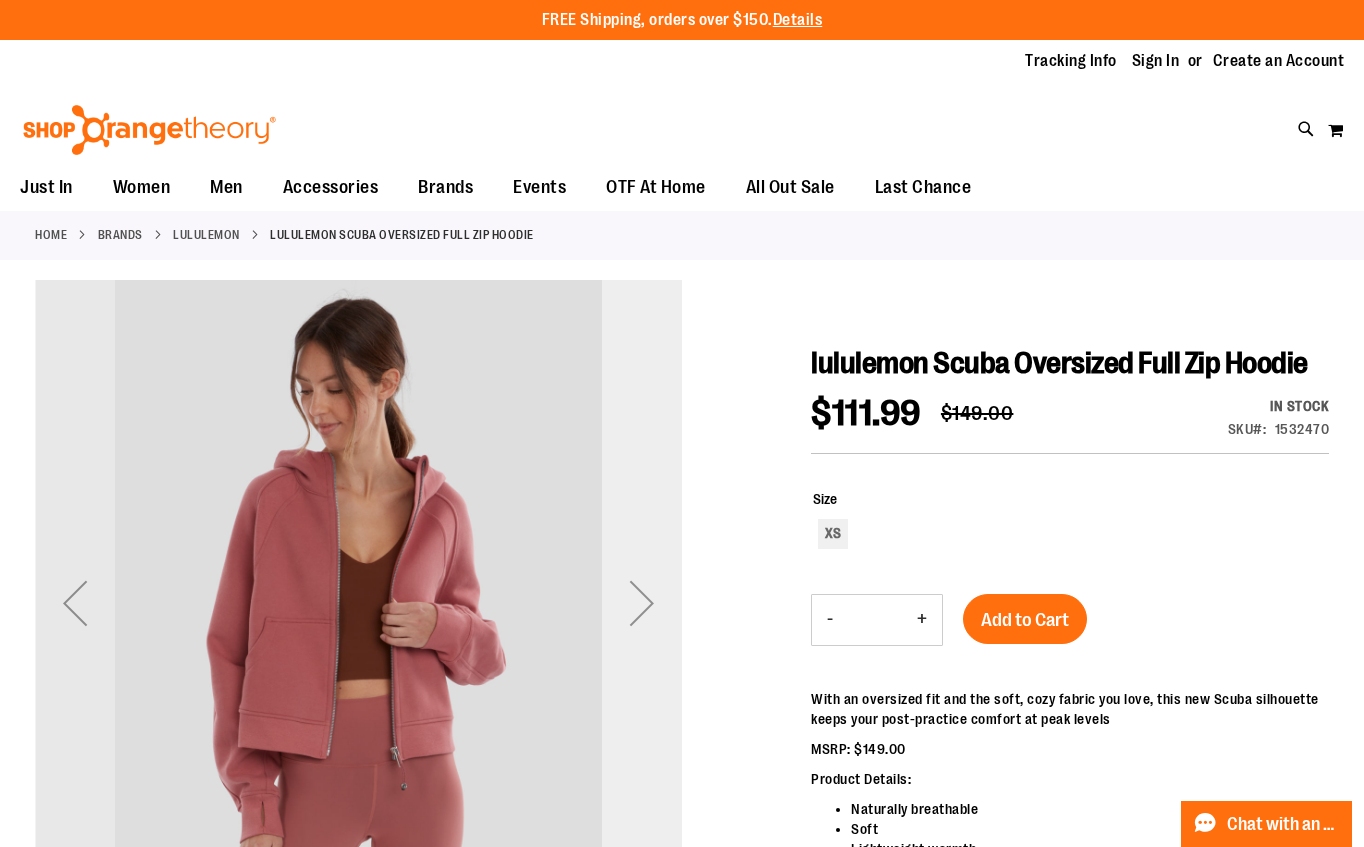 click at bounding box center [642, 603] 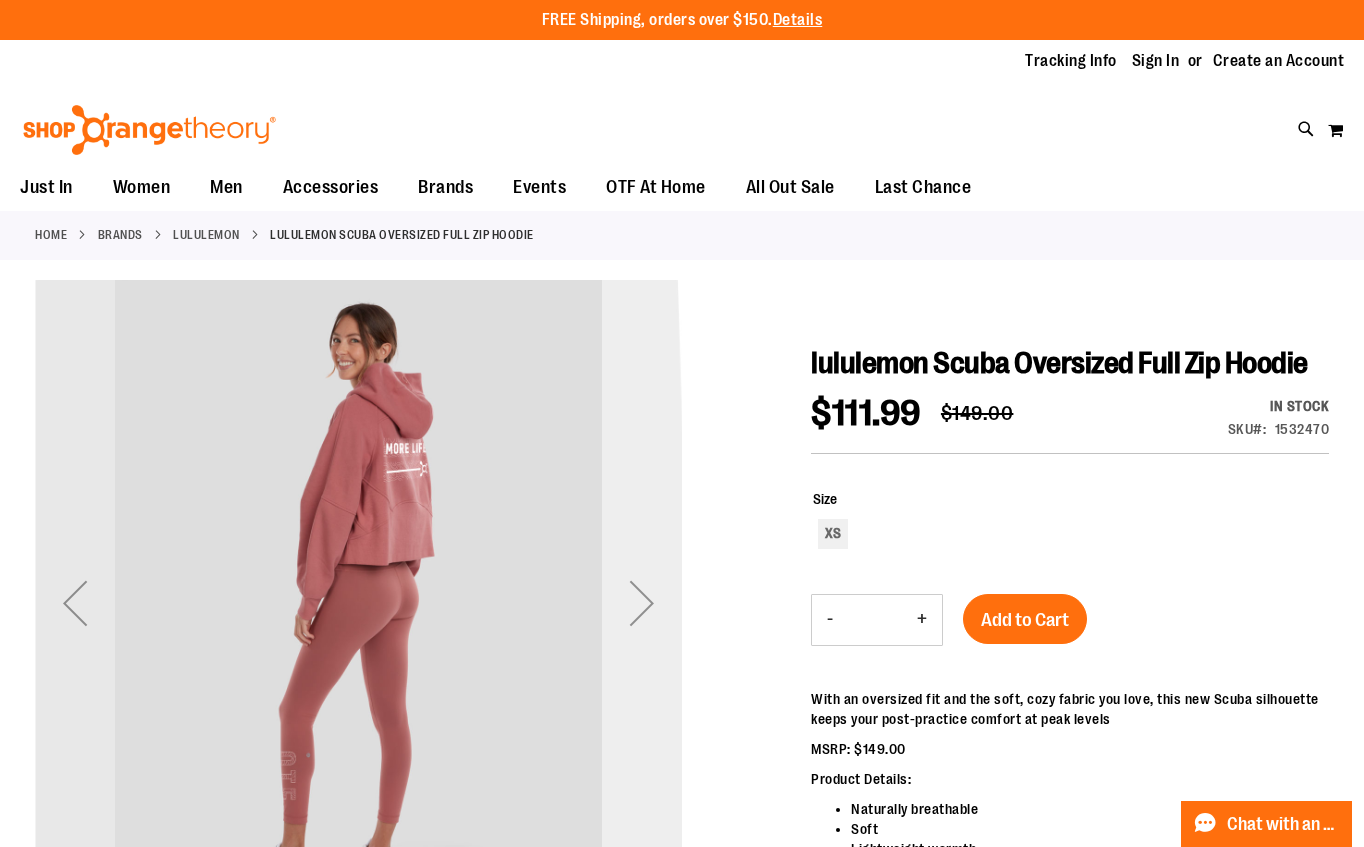 click at bounding box center (642, 603) 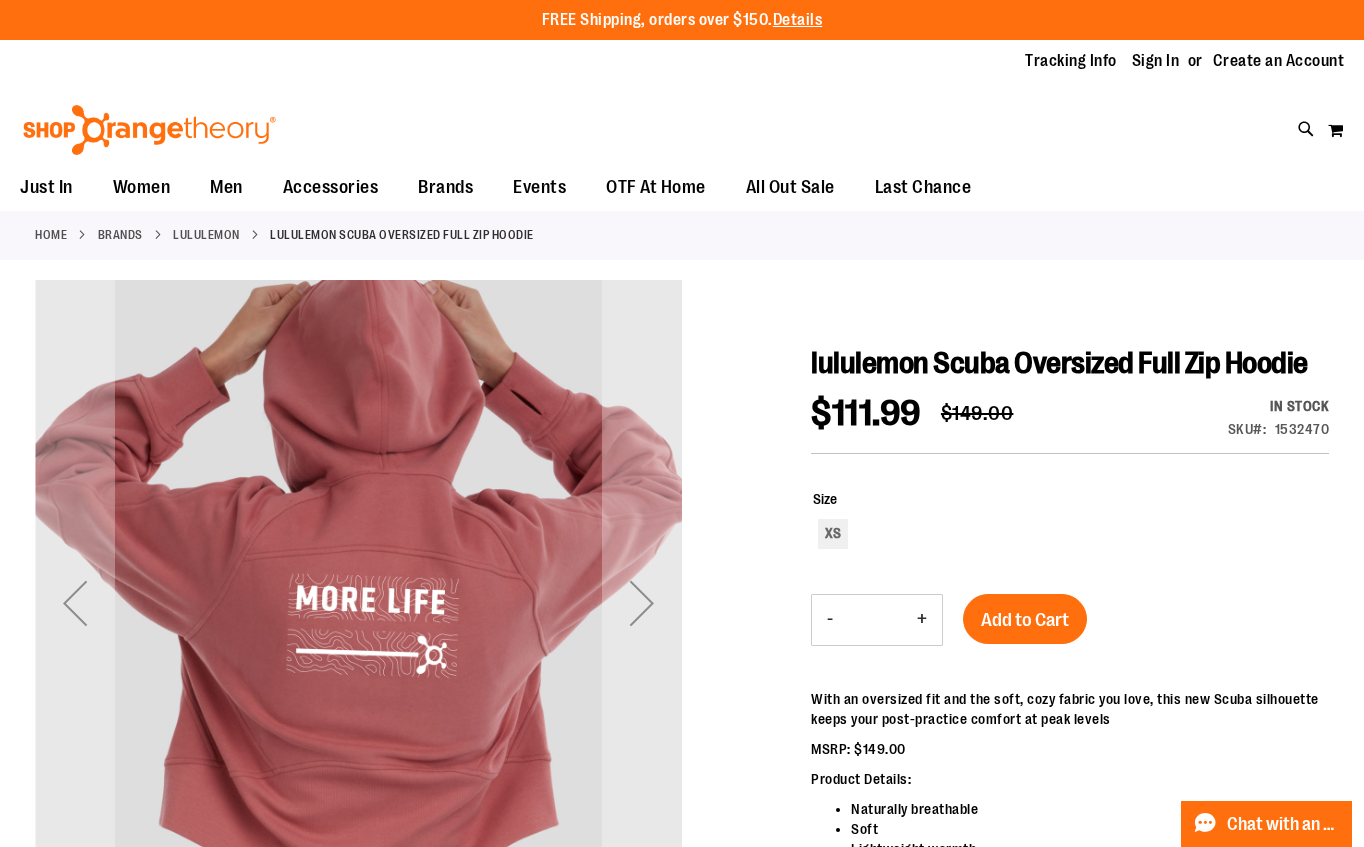 click at bounding box center (682, 752) 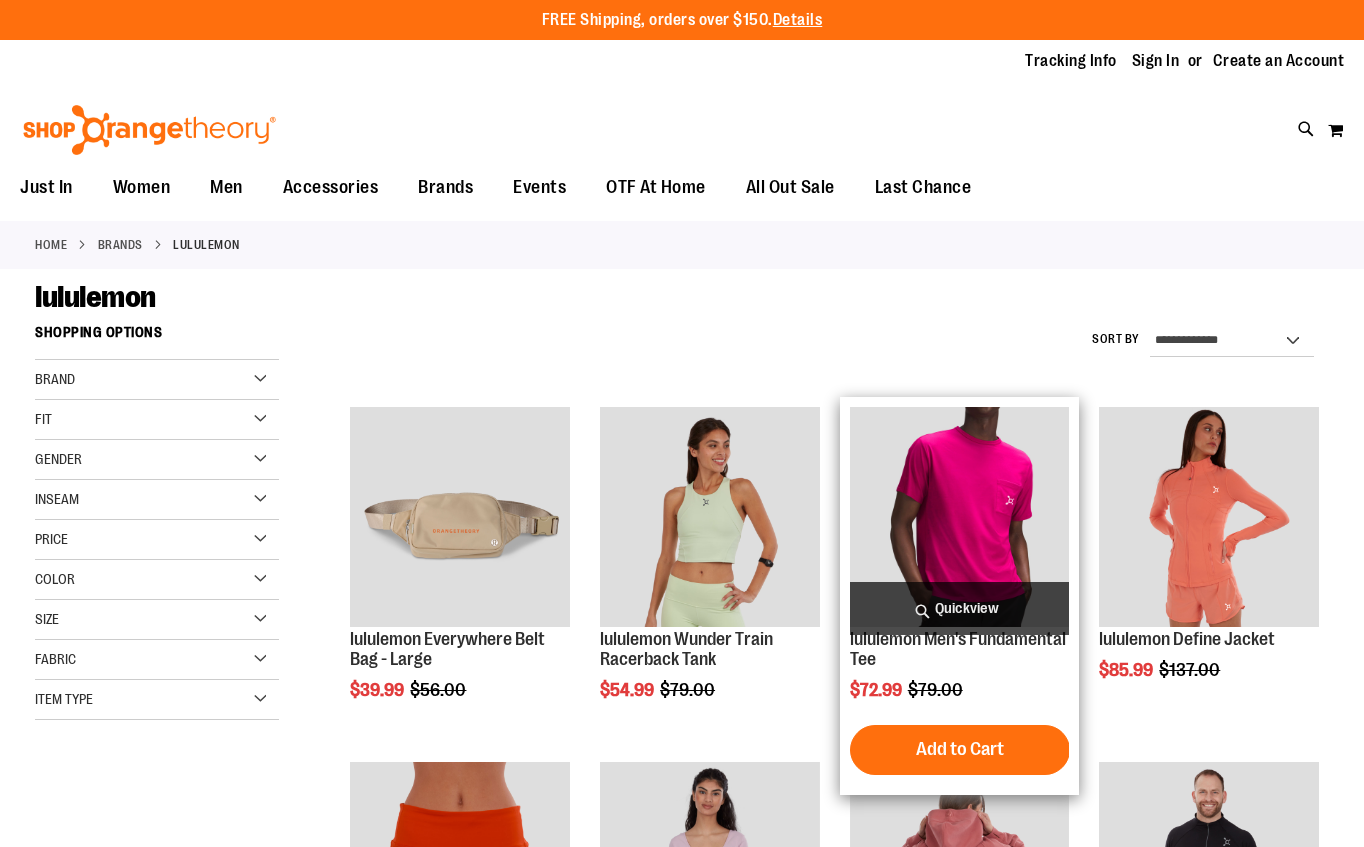 scroll, scrollTop: 0, scrollLeft: 0, axis: both 